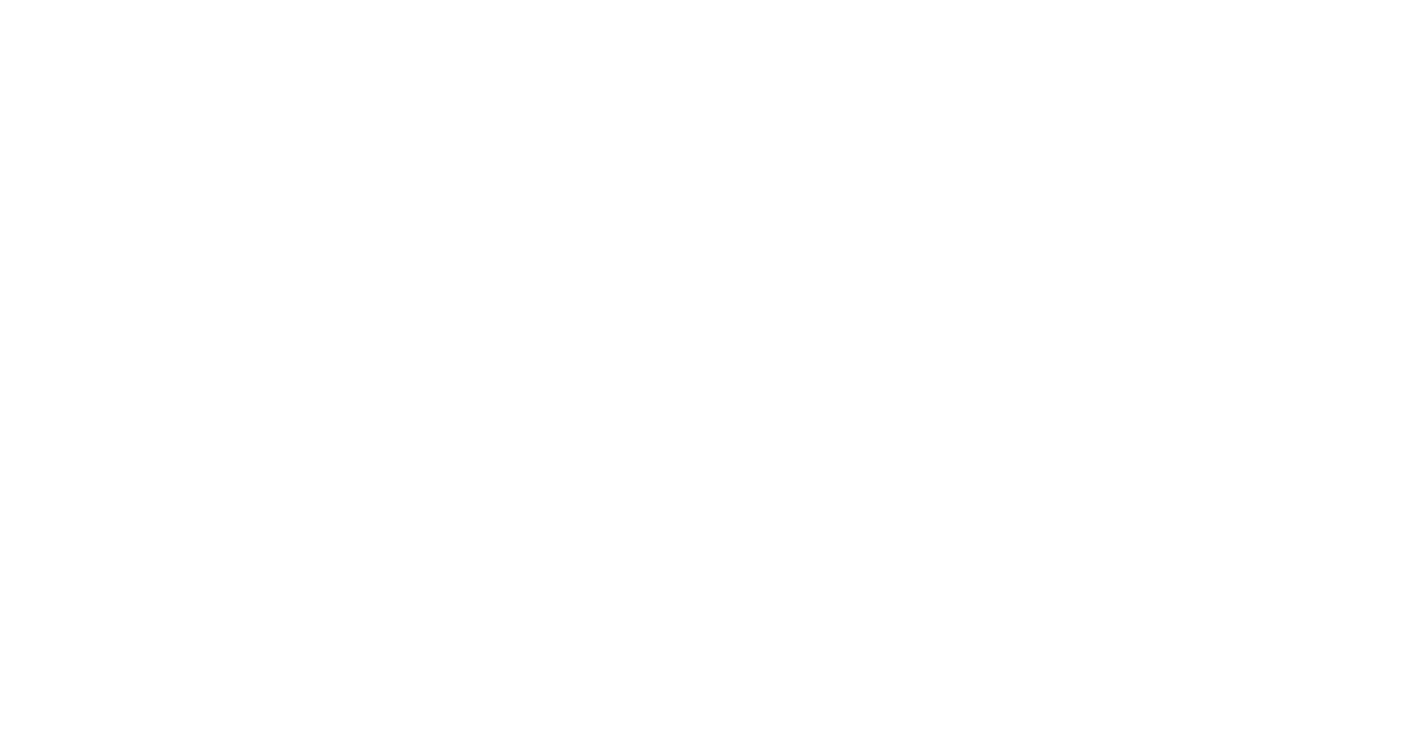 scroll, scrollTop: 0, scrollLeft: 0, axis: both 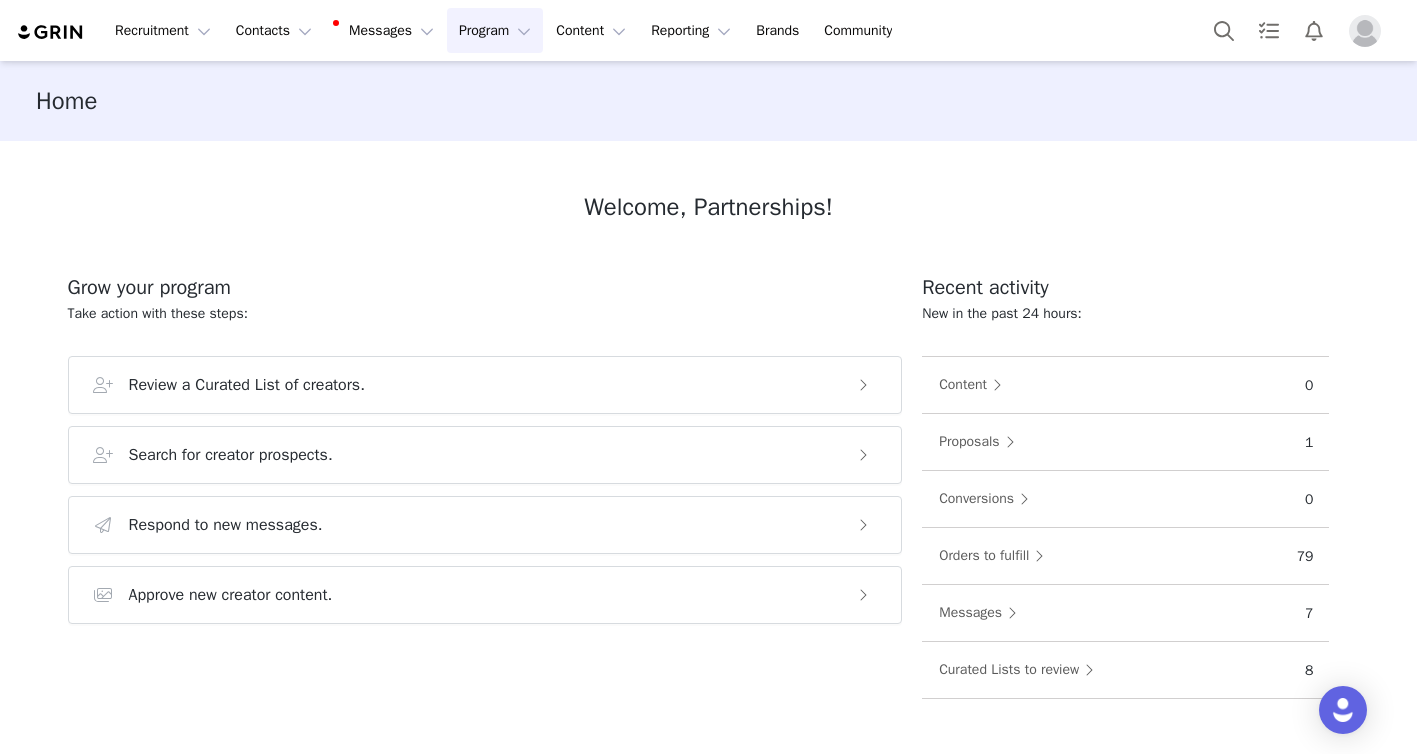 click on "Program Program" at bounding box center (495, 30) 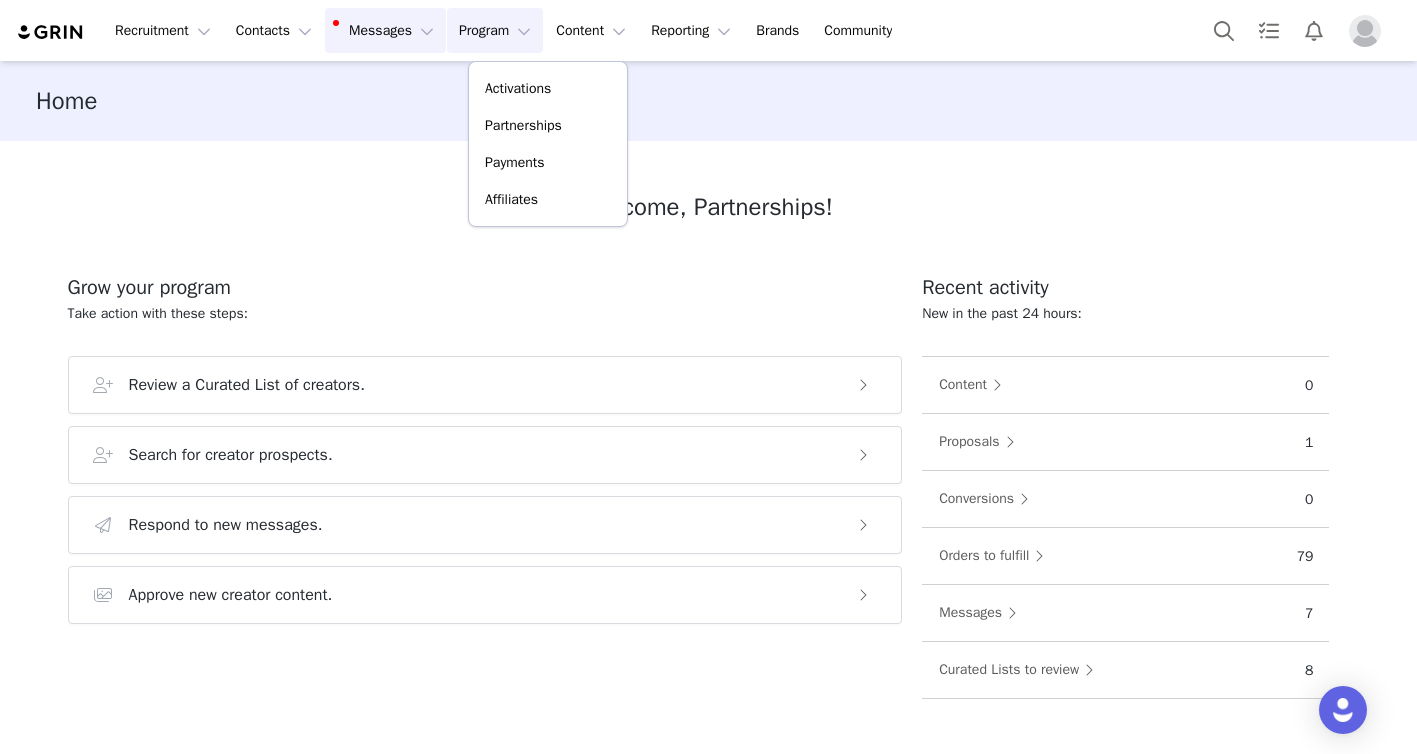 click on "Messages Messages" at bounding box center [385, 30] 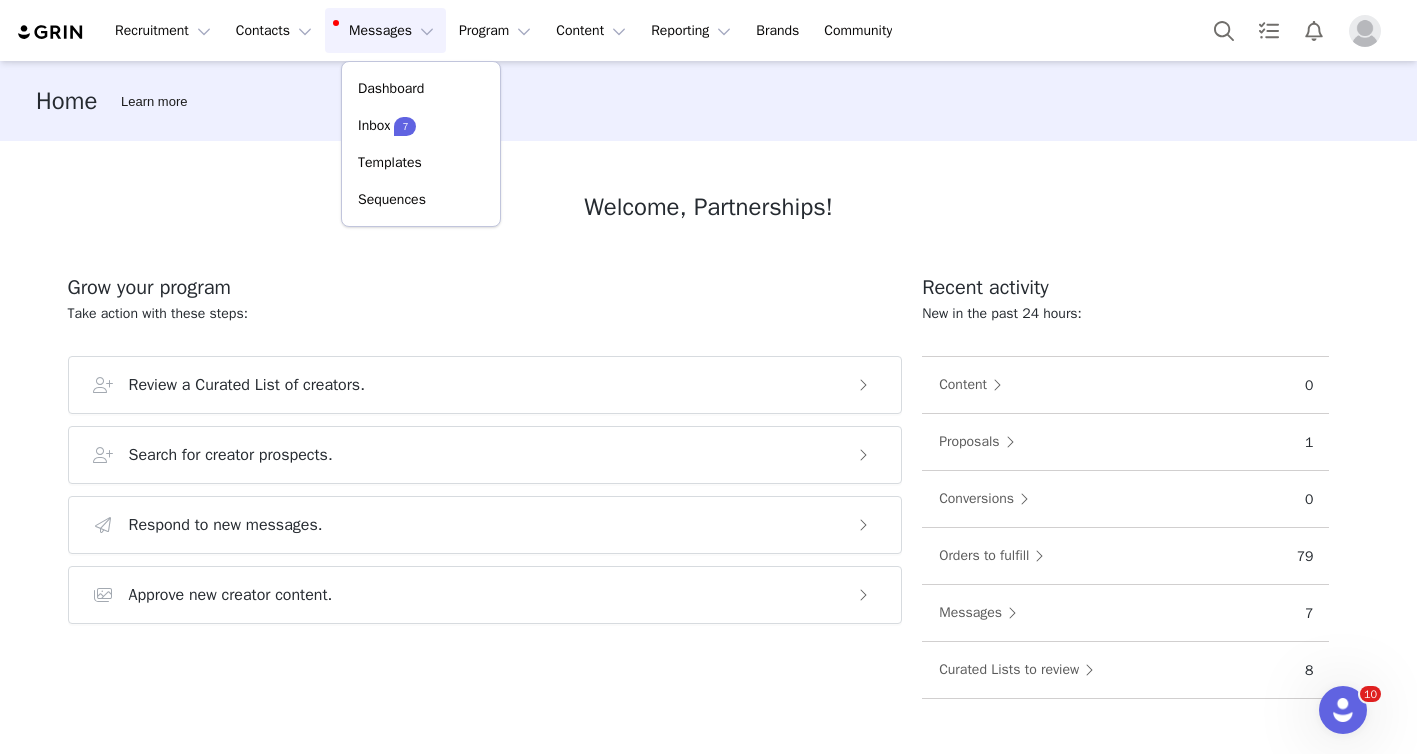 scroll, scrollTop: 0, scrollLeft: 0, axis: both 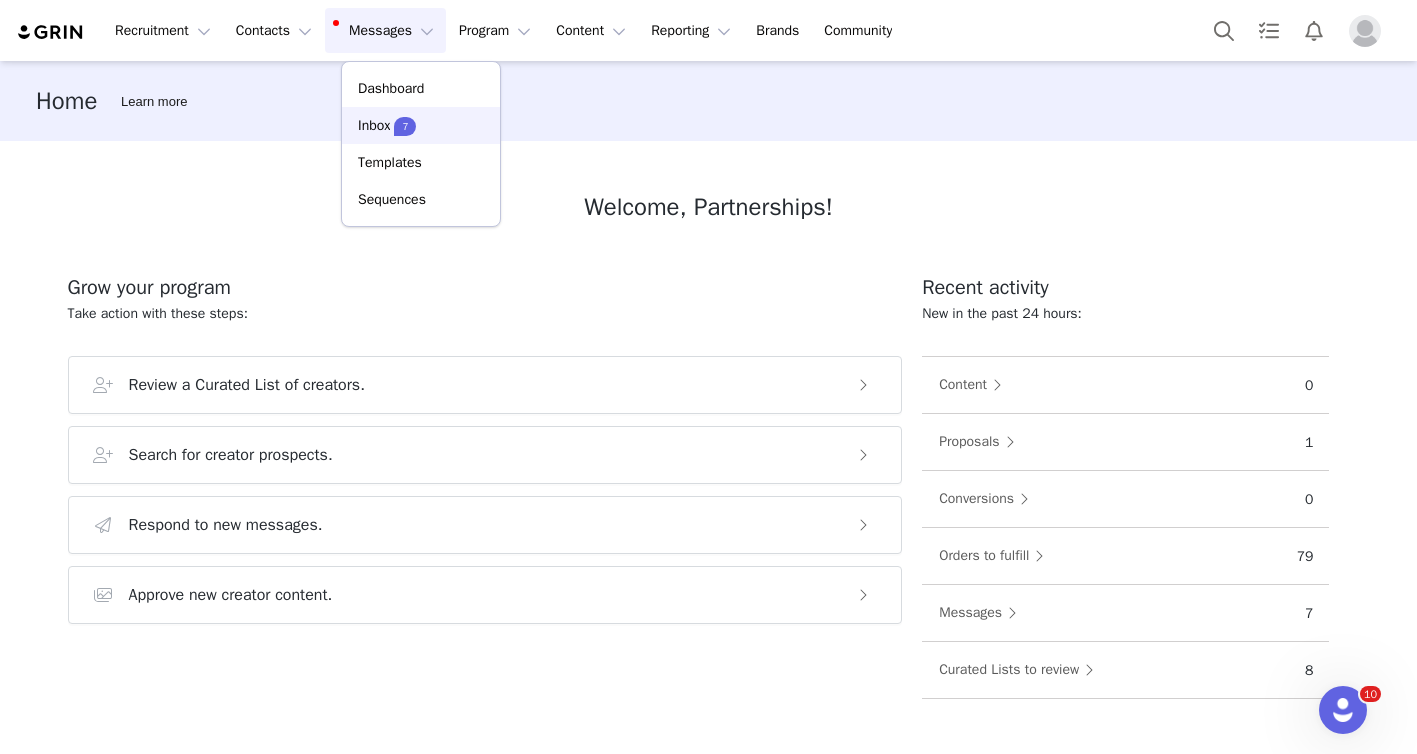 click on "Inbox 7" at bounding box center (421, 125) 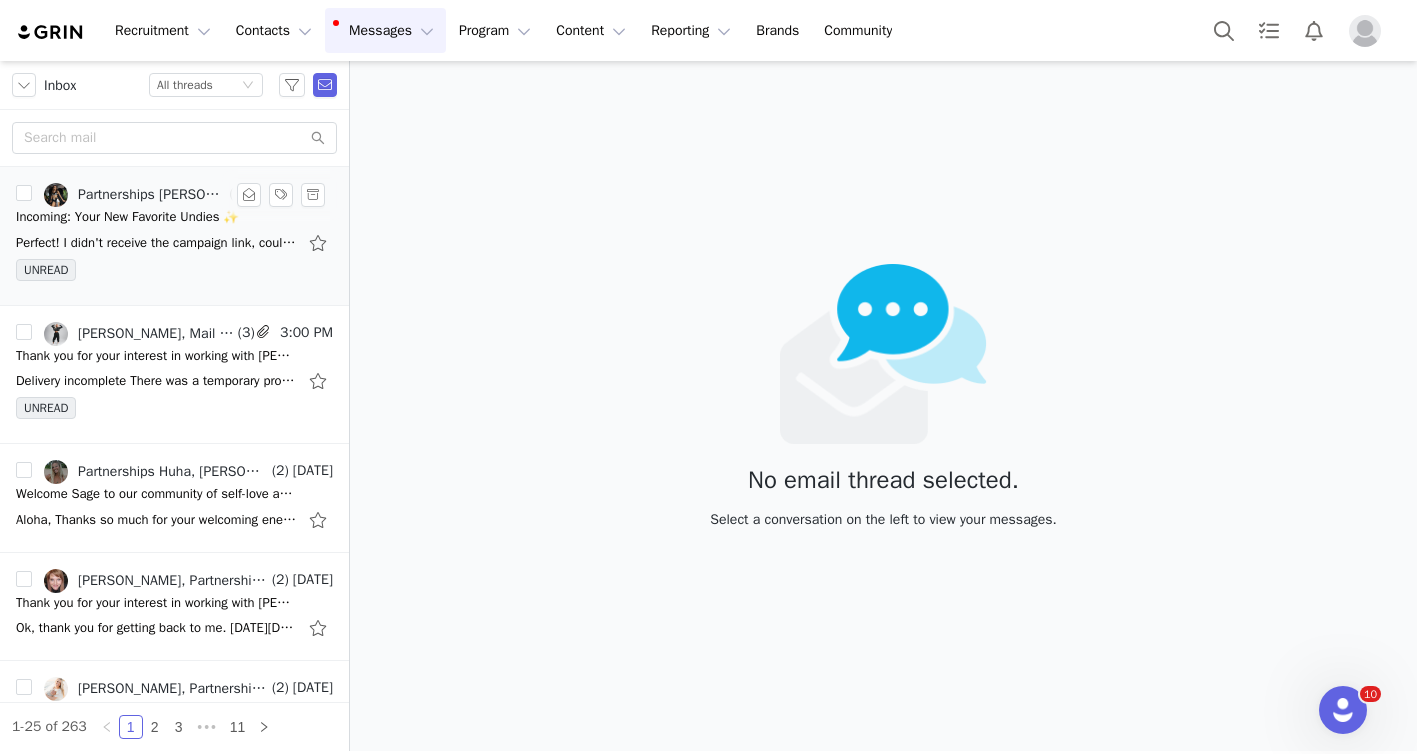 click on "Perfect! I didn't receive the campaign link, could you please send it as I can't find it from before. I don't remember the styles either, so it's okay!! Can't wait to shoot this in" at bounding box center [156, 243] 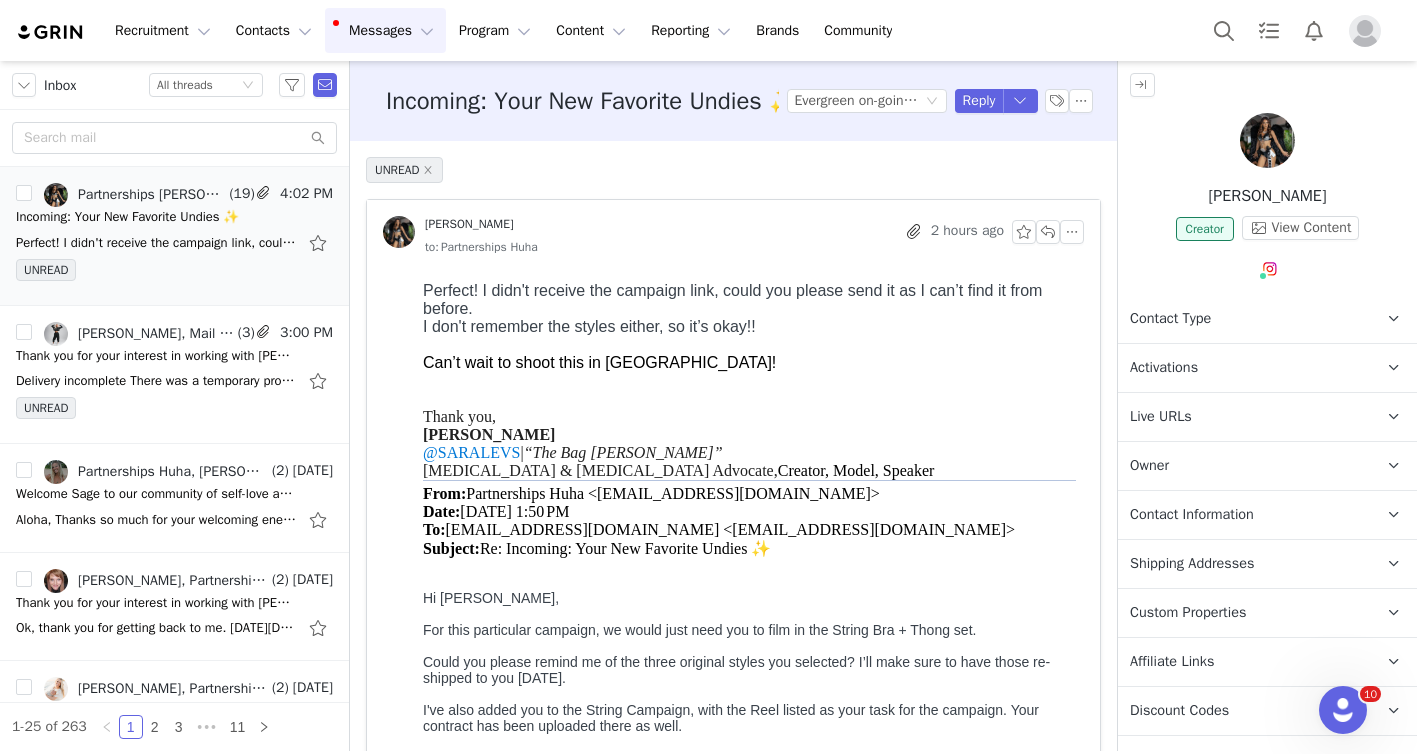scroll, scrollTop: 0, scrollLeft: 0, axis: both 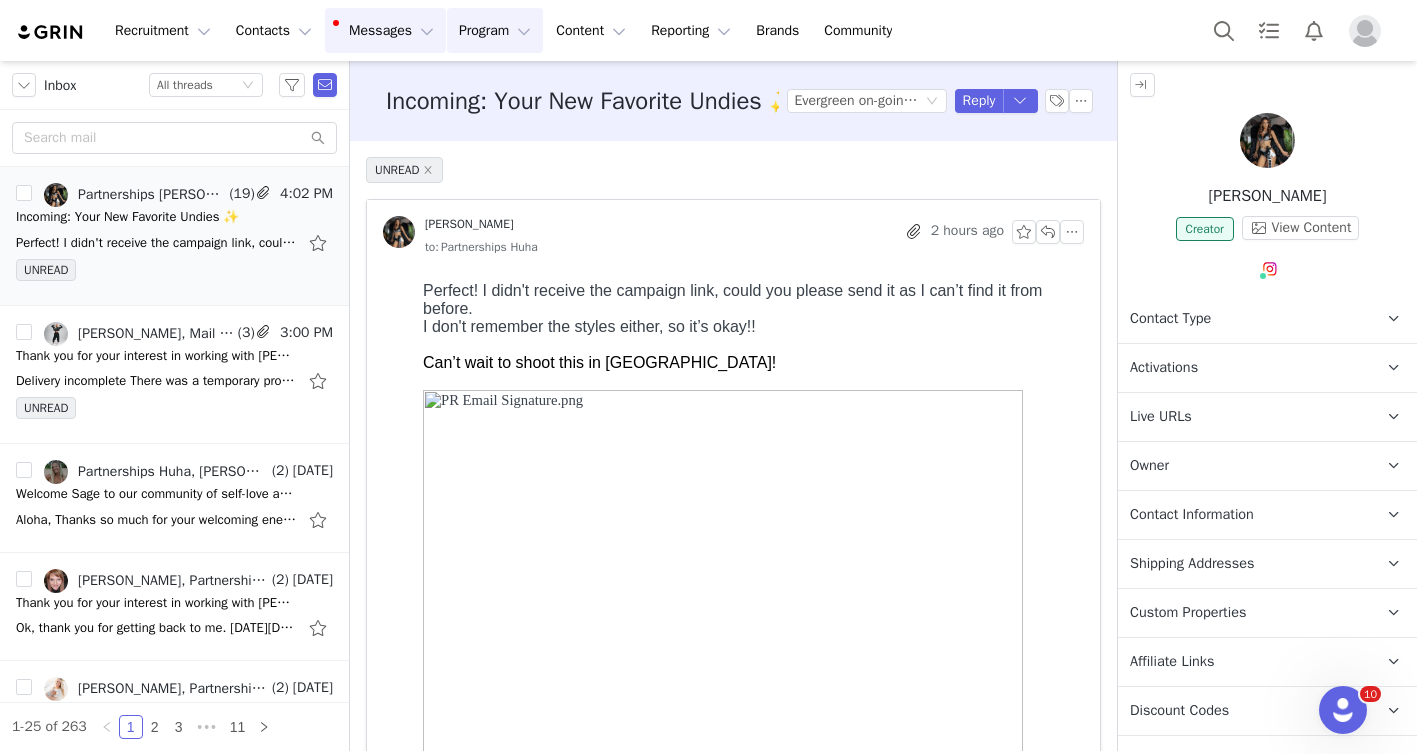 click on "Program Program" at bounding box center [495, 30] 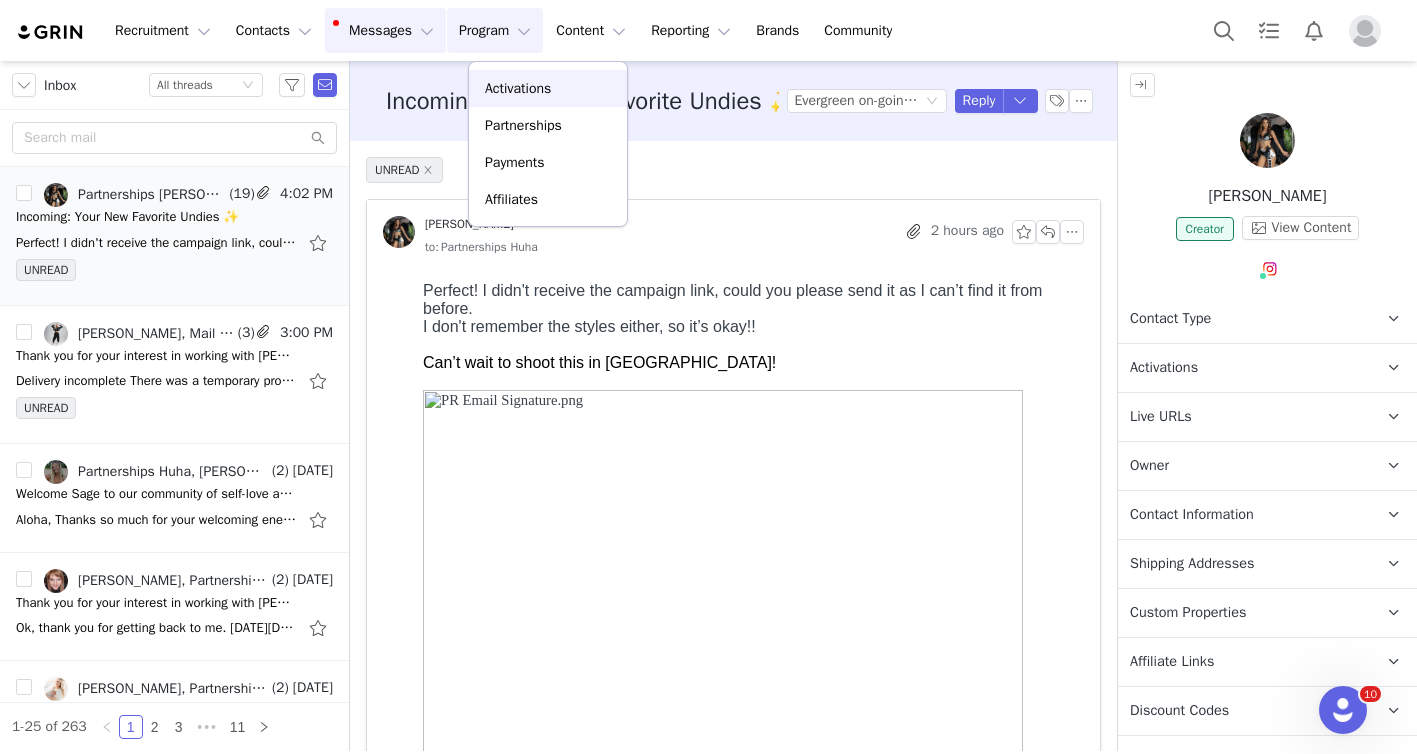 click on "Activations" at bounding box center (518, 88) 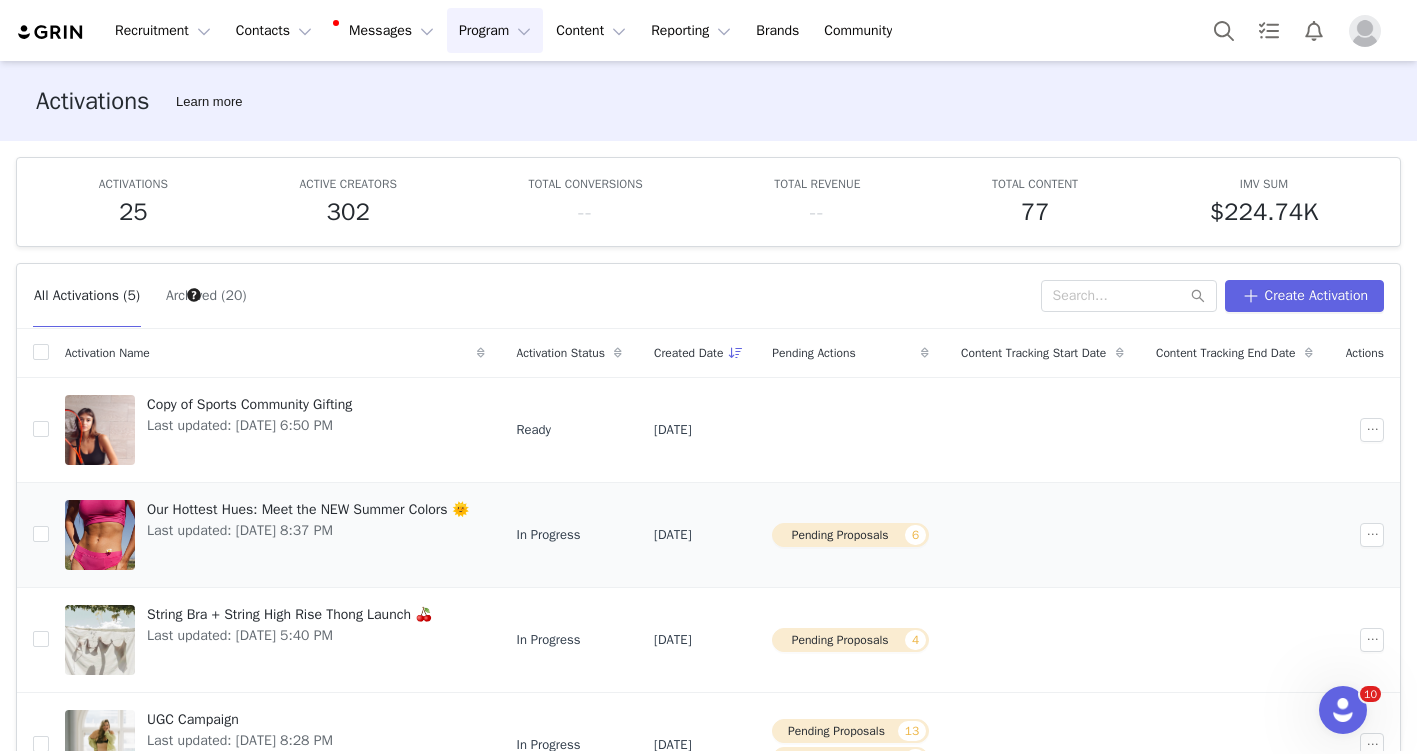 click on "Our Hottest Hues: Meet the NEW Summer Colors 🌞" at bounding box center (308, 509) 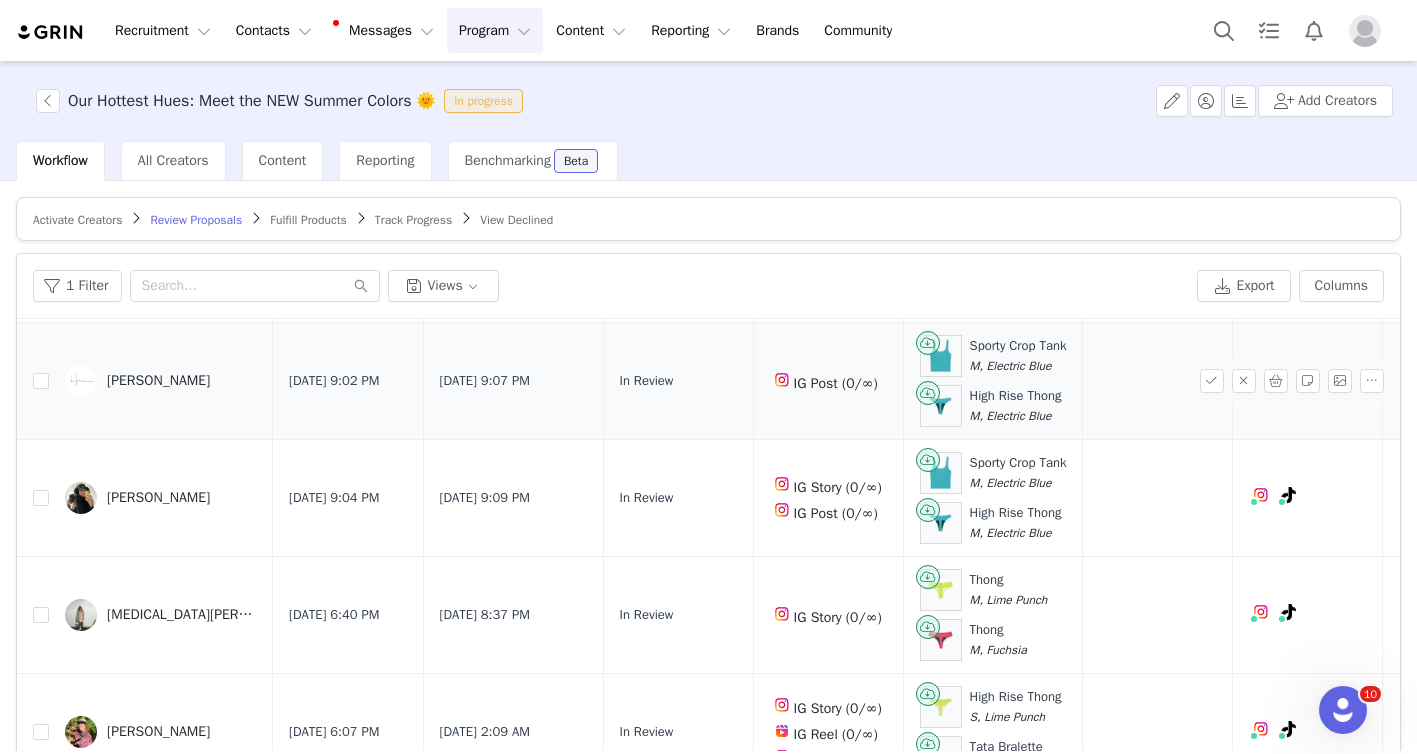 scroll, scrollTop: 273, scrollLeft: 0, axis: vertical 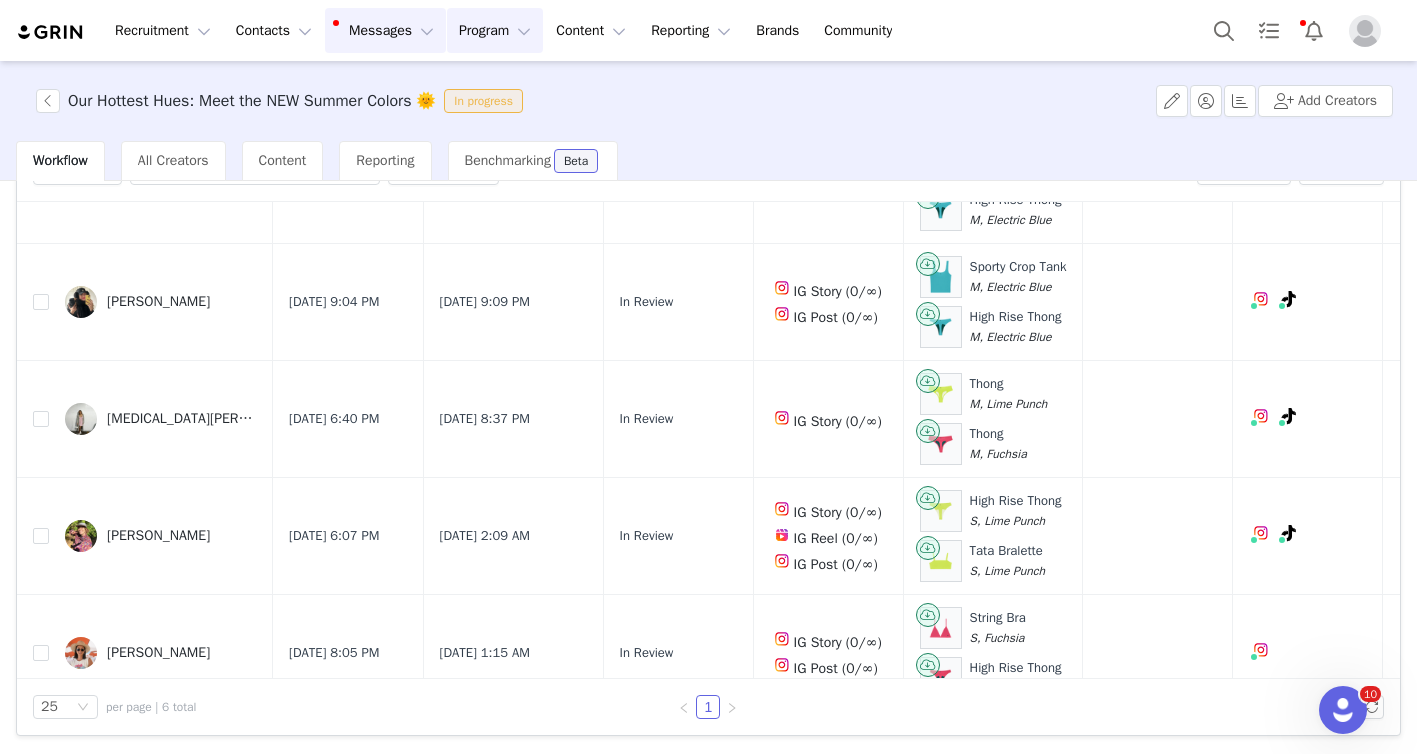 click on "Messages Messages" at bounding box center (385, 30) 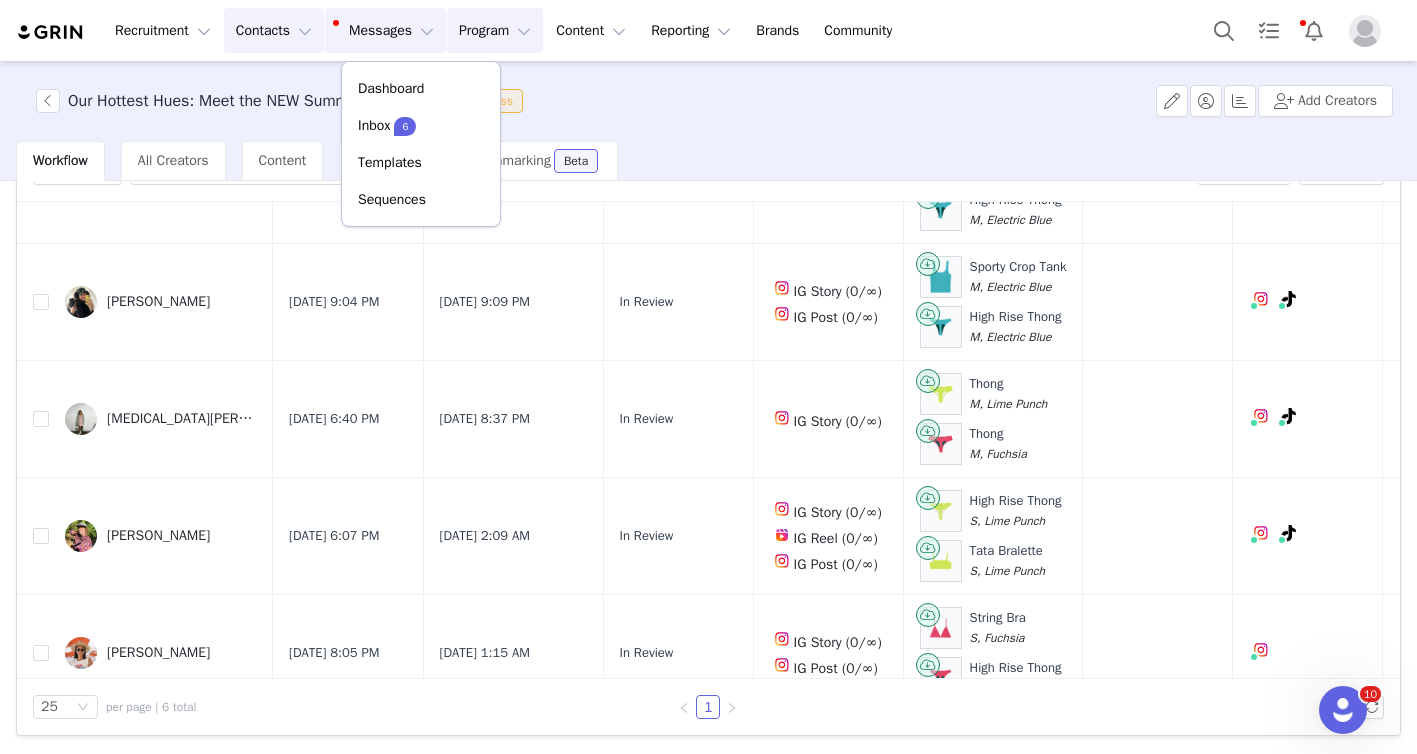 click on "Contacts Contacts" at bounding box center (274, 30) 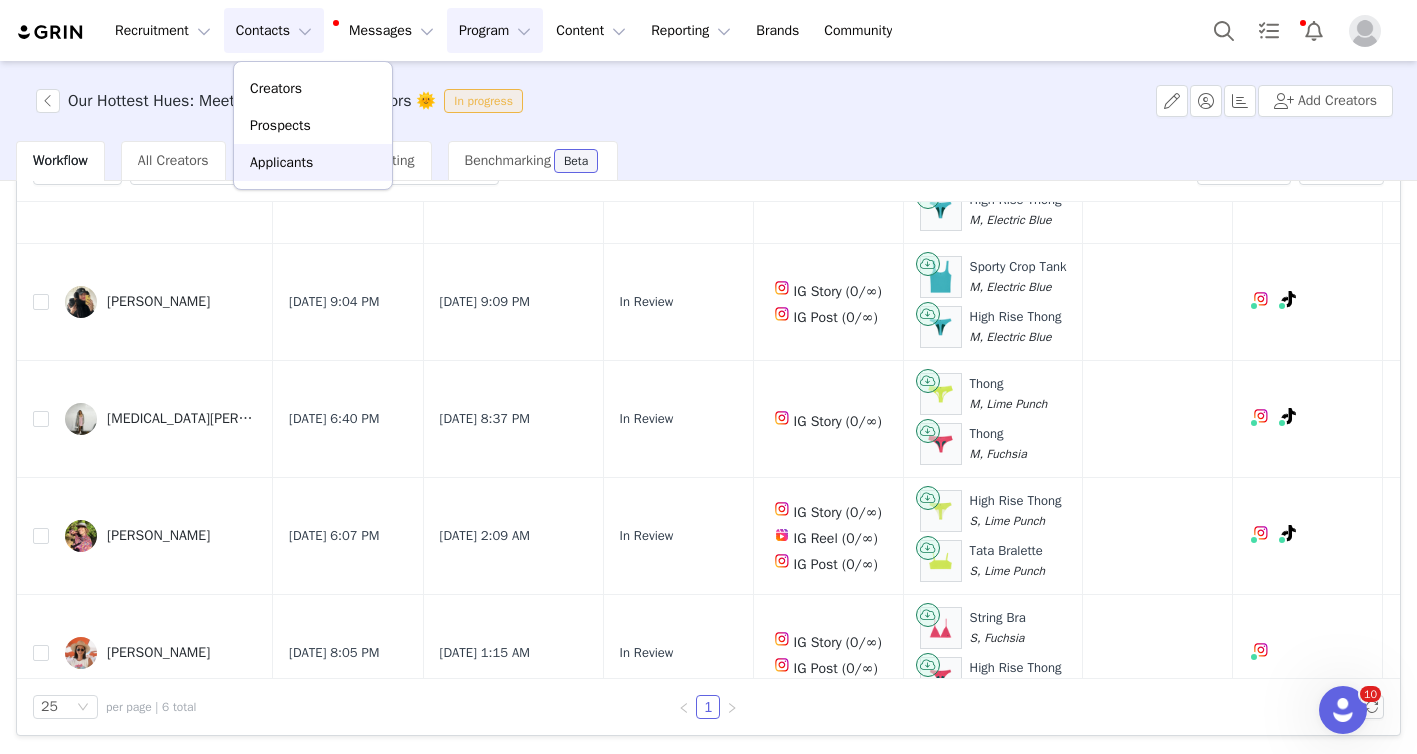 click on "Applicants" at bounding box center [281, 162] 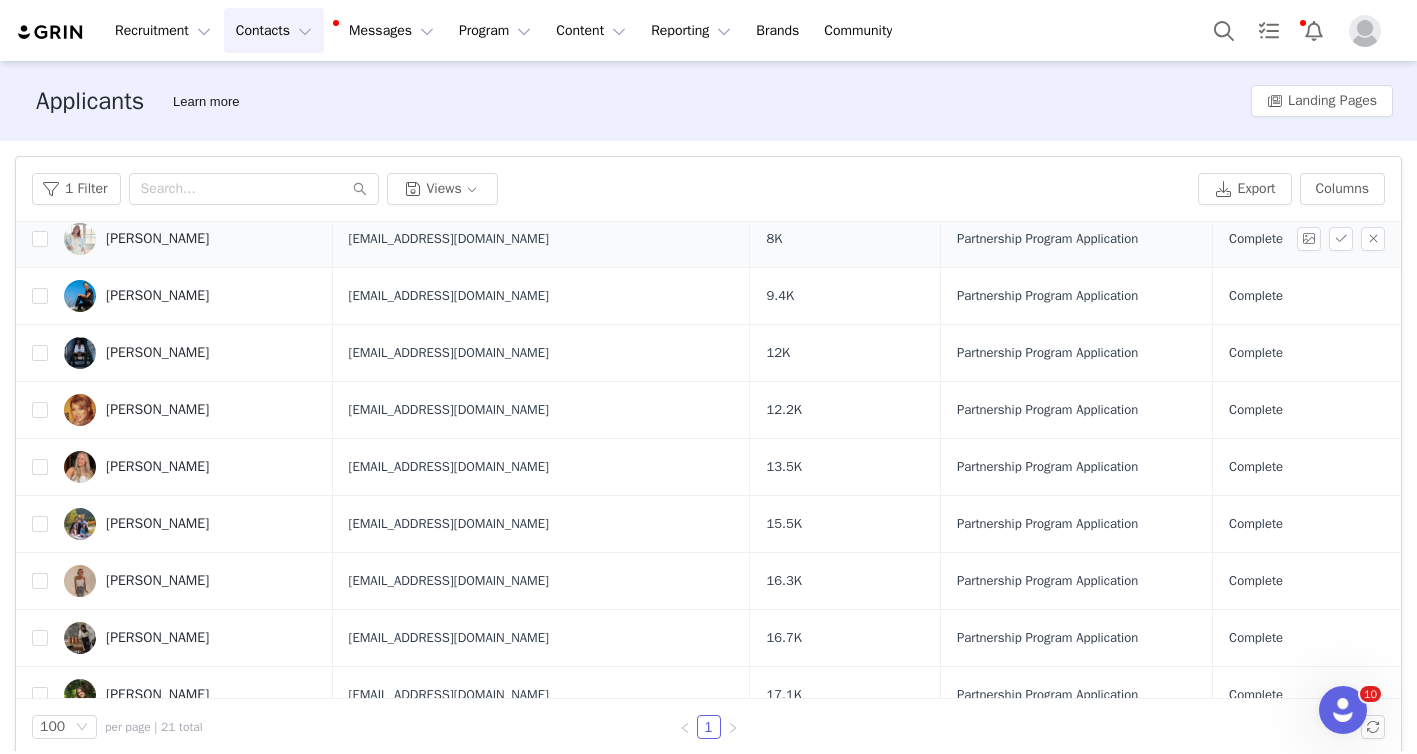 scroll, scrollTop: 768, scrollLeft: 0, axis: vertical 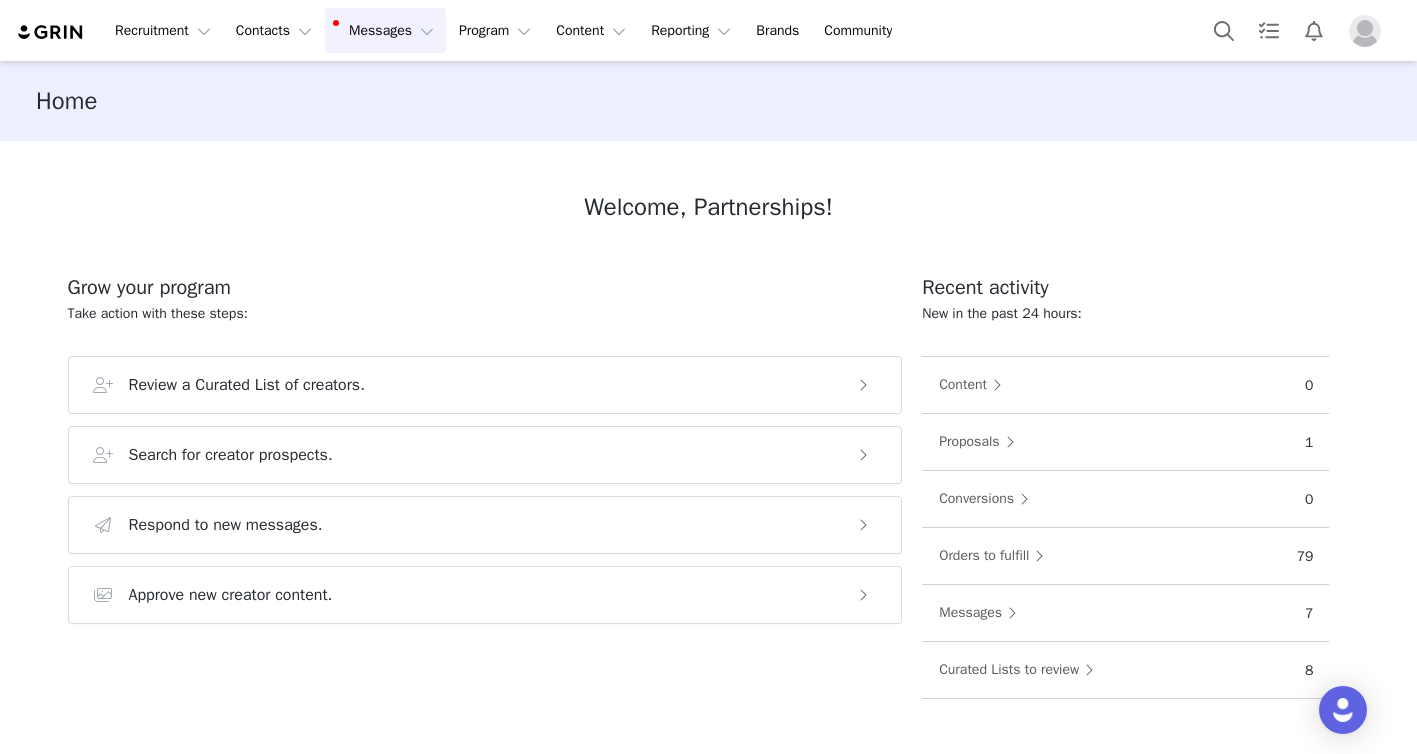 click on "Messages Messages" at bounding box center [385, 30] 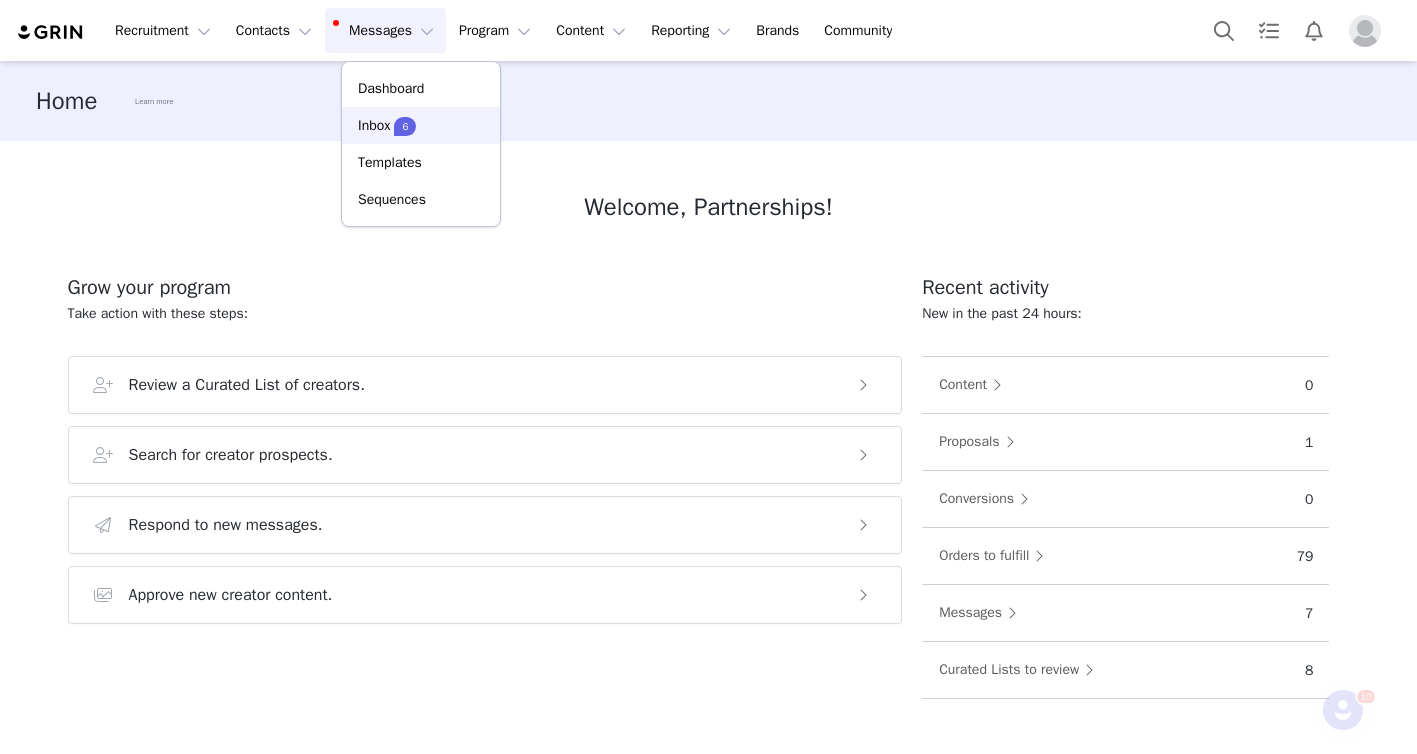 scroll, scrollTop: 0, scrollLeft: 0, axis: both 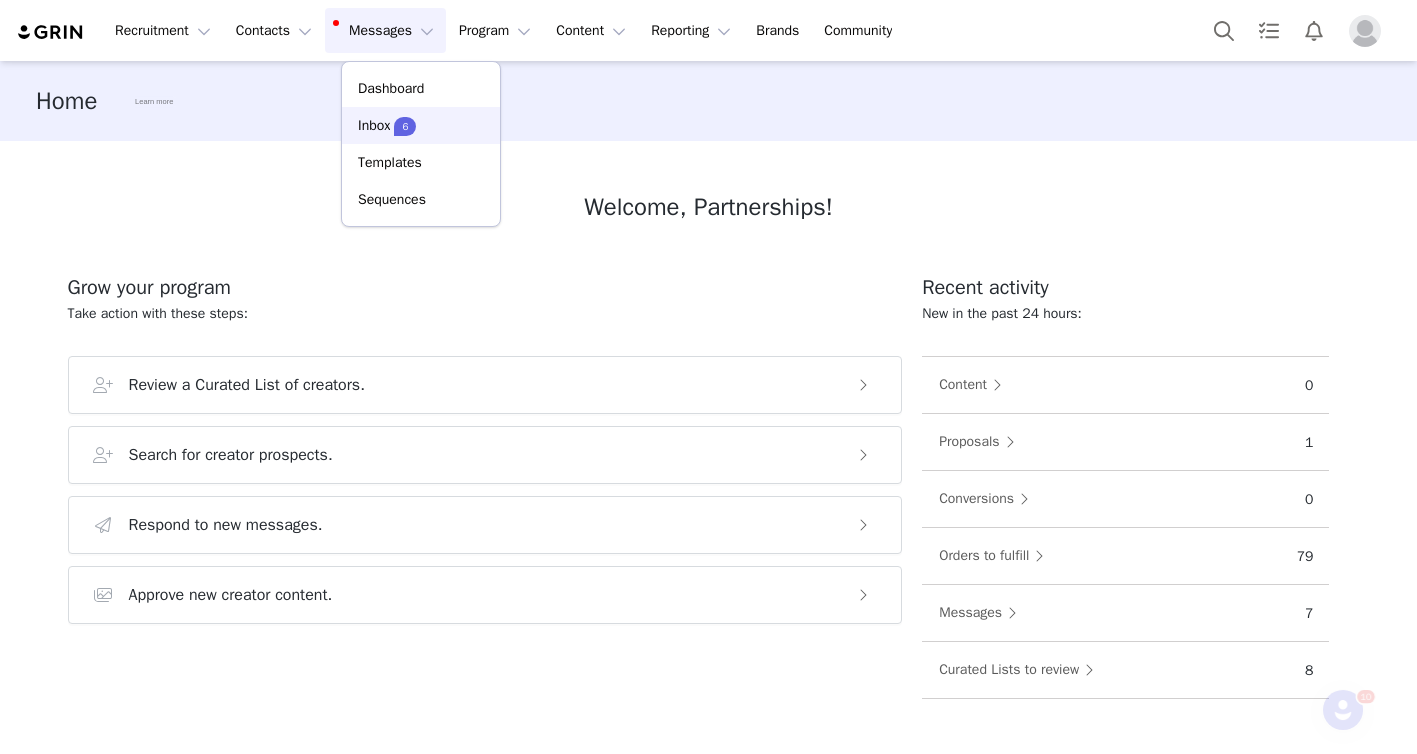 click on "Inbox 6" at bounding box center (421, 125) 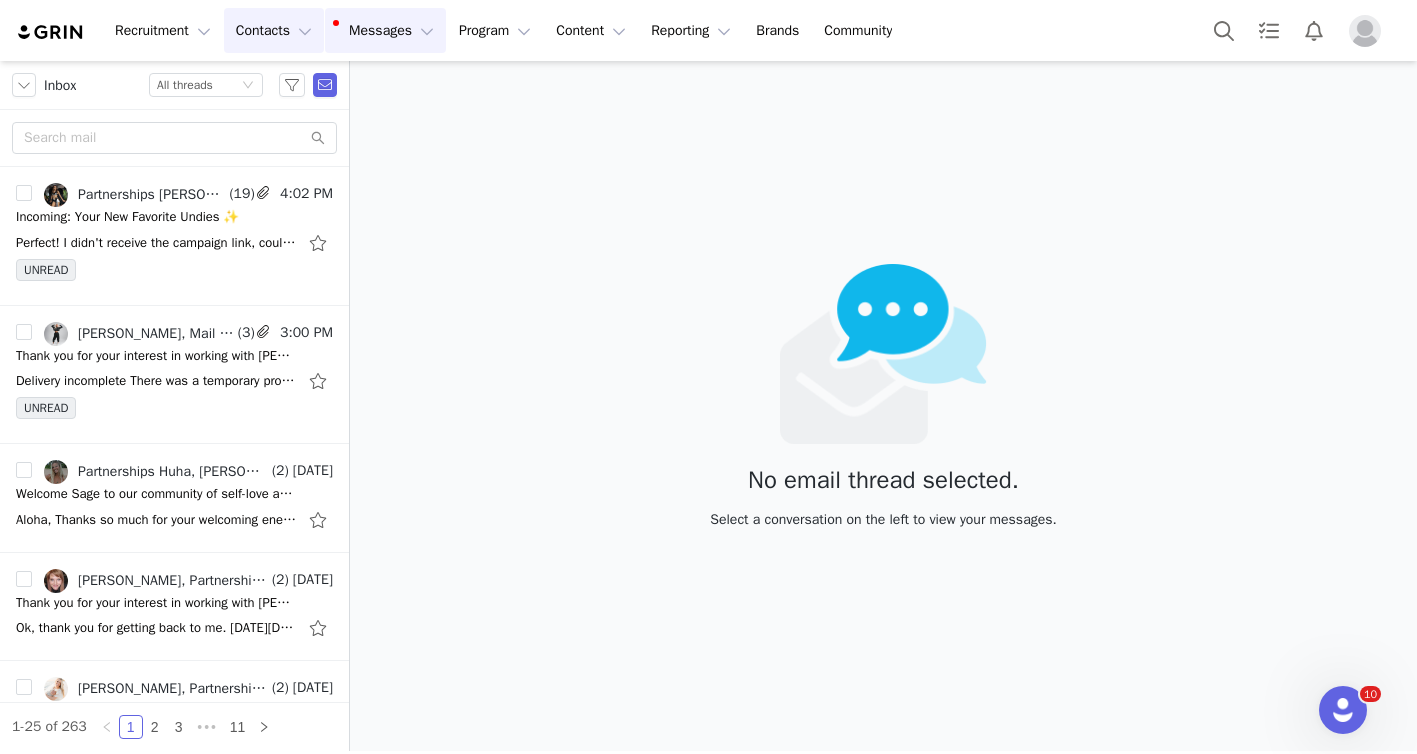 click on "Contacts Contacts" at bounding box center [274, 30] 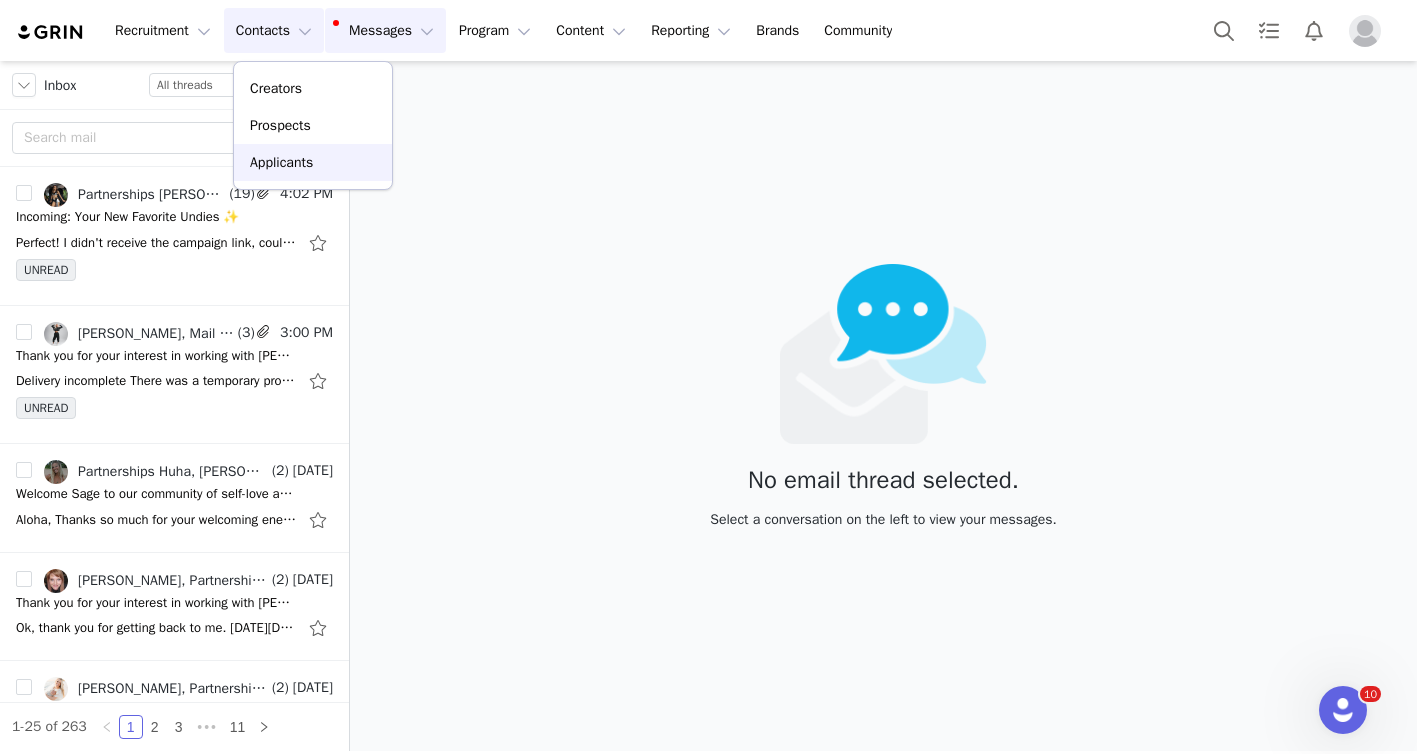 click on "Applicants" at bounding box center [281, 162] 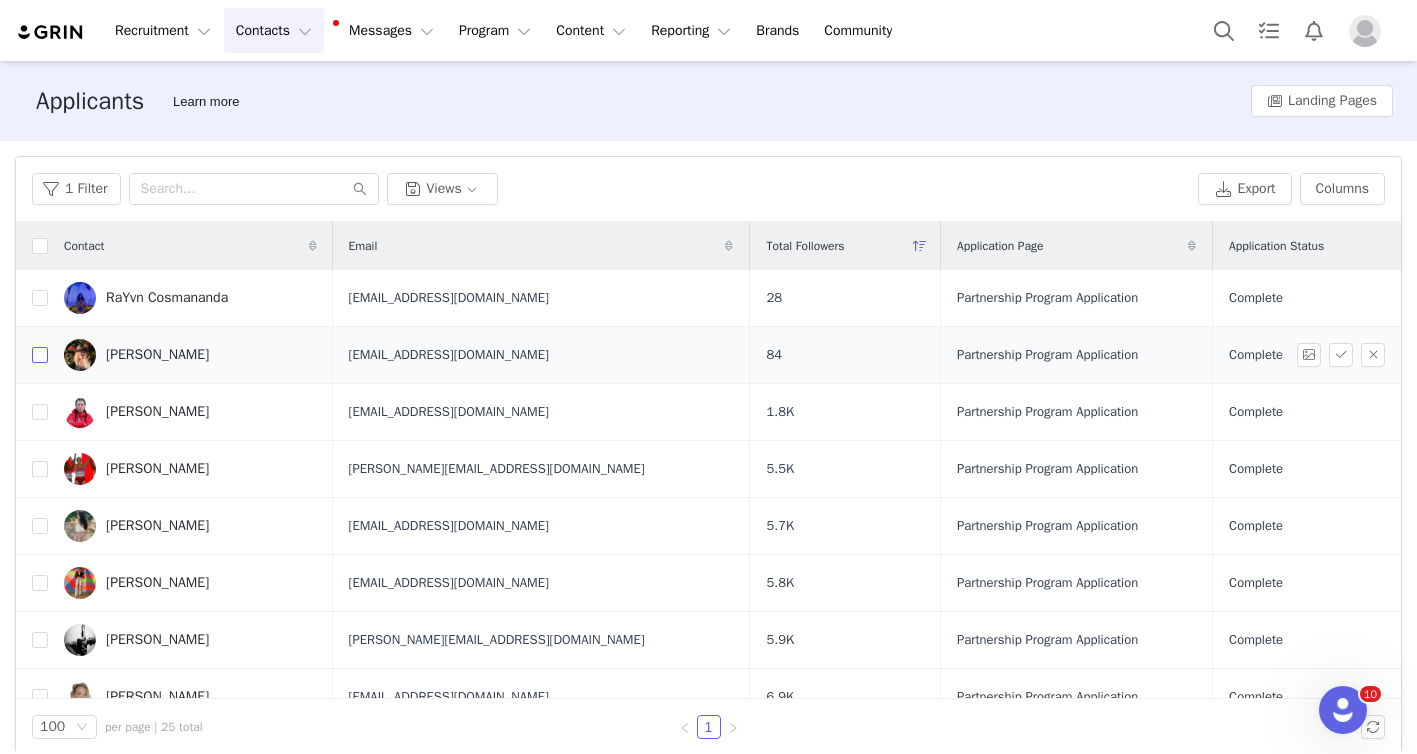 click at bounding box center (40, 355) 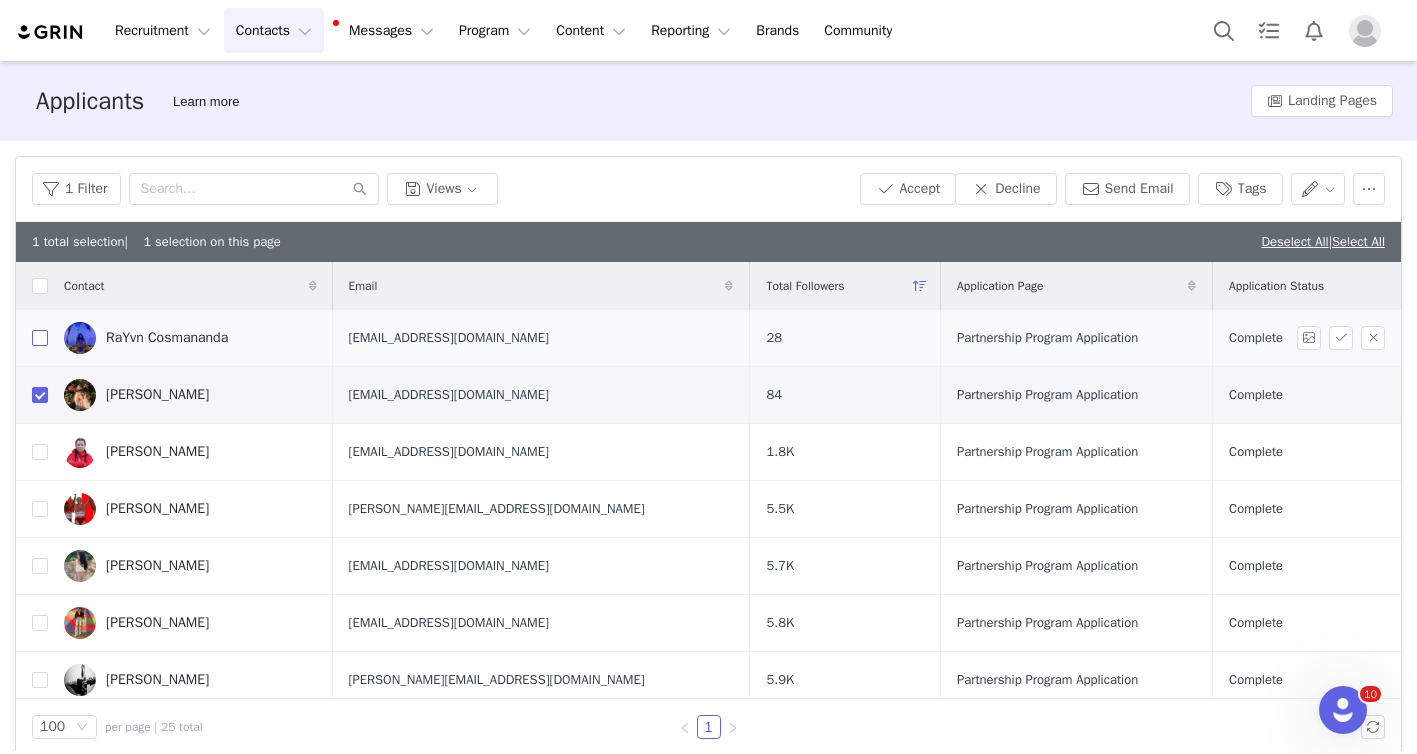 click at bounding box center [40, 338] 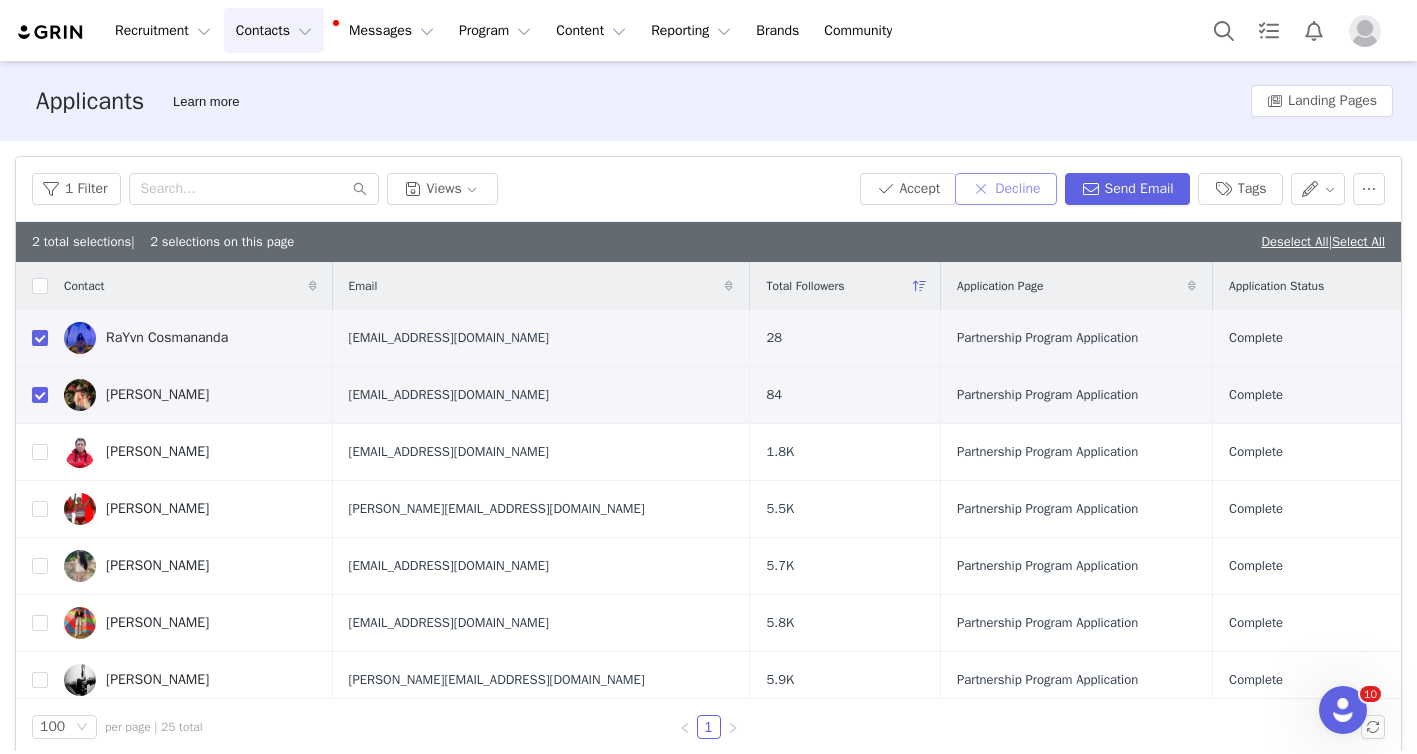click on "Decline" at bounding box center (1005, 189) 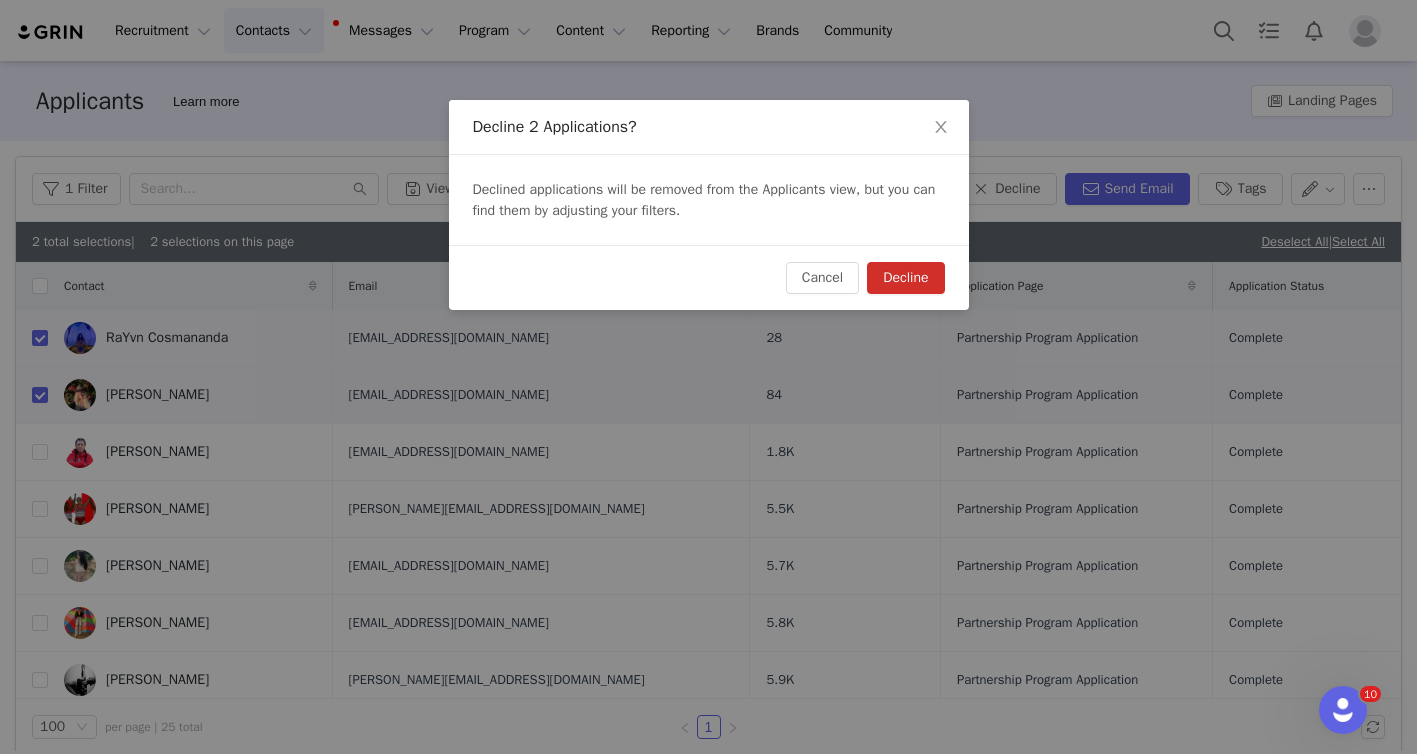 click on "Decline" at bounding box center (905, 278) 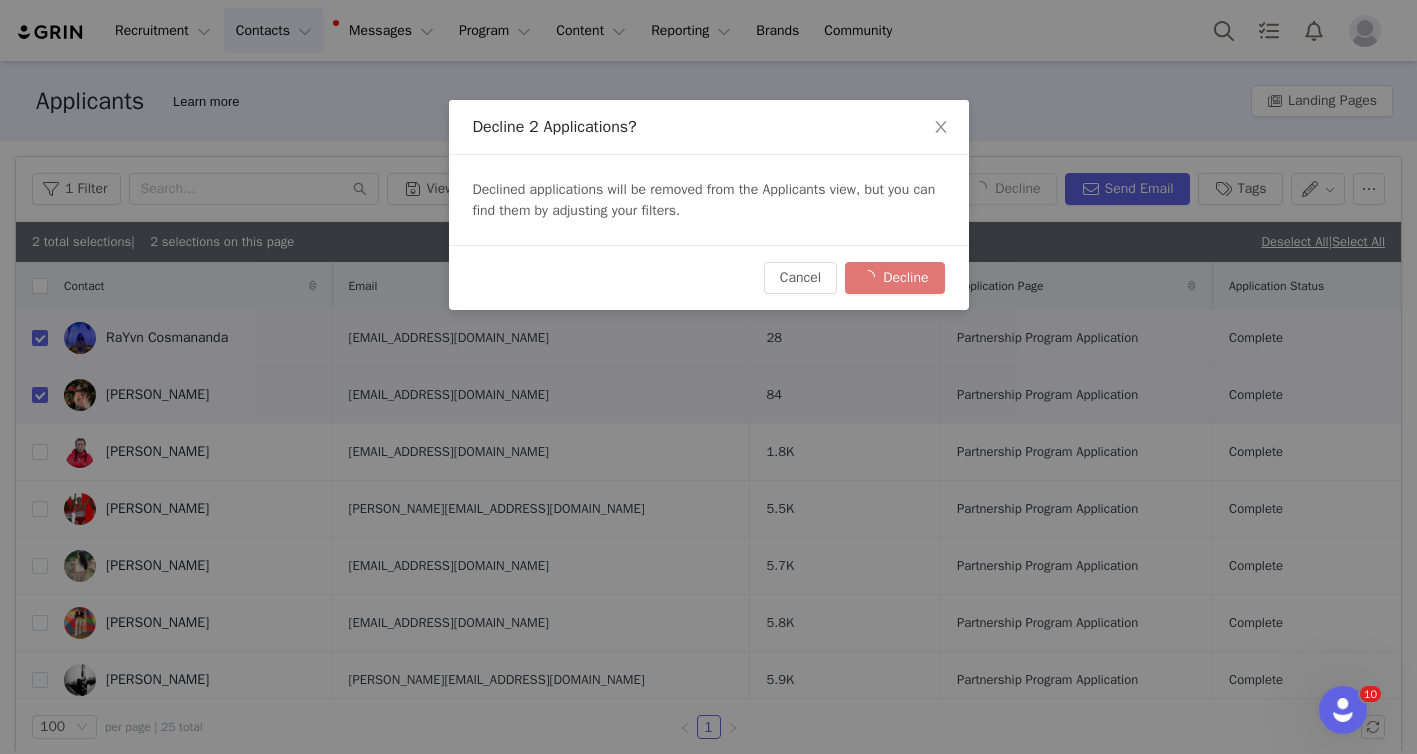 checkbox on "false" 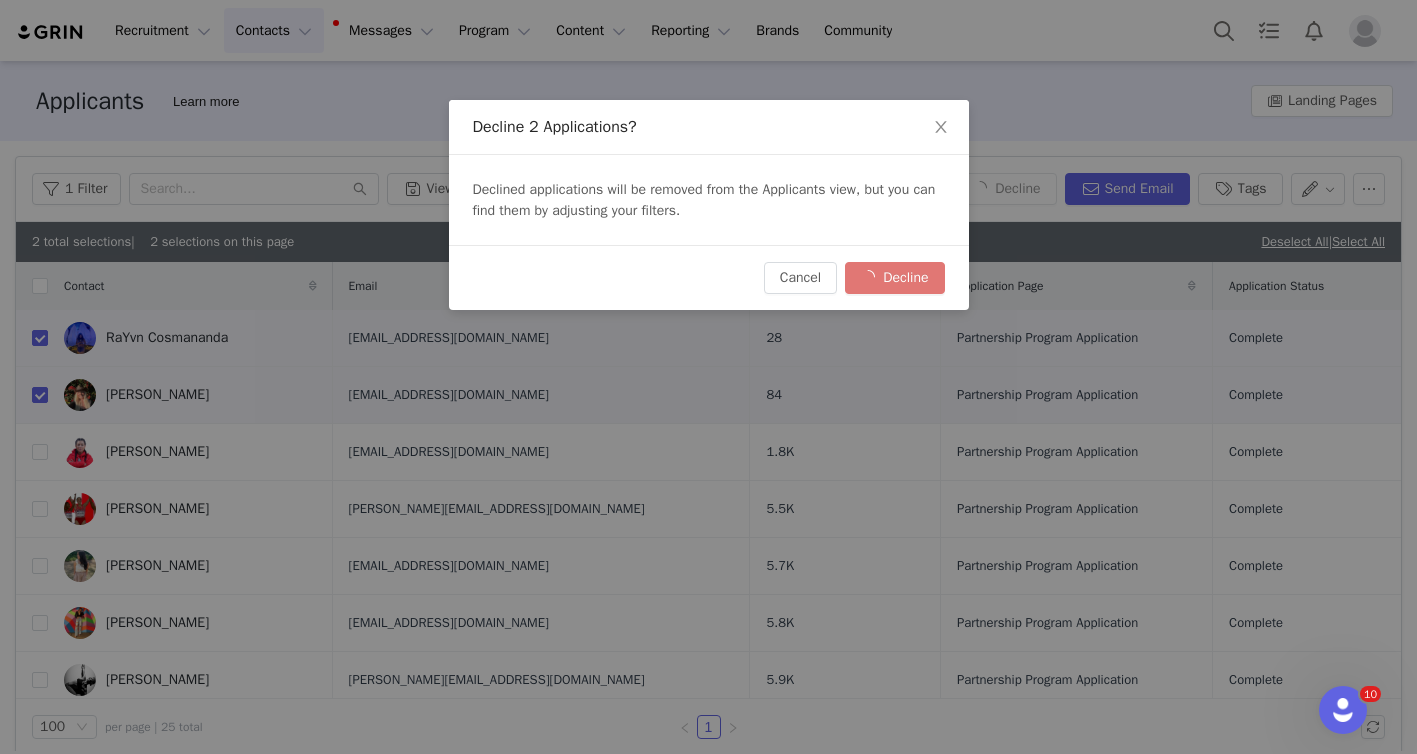 checkbox on "false" 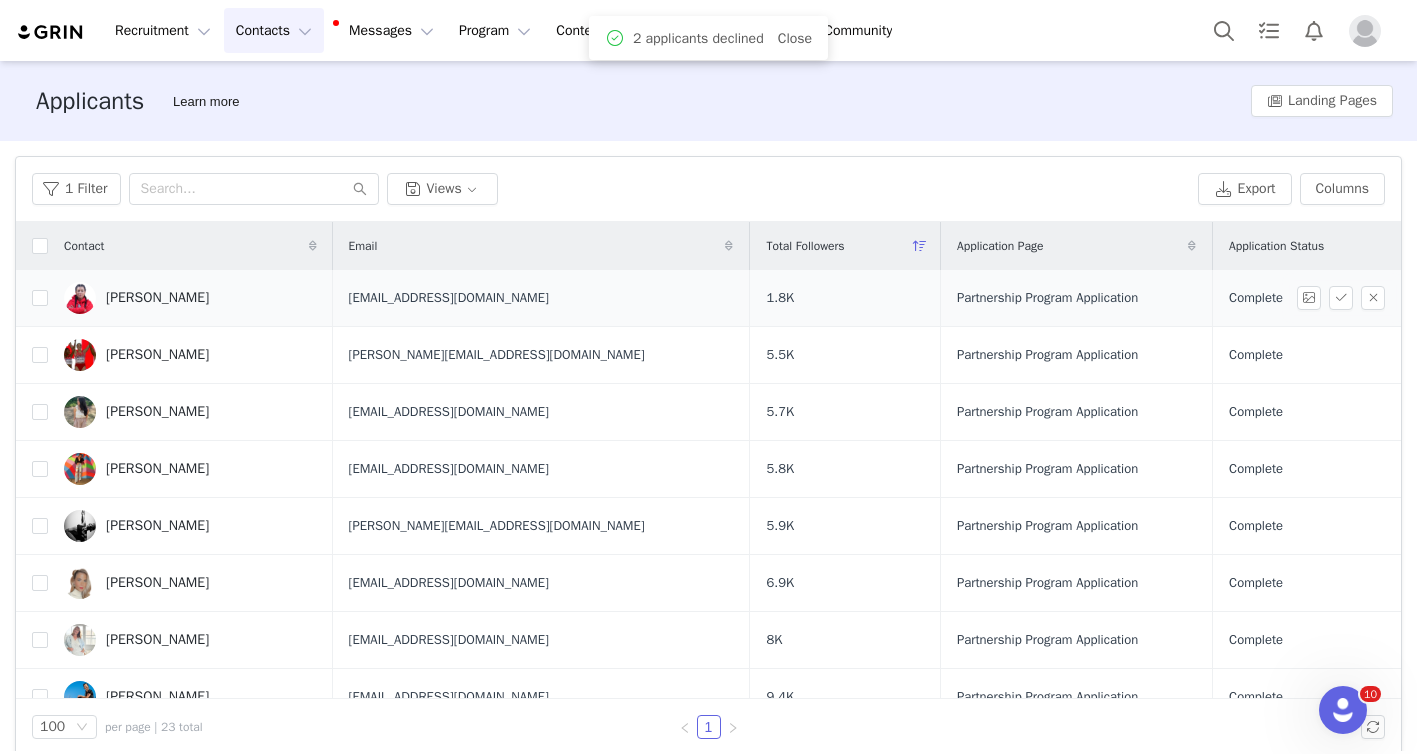 click on "Courtney Copoc" at bounding box center (157, 298) 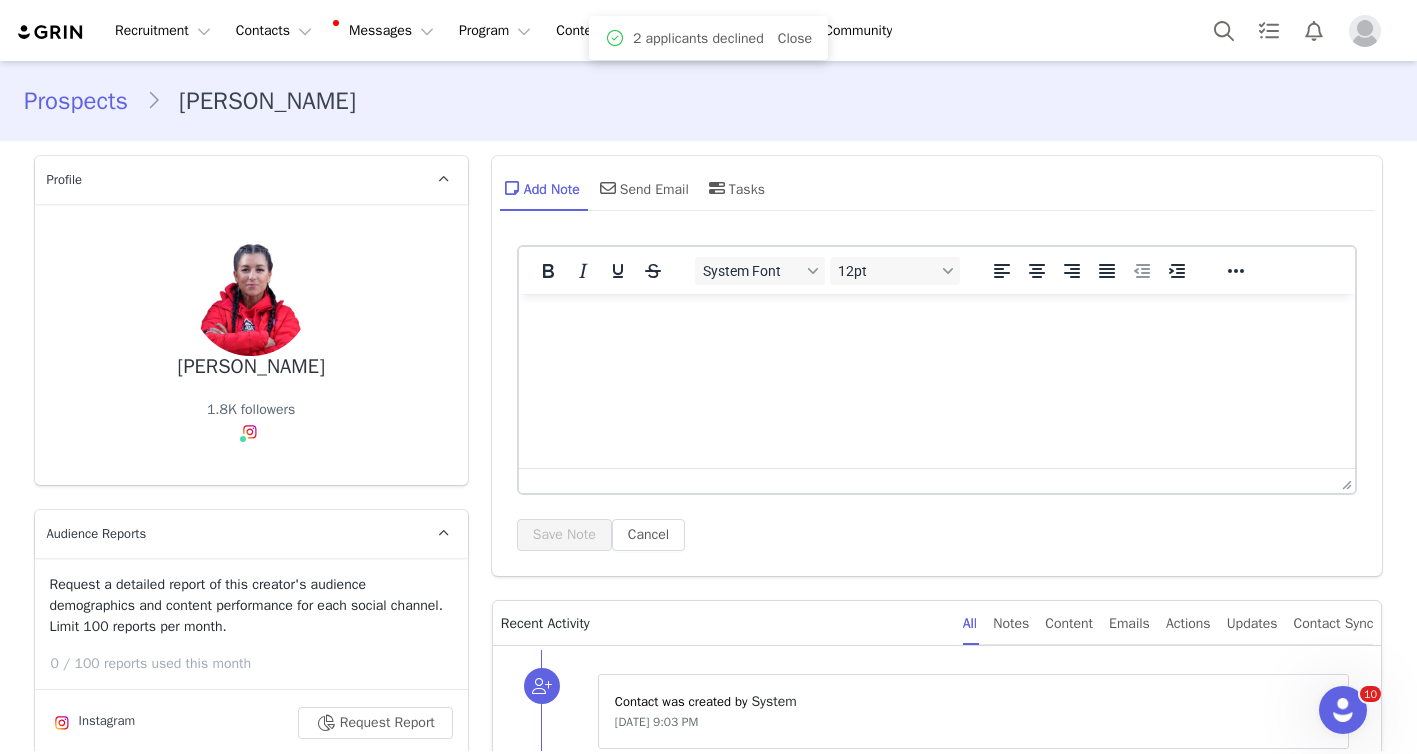 scroll, scrollTop: 0, scrollLeft: 0, axis: both 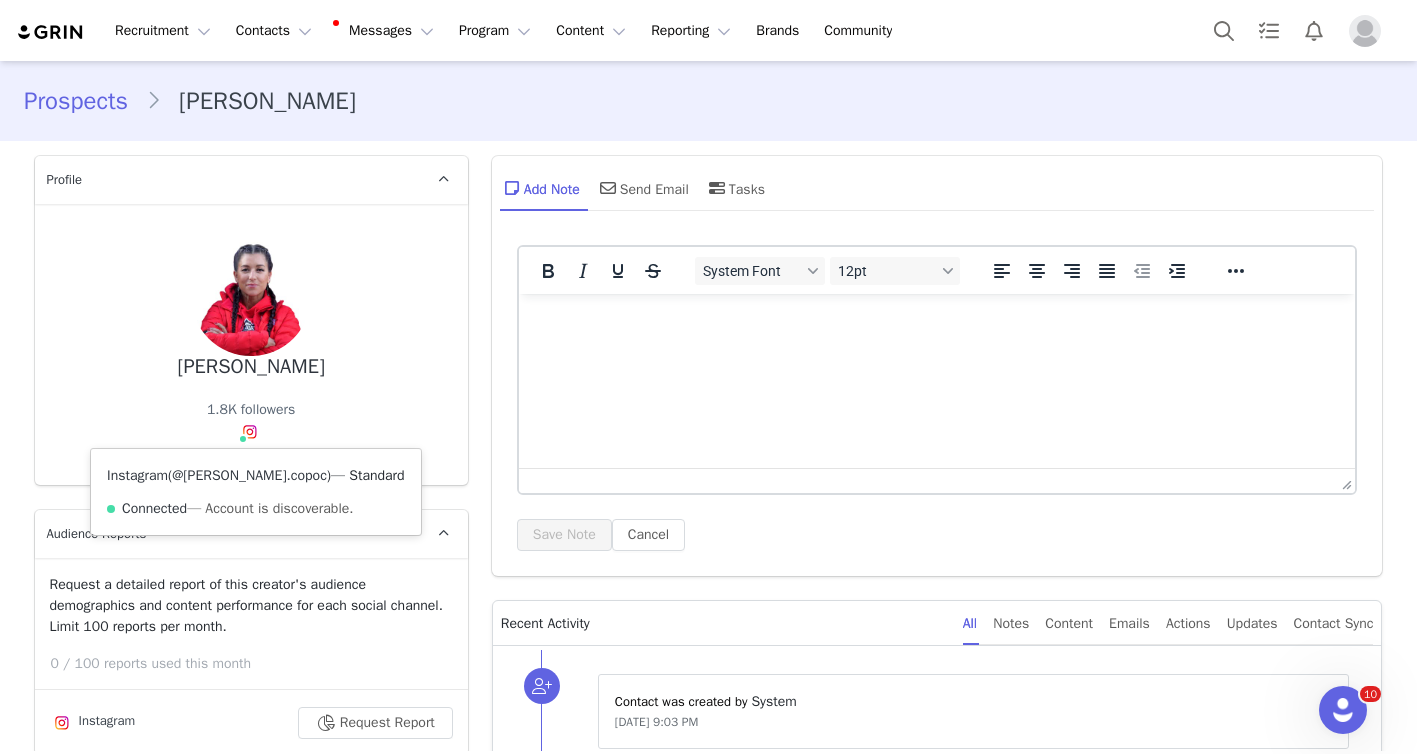 click on "@courtney.copoc" at bounding box center [249, 475] 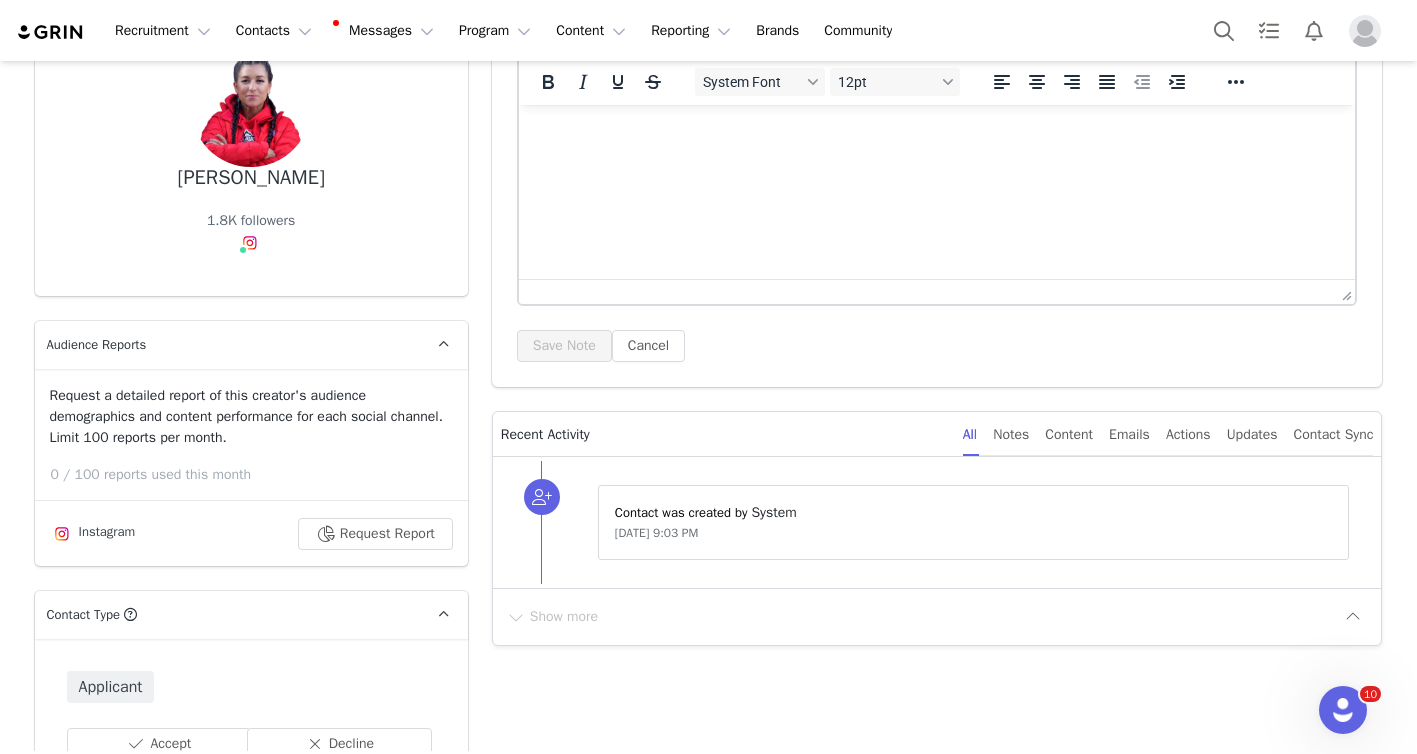 scroll, scrollTop: 277, scrollLeft: 0, axis: vertical 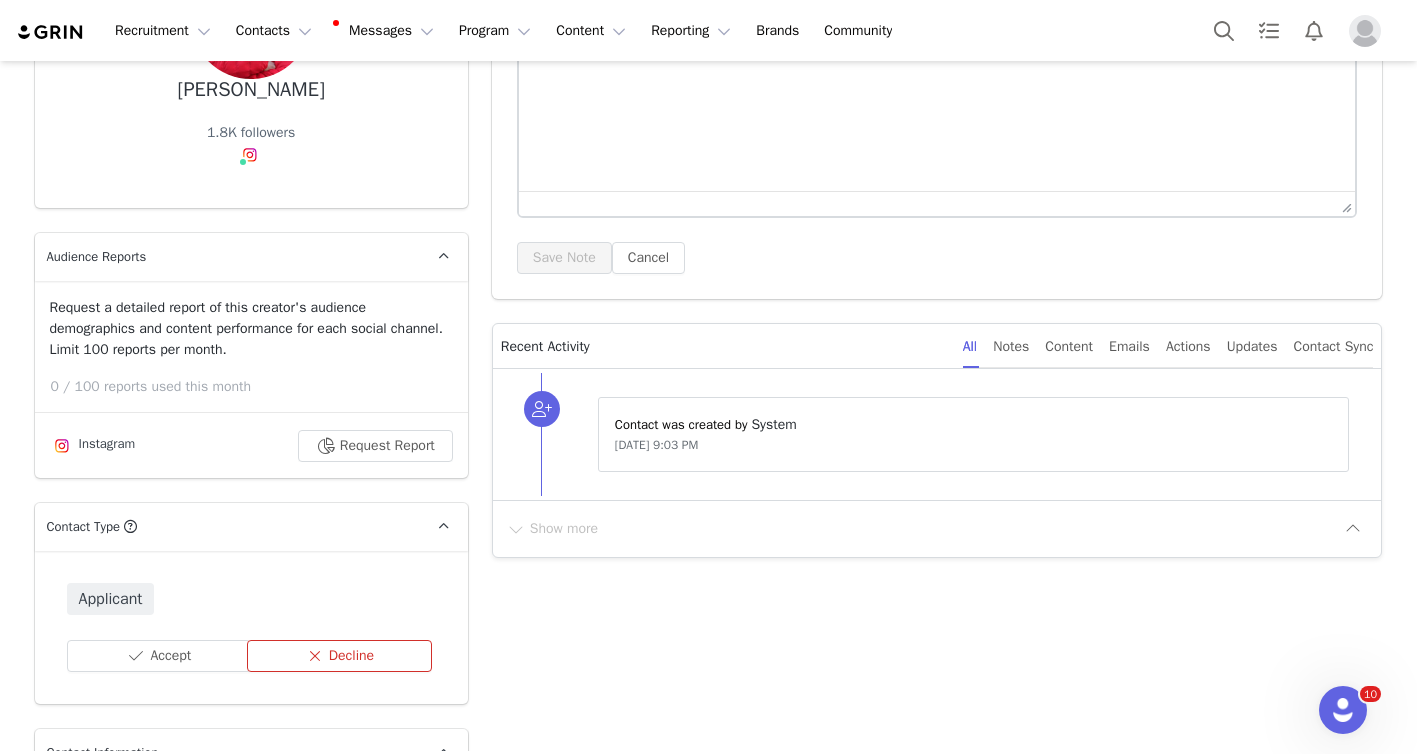 click on "Decline" at bounding box center (339, 656) 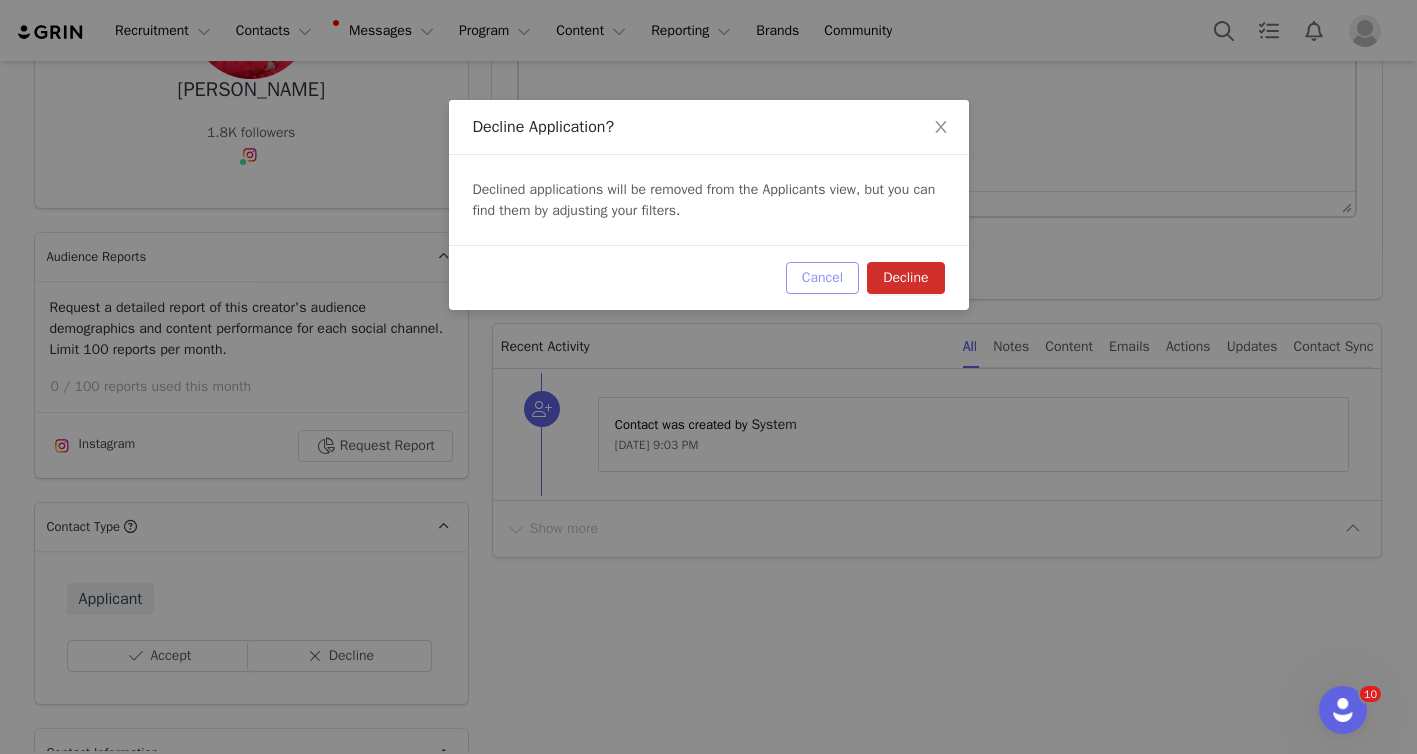 click on "Cancel" at bounding box center [822, 278] 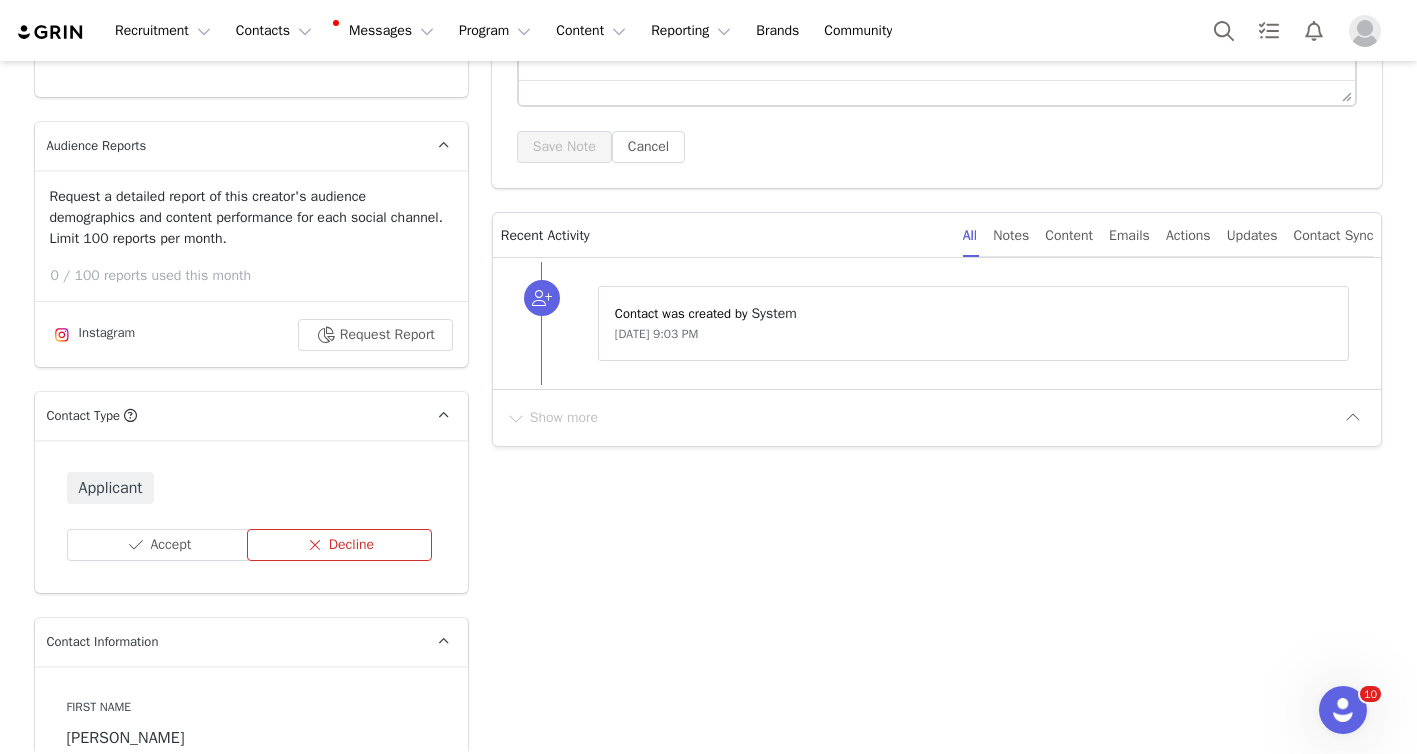 scroll, scrollTop: 383, scrollLeft: 0, axis: vertical 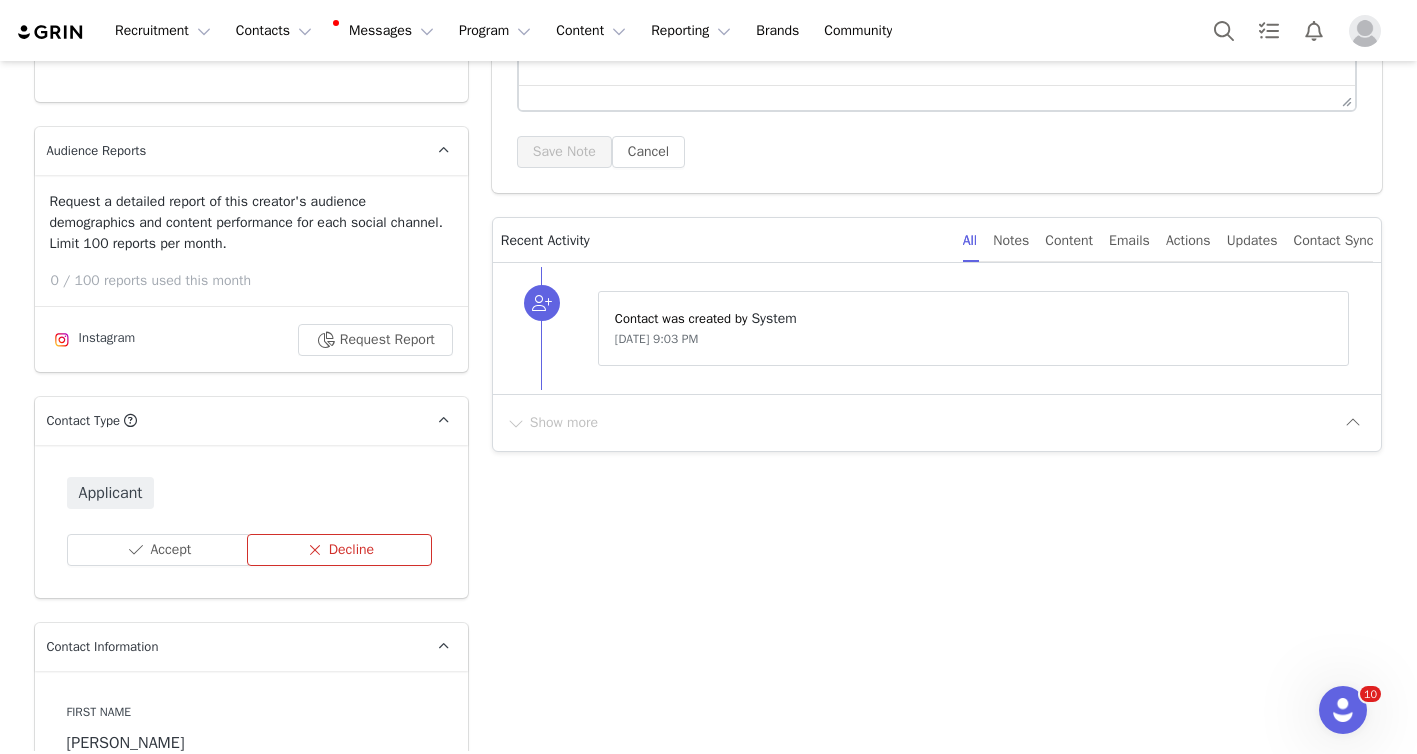 type 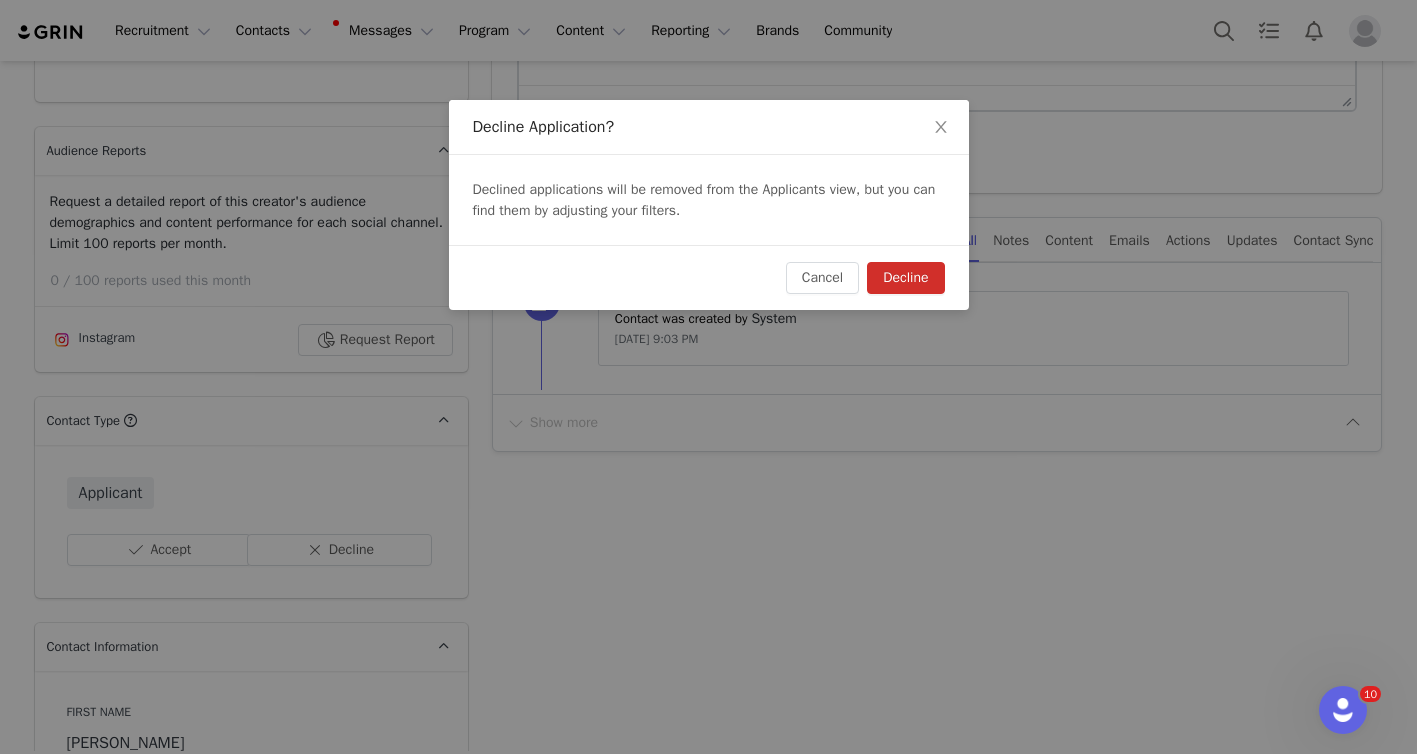 click on "Decline" at bounding box center (905, 278) 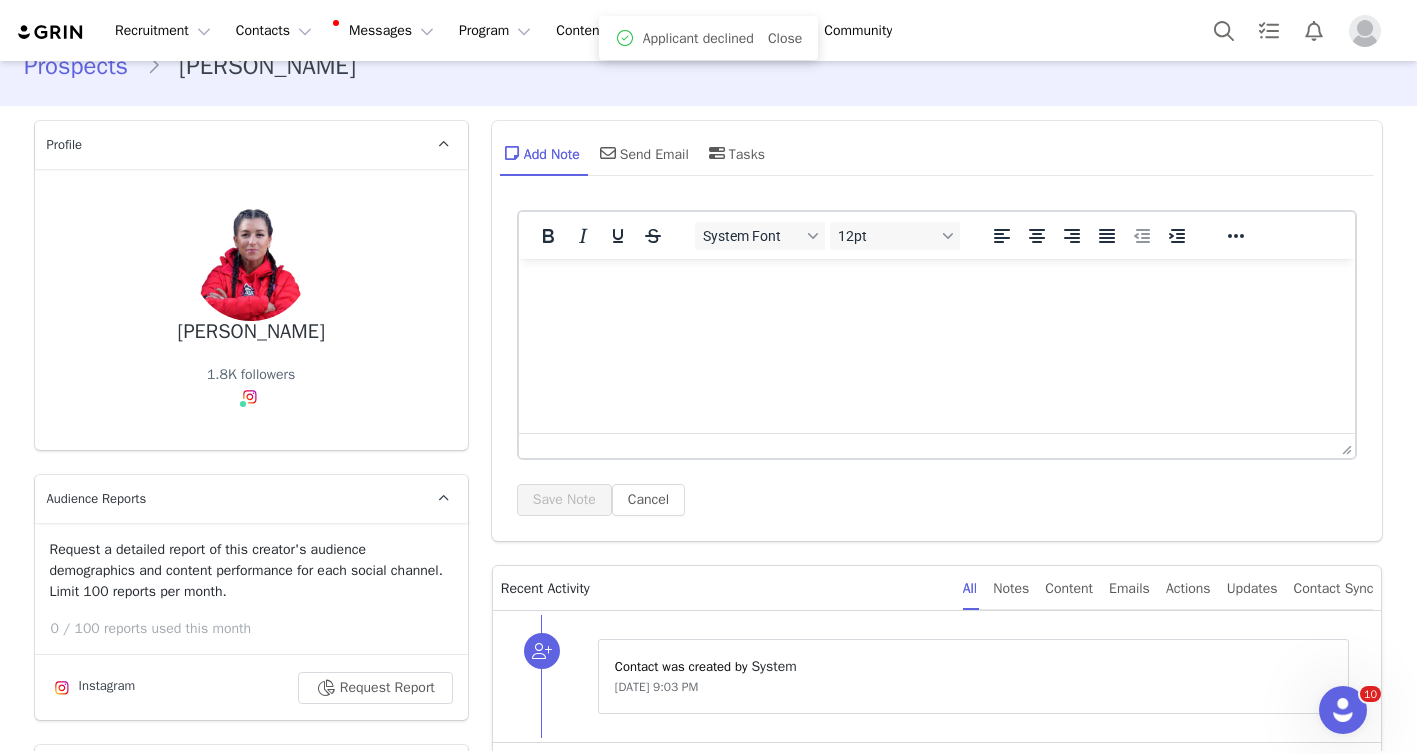 scroll, scrollTop: 0, scrollLeft: 0, axis: both 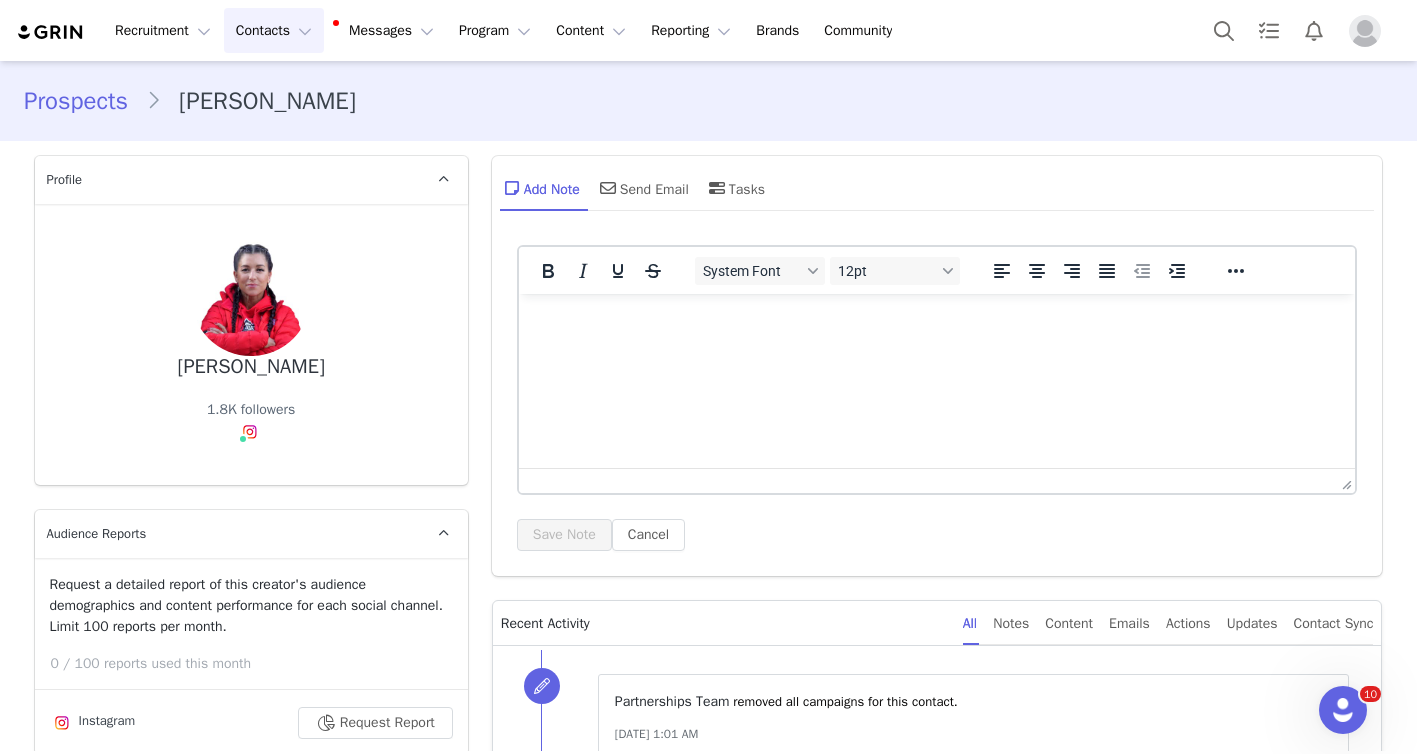 click on "Contacts Contacts" at bounding box center (274, 30) 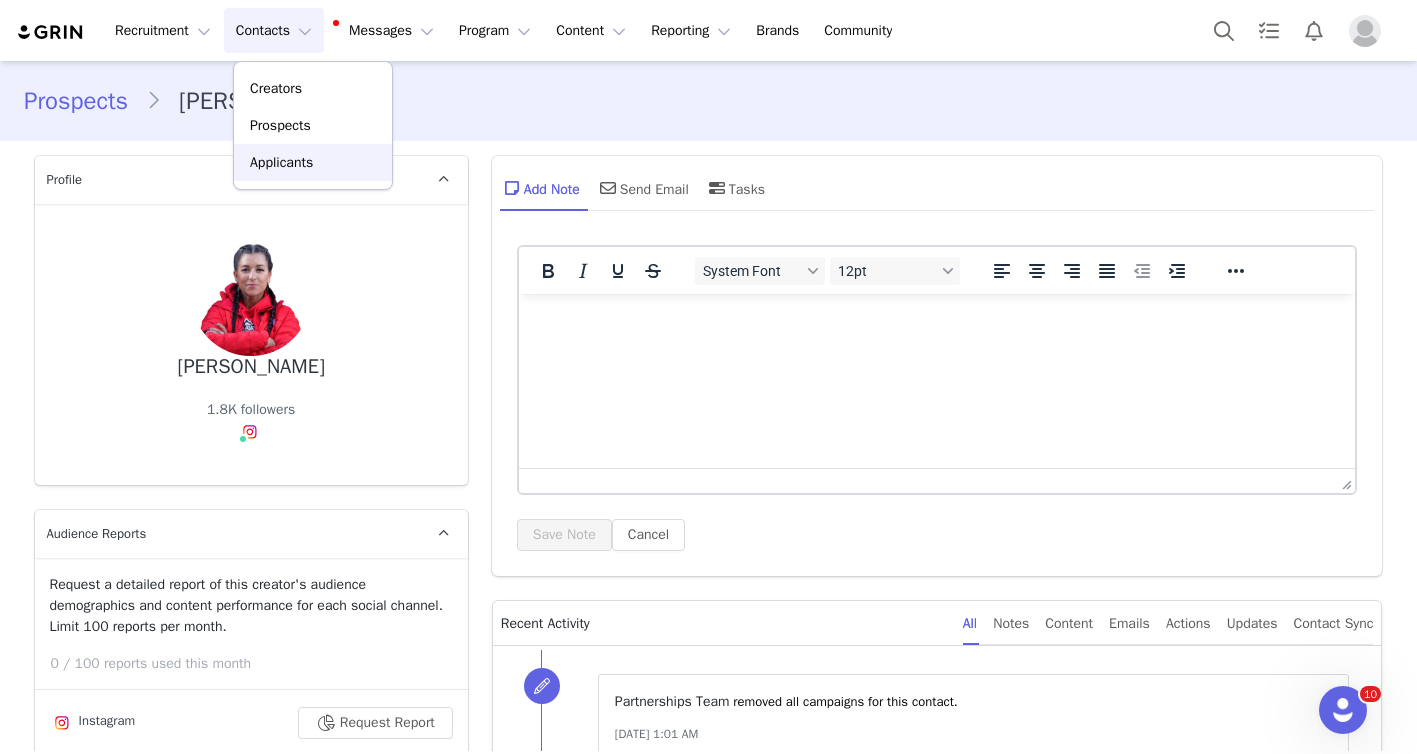 click on "Applicants" at bounding box center (281, 162) 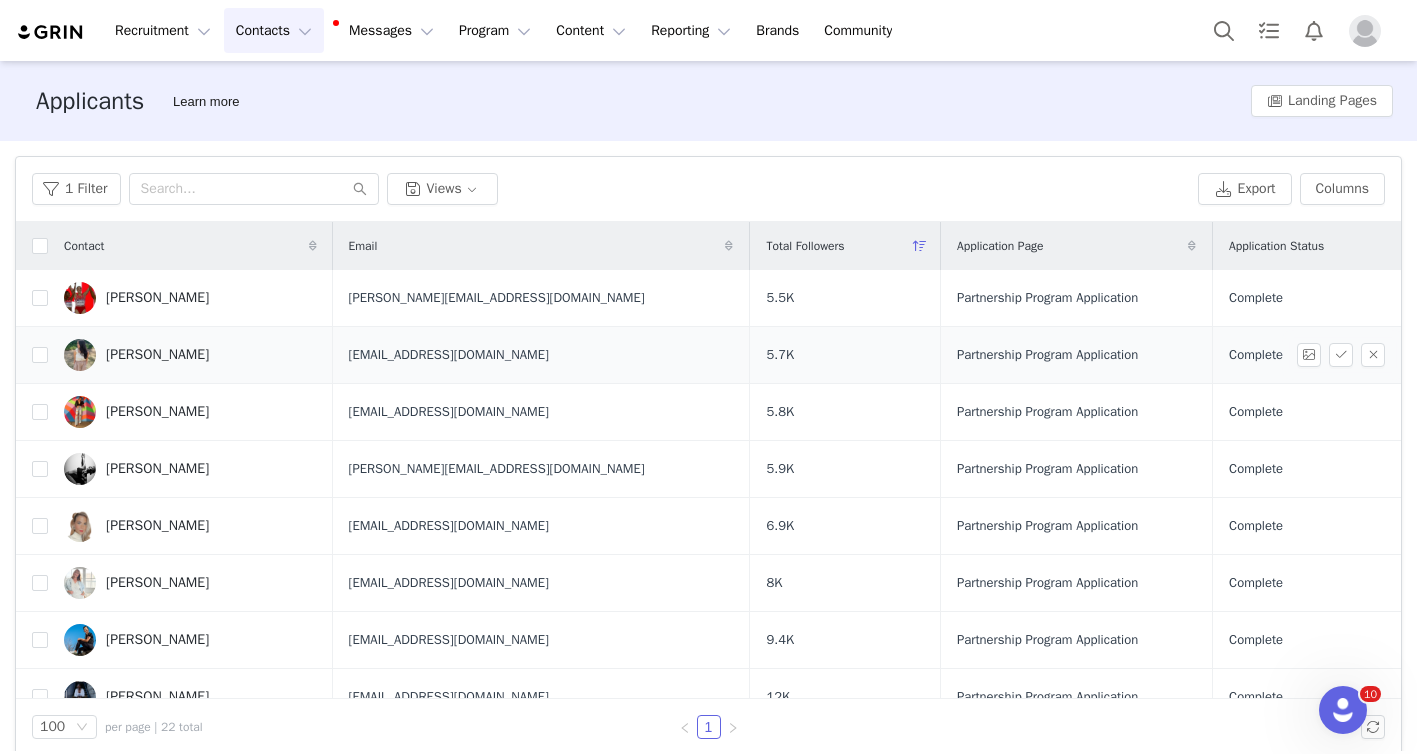 click on "[PERSON_NAME]" at bounding box center (157, 355) 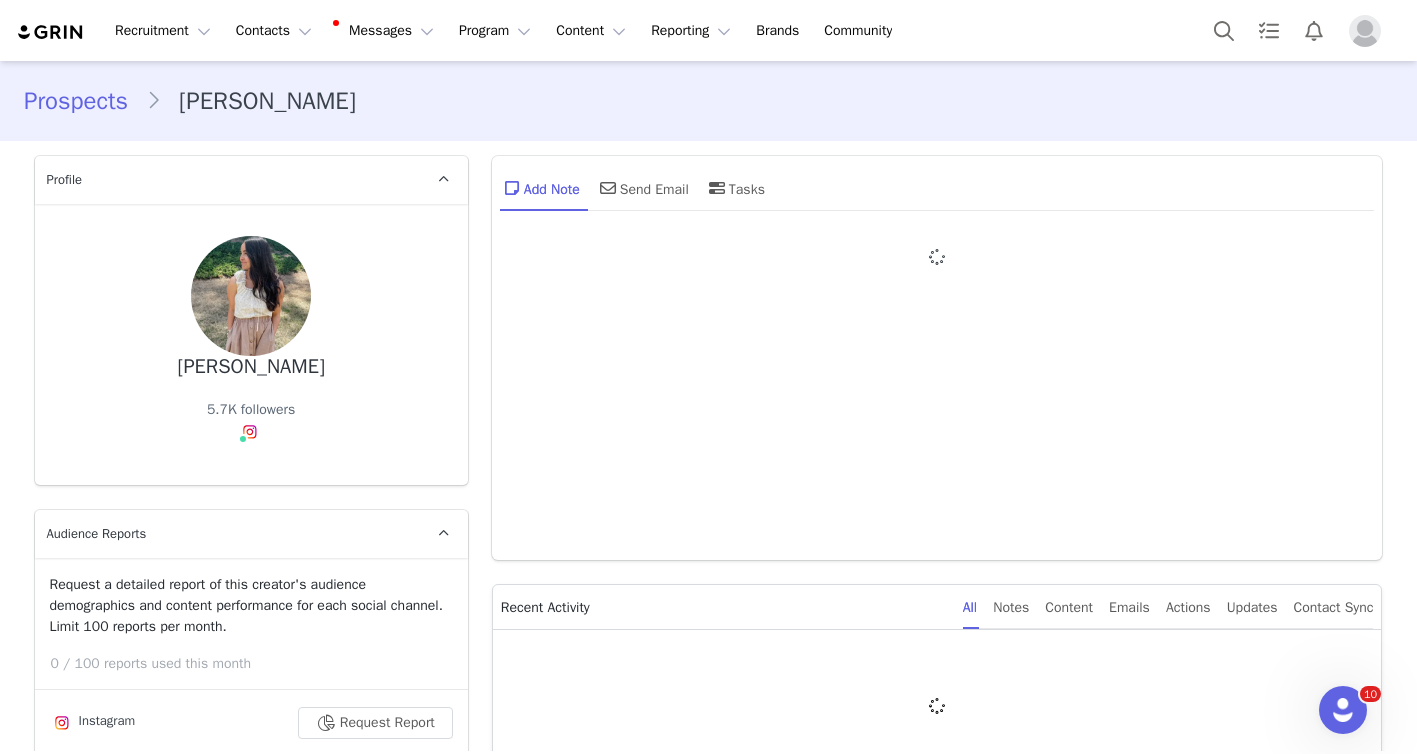 type on "+1 ([GEOGRAPHIC_DATA])" 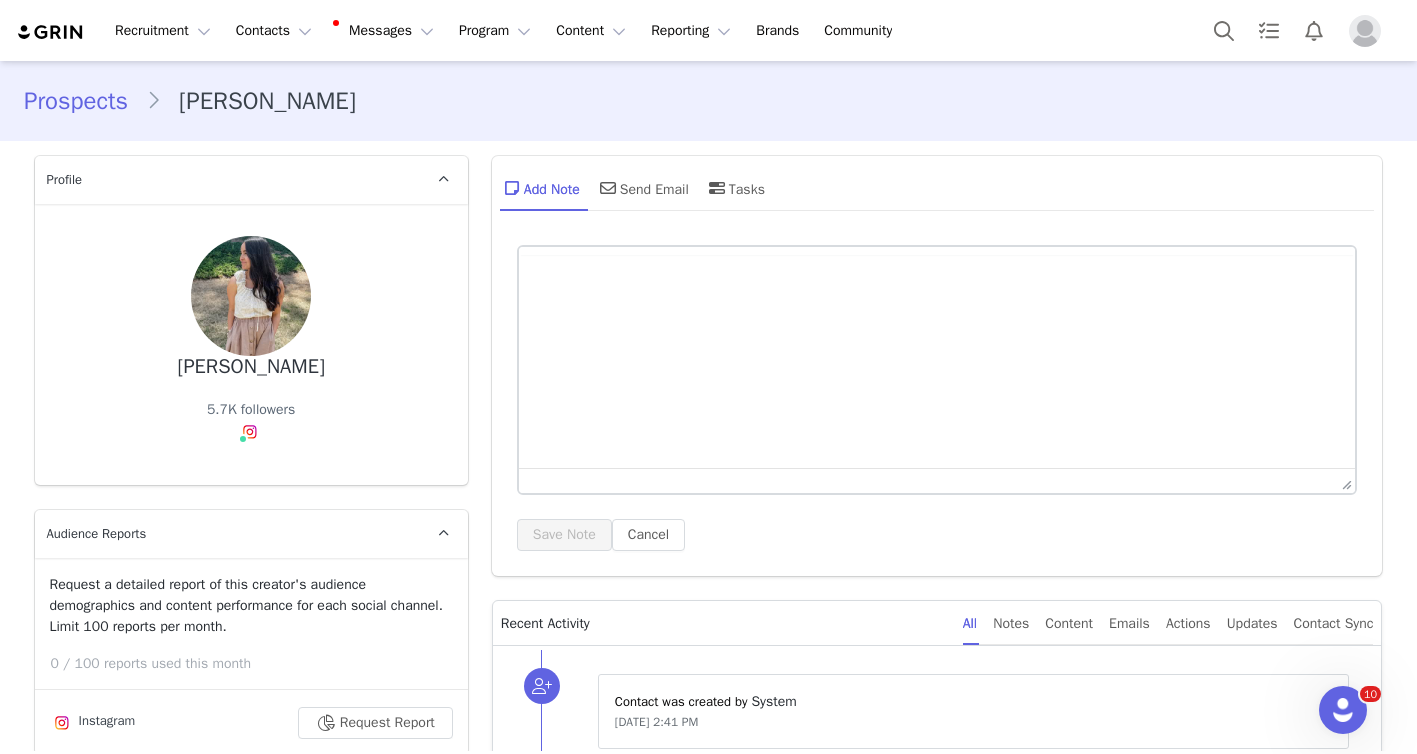 scroll, scrollTop: 0, scrollLeft: 0, axis: both 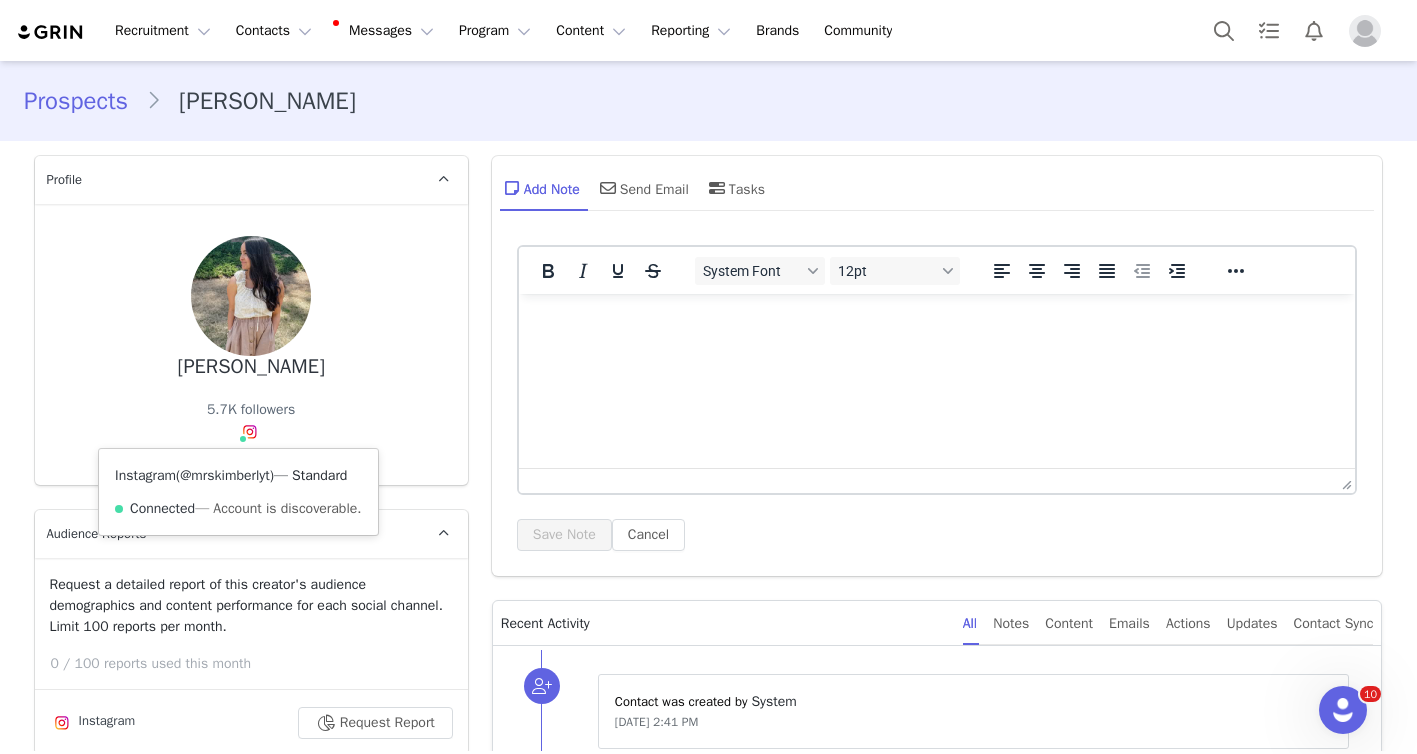 click on "@mrskimberlyt" at bounding box center (225, 475) 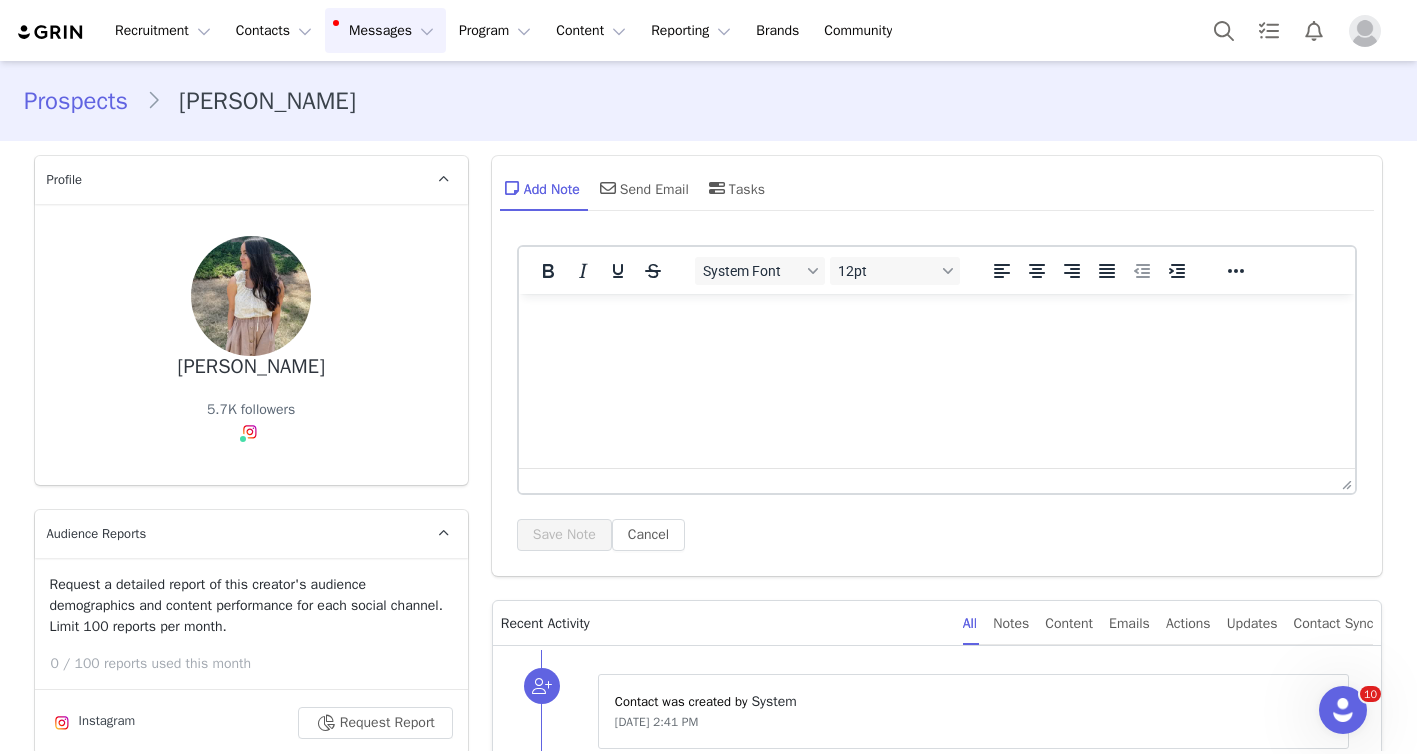 click on "Messages Messages" at bounding box center (385, 30) 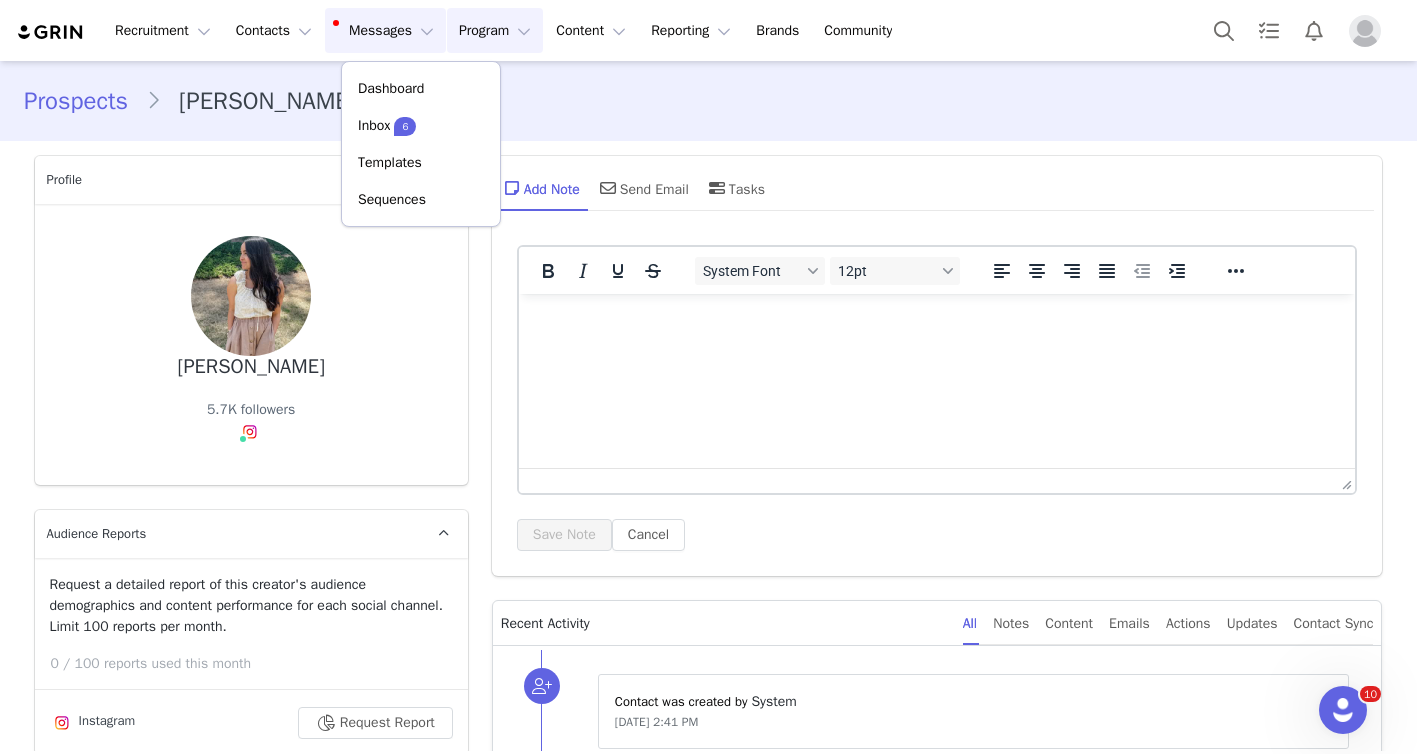 click on "Program Program" at bounding box center (495, 30) 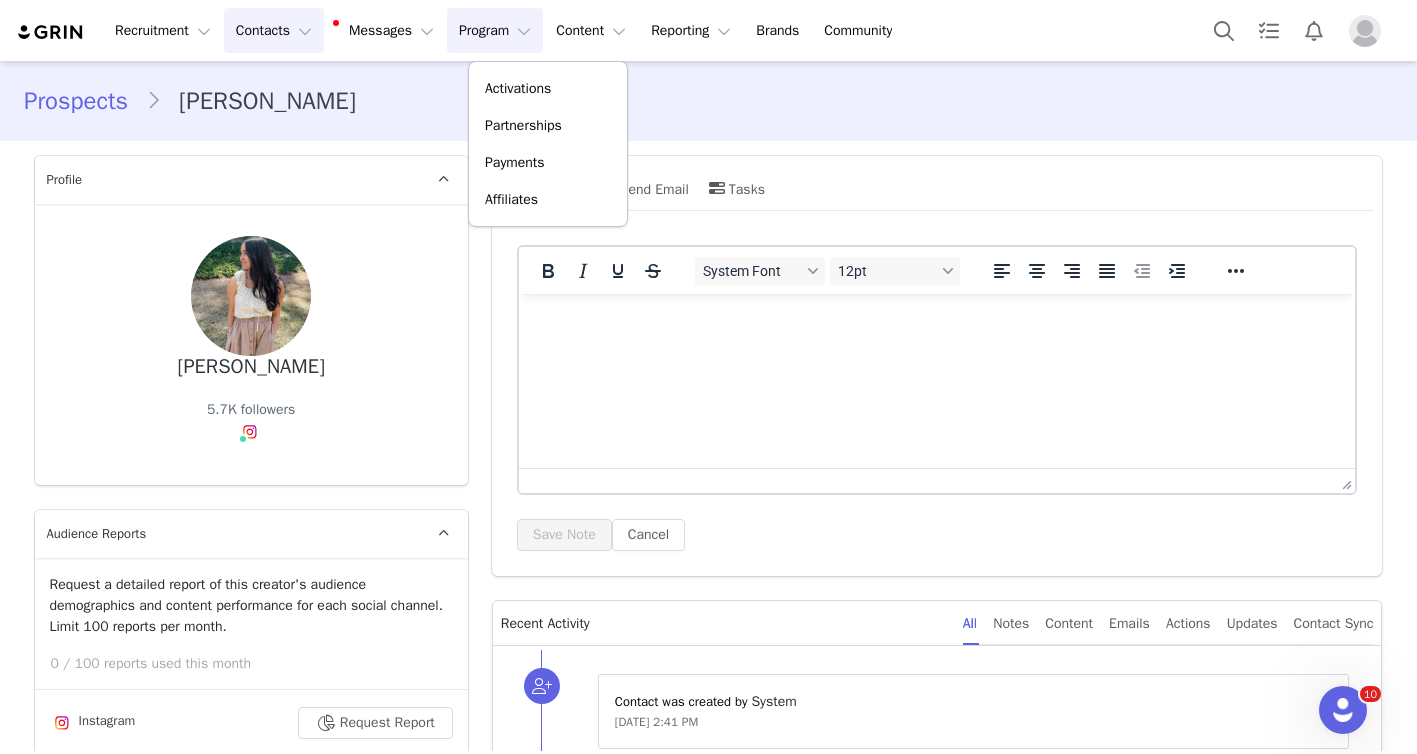 click on "Contacts Contacts" at bounding box center [274, 30] 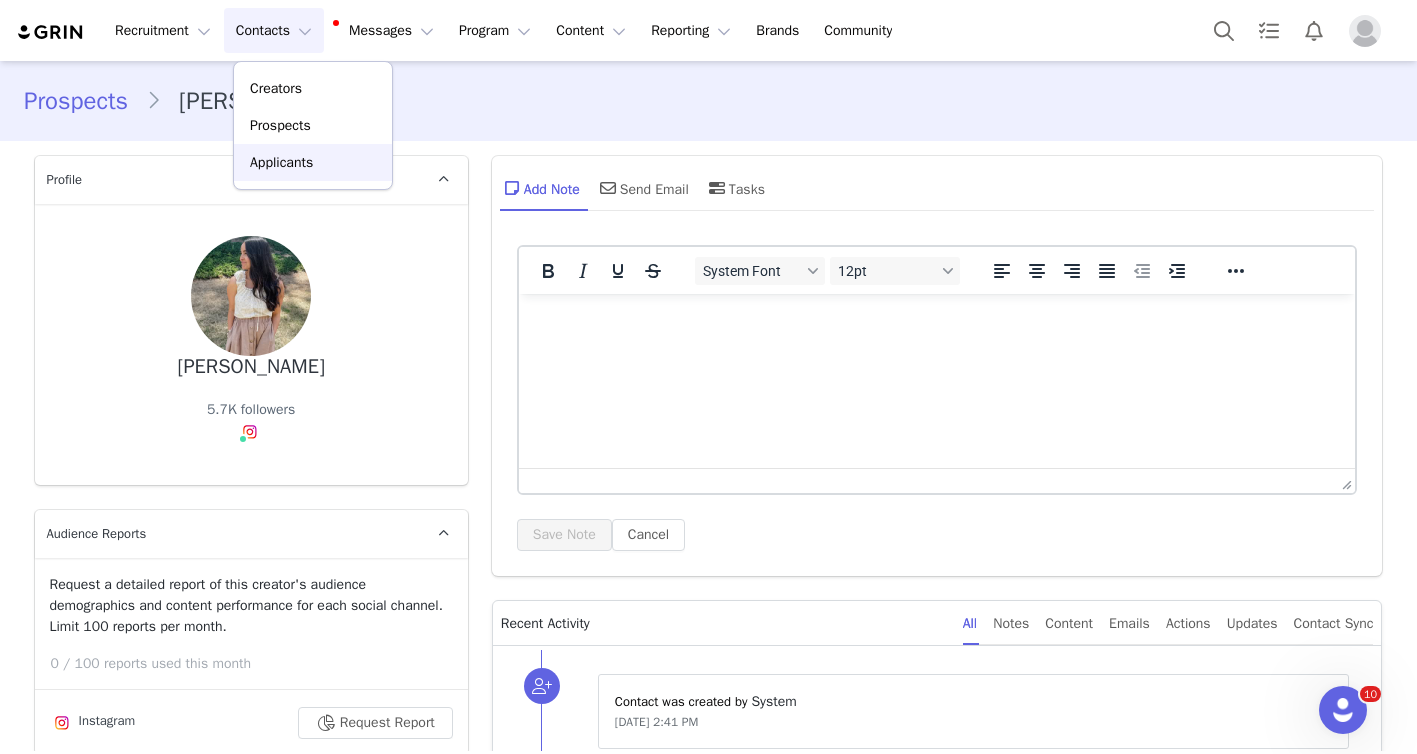 click on "Applicants" at bounding box center [281, 162] 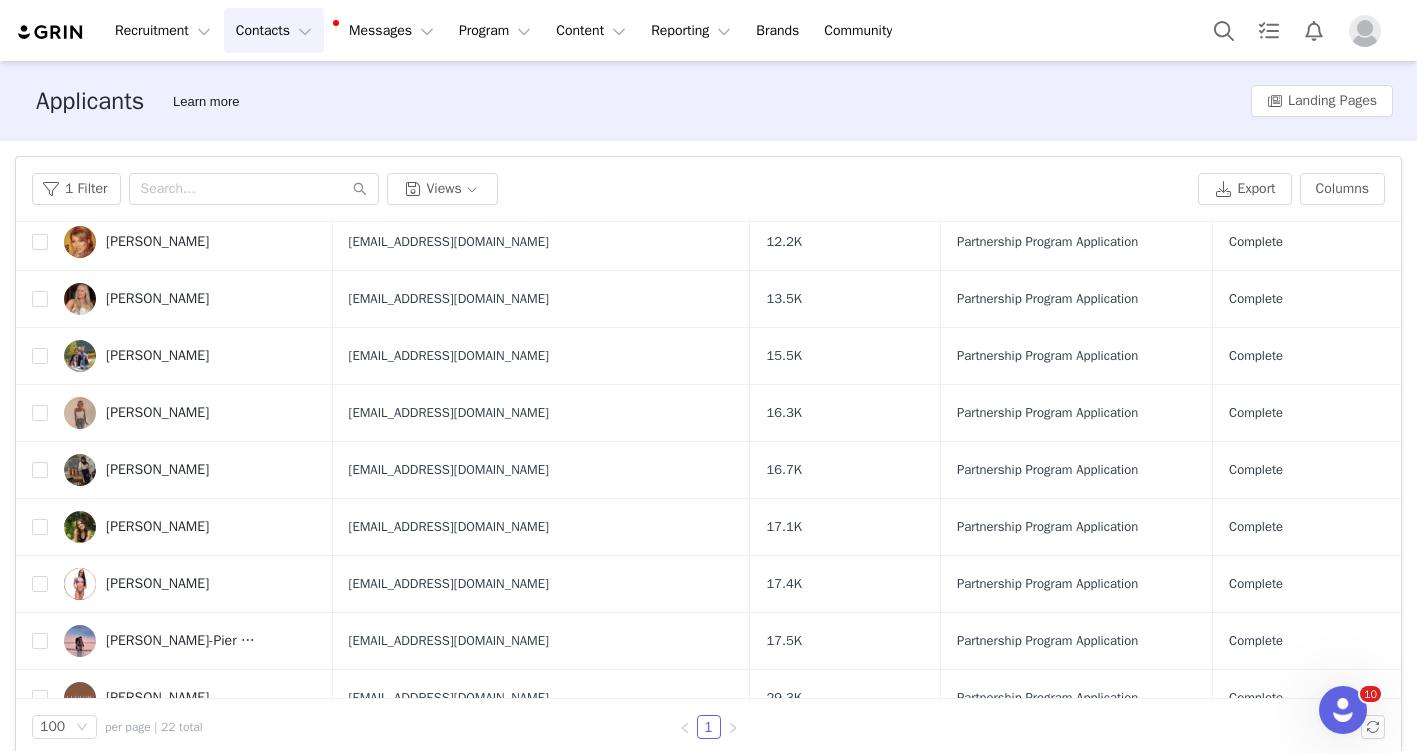 scroll, scrollTop: 825, scrollLeft: 0, axis: vertical 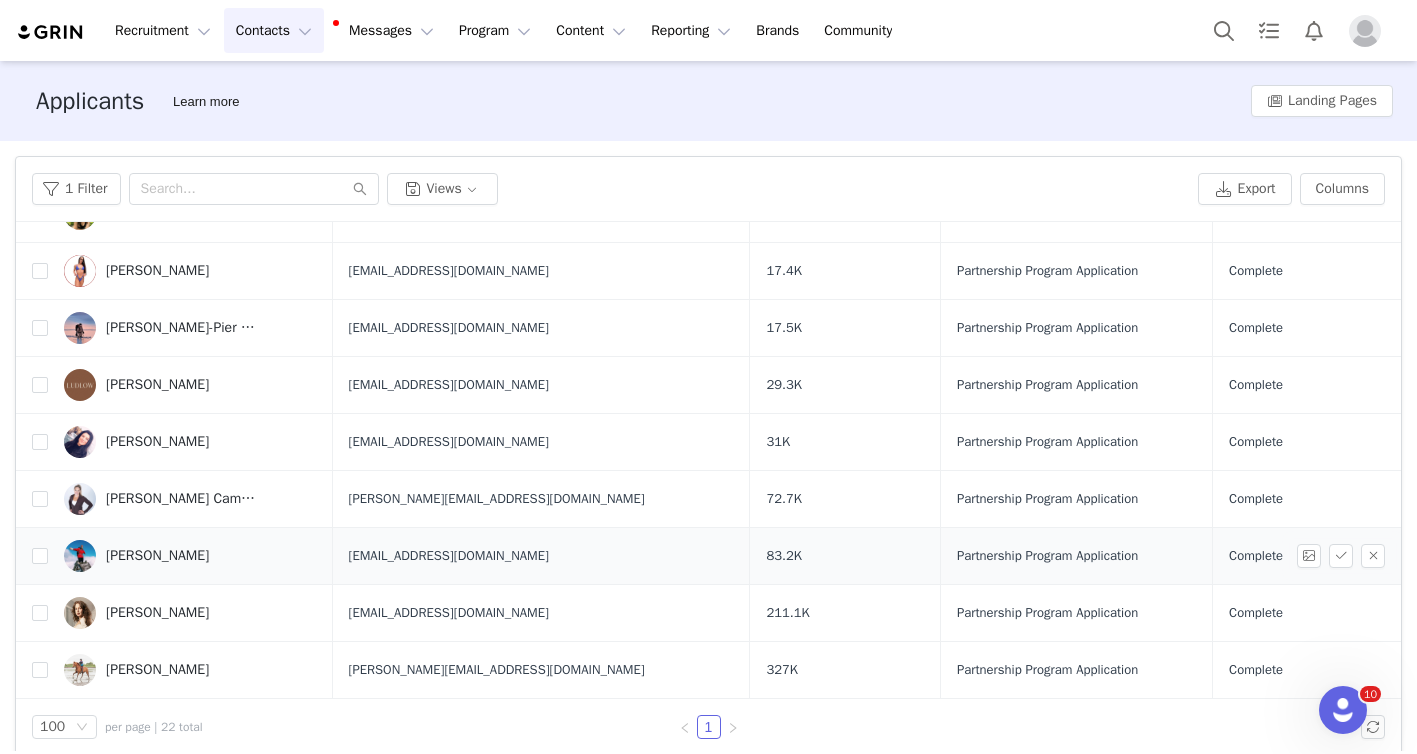 click on "Haven Rhoda" at bounding box center [157, 556] 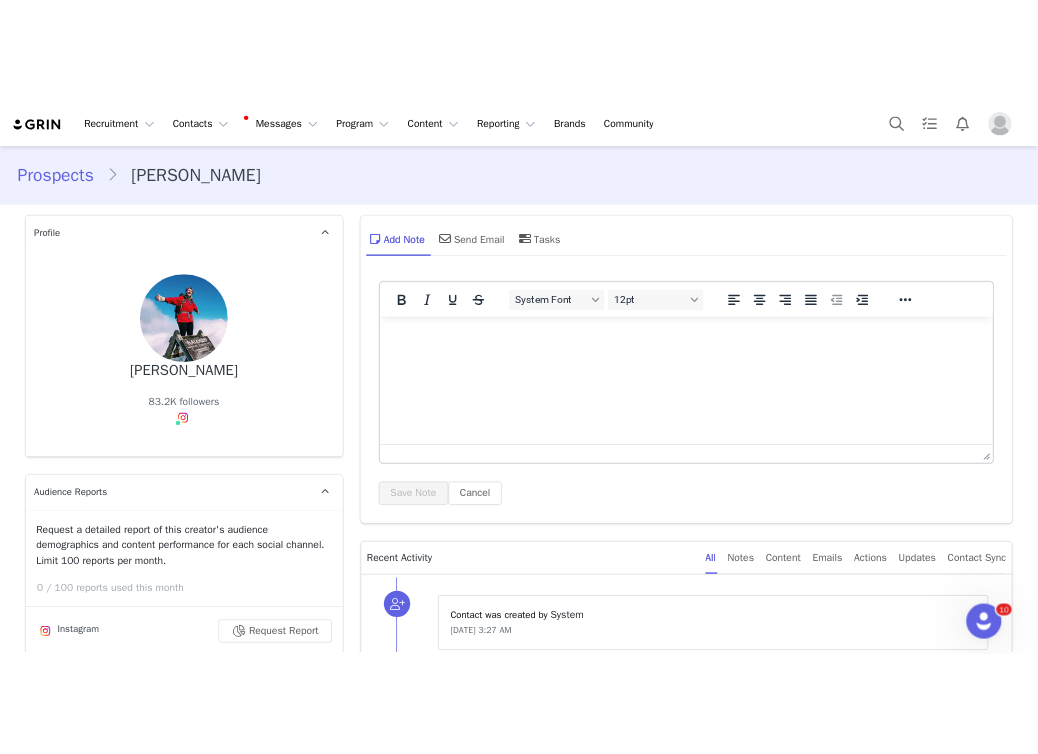 scroll, scrollTop: 0, scrollLeft: 0, axis: both 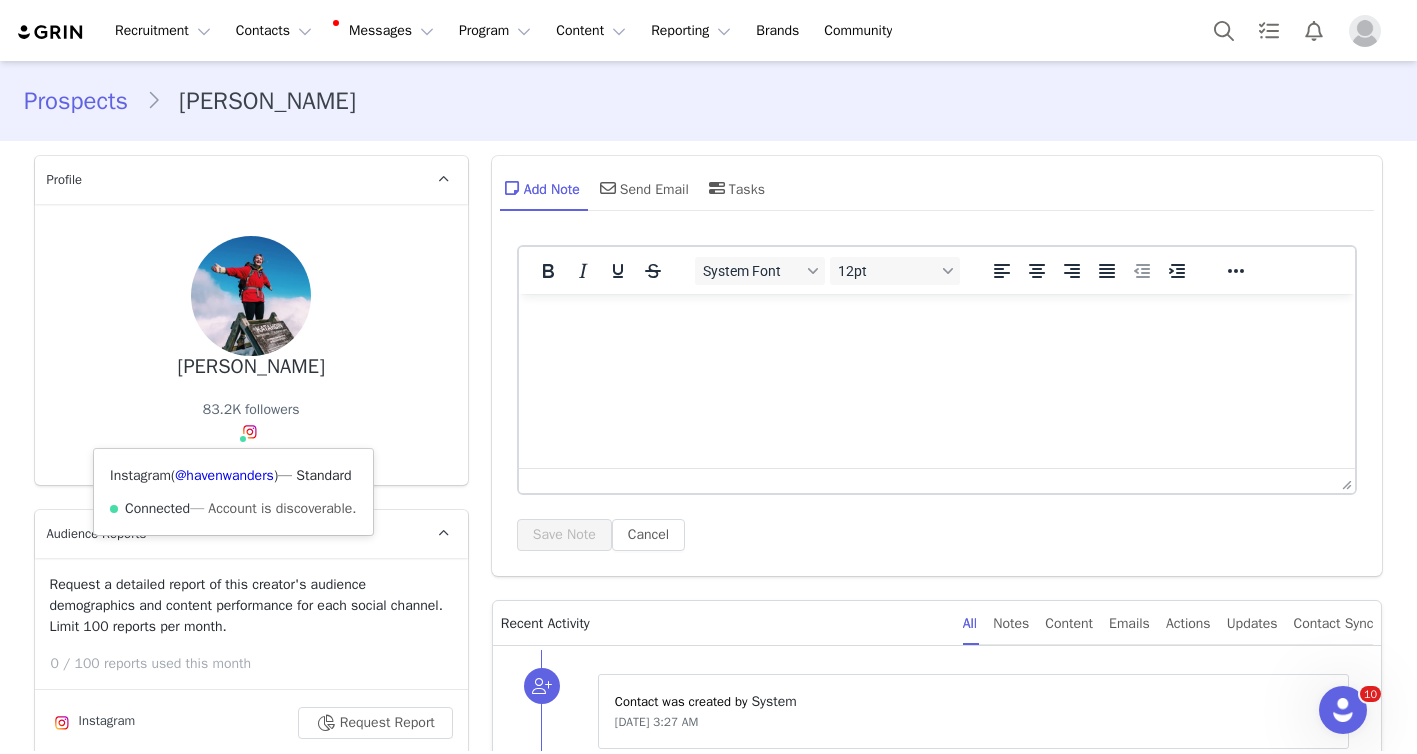 click on "Instagram  (   @havenwanders   )   — Standard  Connected  — Account is discoverable." at bounding box center (233, 492) 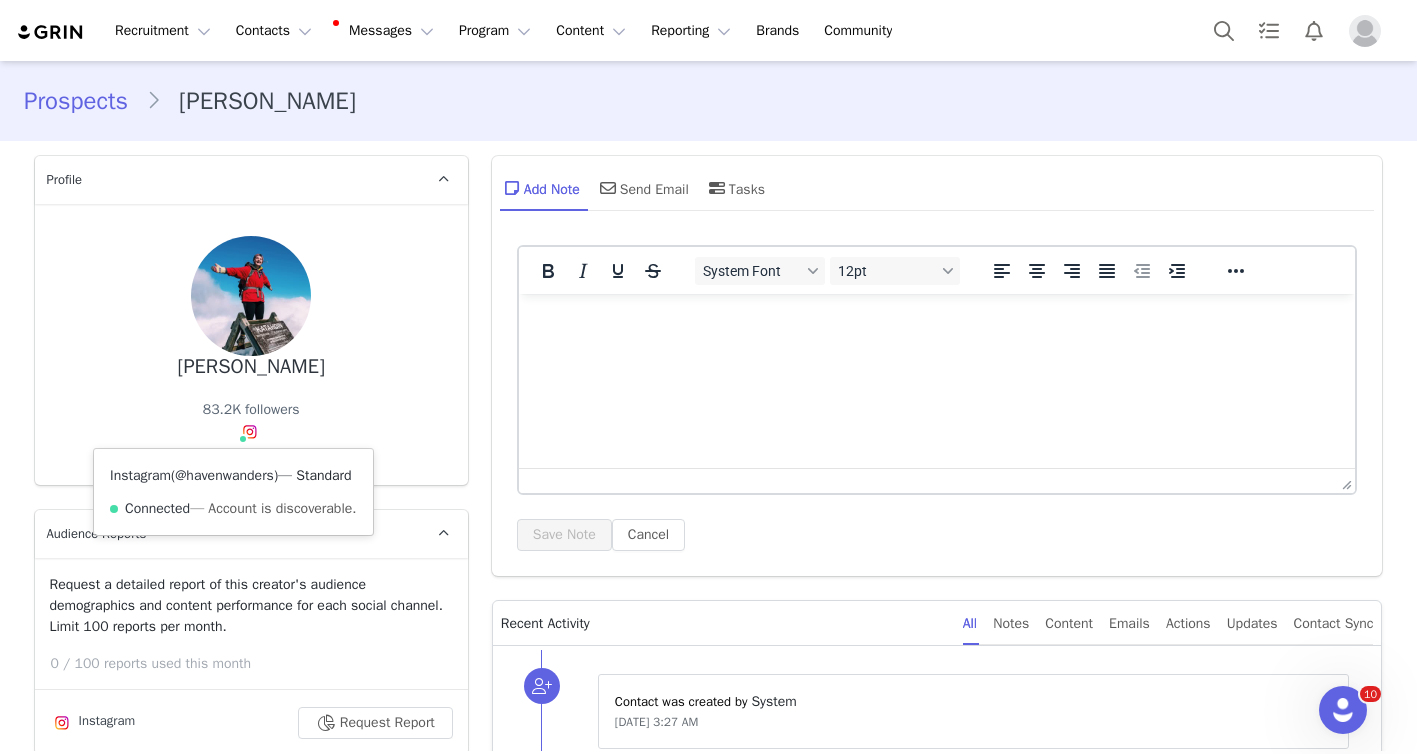 click on "@havenwanders" at bounding box center (224, 475) 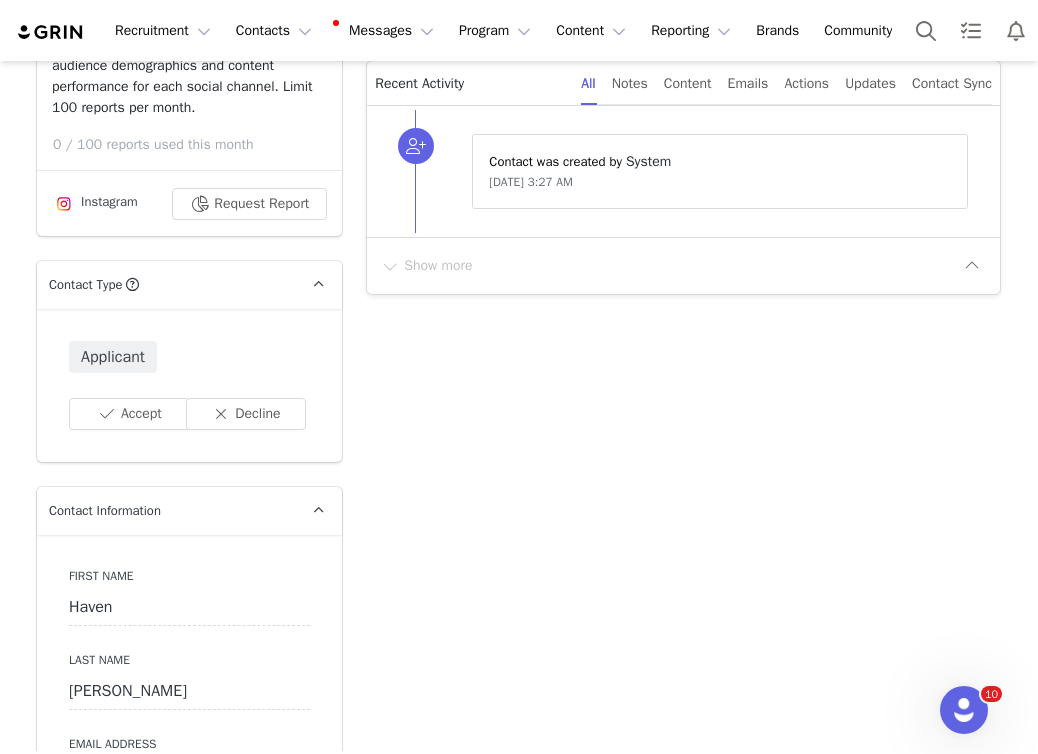 scroll, scrollTop: 586, scrollLeft: 0, axis: vertical 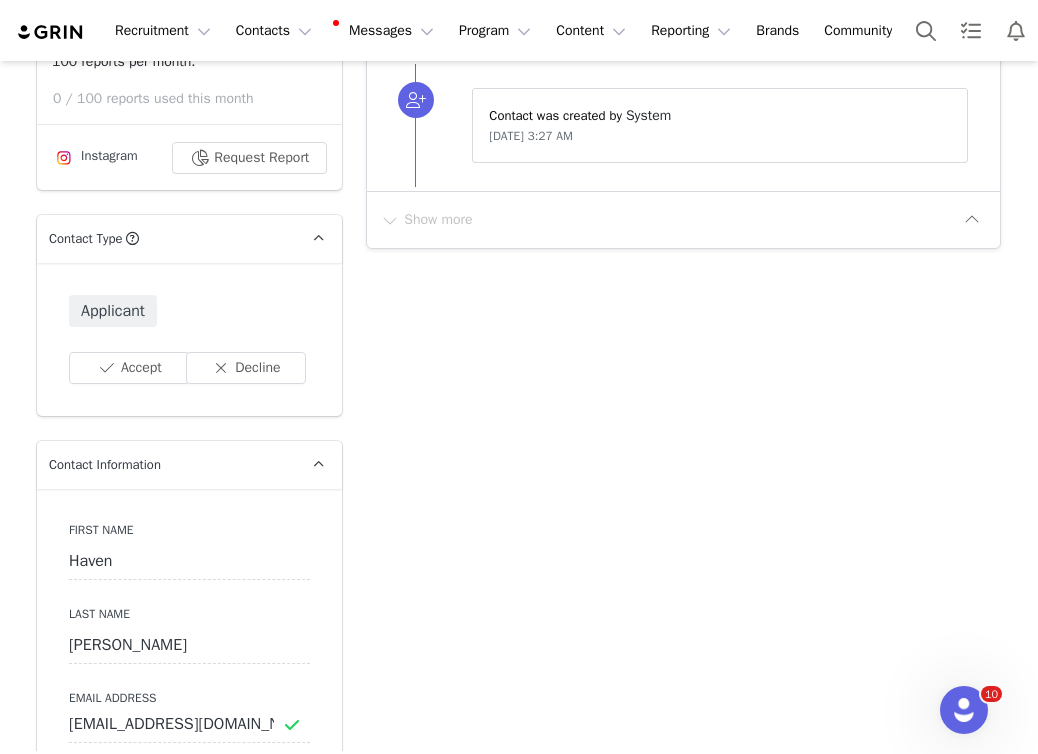 click on "Applicant  Accept Decline" at bounding box center [189, 339] 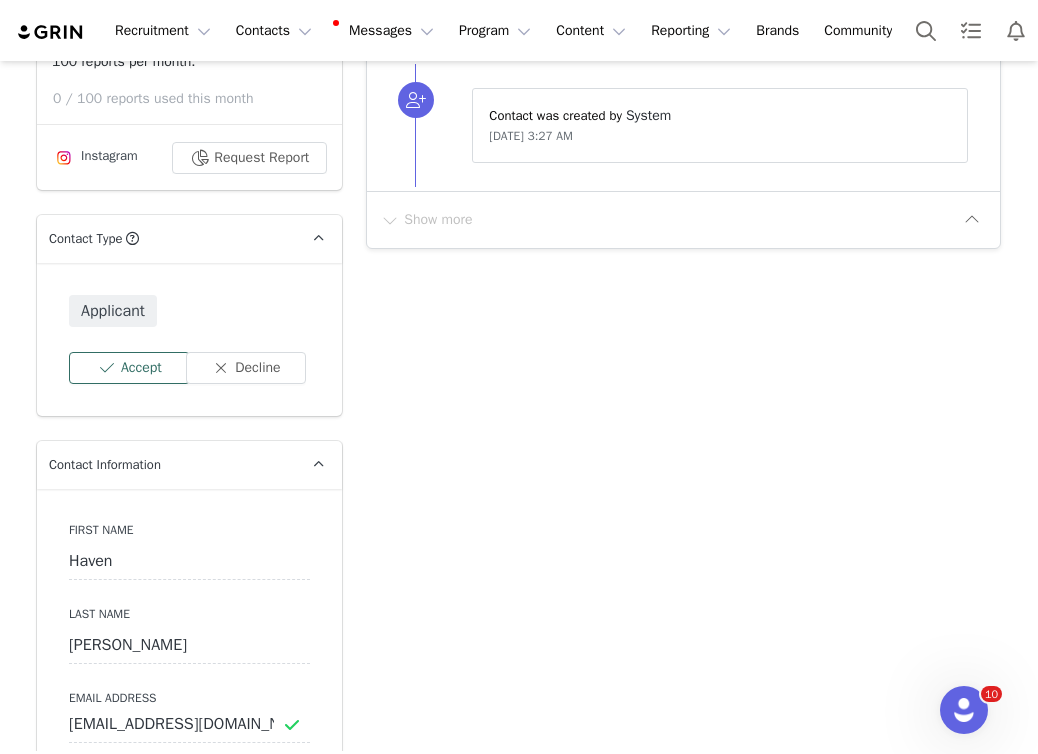 click on "Accept" at bounding box center (129, 368) 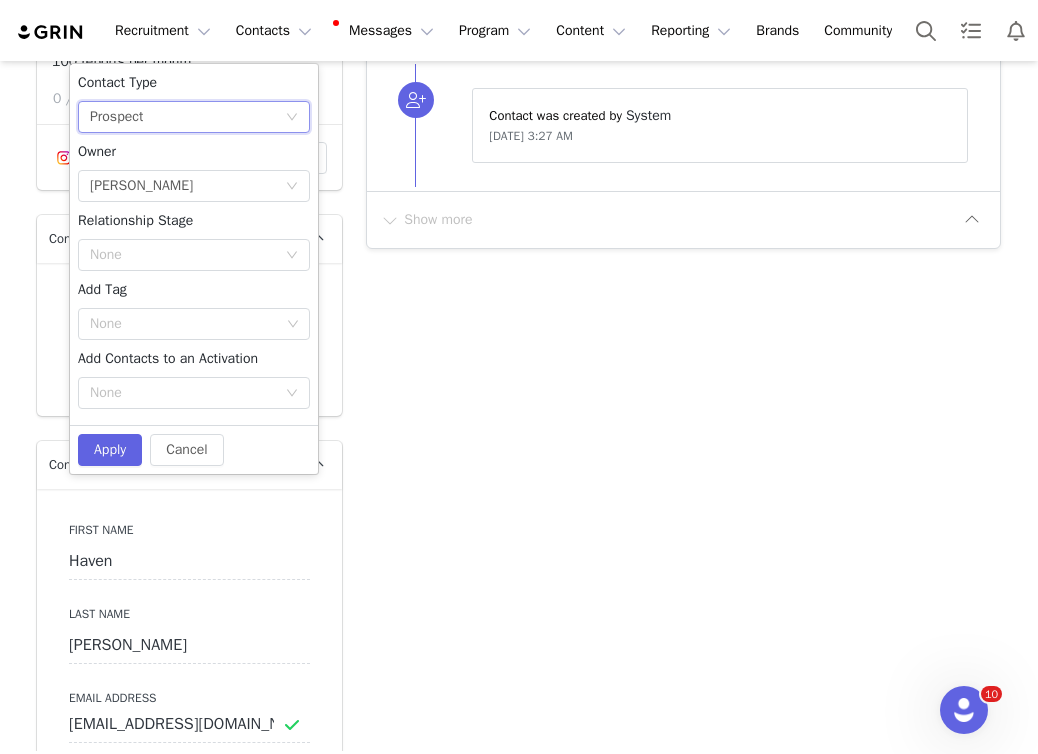 click on "None  Prospect" at bounding box center [187, 117] 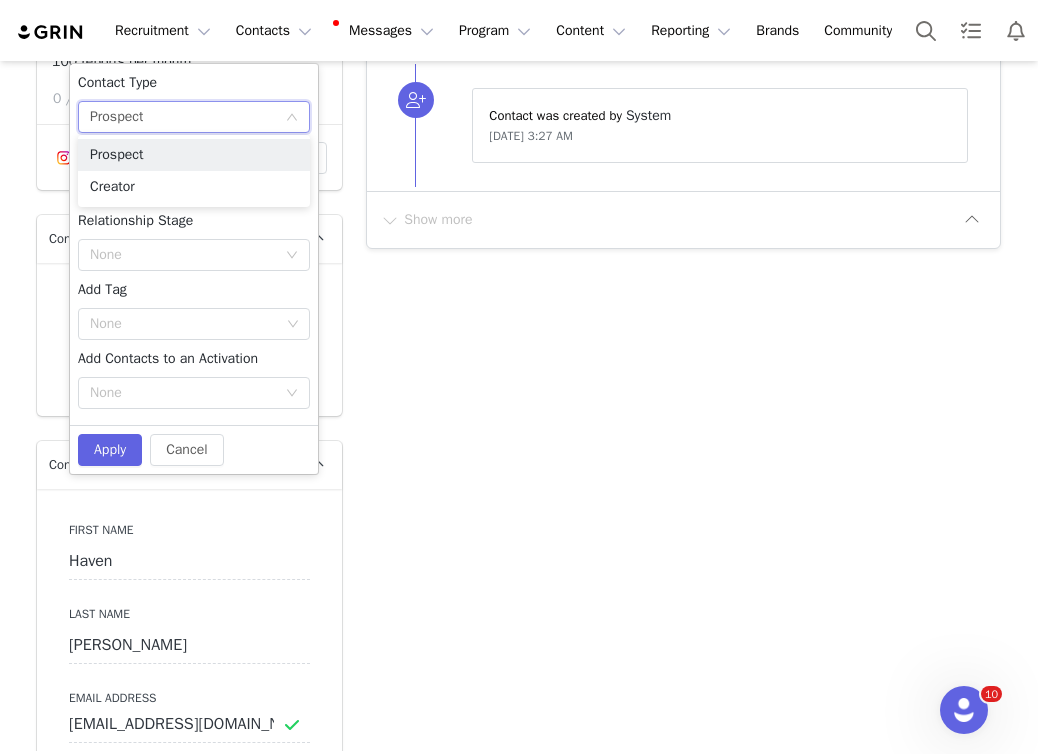 click on "Contact Type  None  Prospect   Owner  Select Owner  Courtney Hutchinson   Relationship Stage  None  Add Tag  None    Add Contacts to an Activation  None" at bounding box center (194, 244) 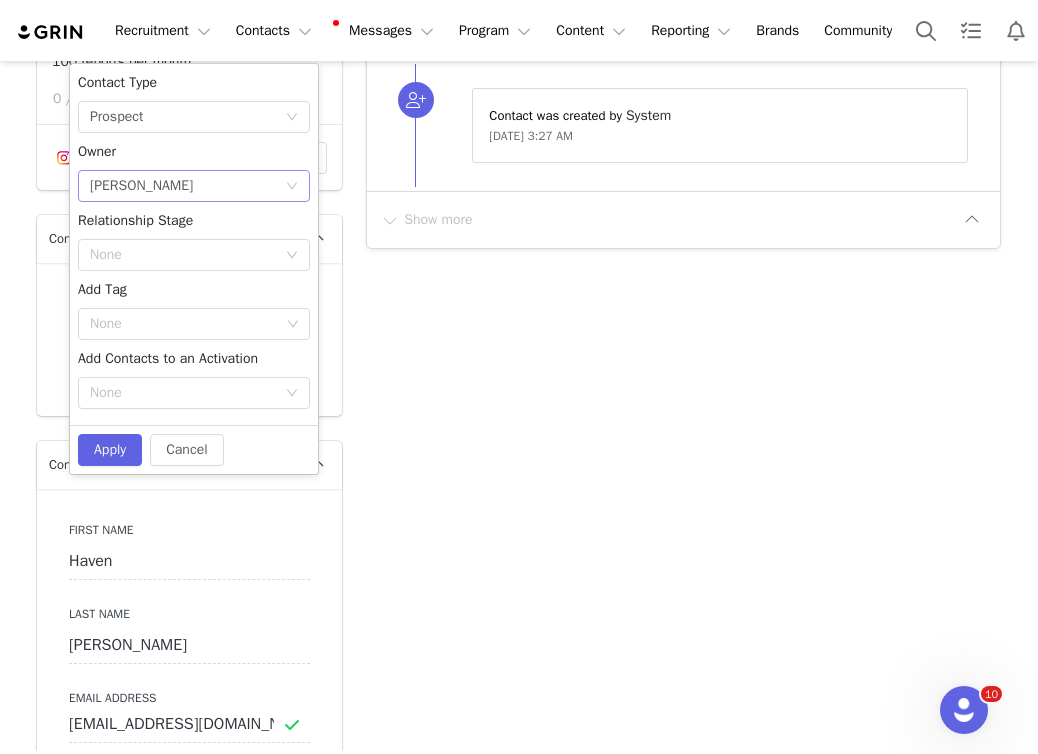 click on "Courtney Hutchinson" at bounding box center [141, 186] 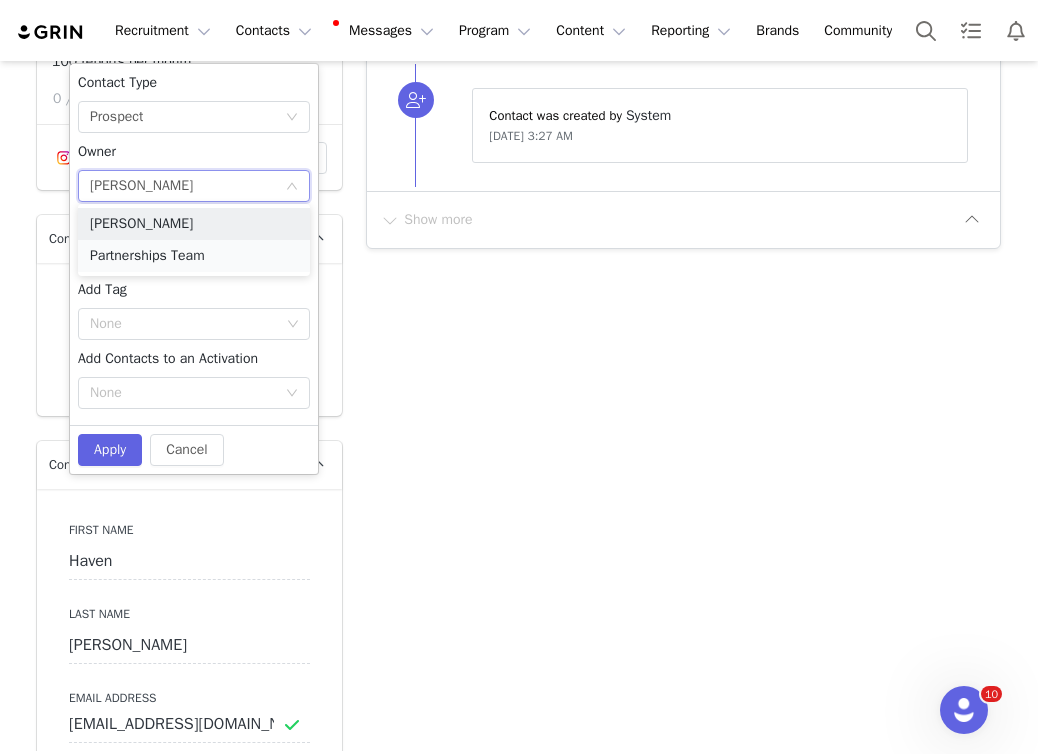 click on "Partnerships Team" at bounding box center [194, 256] 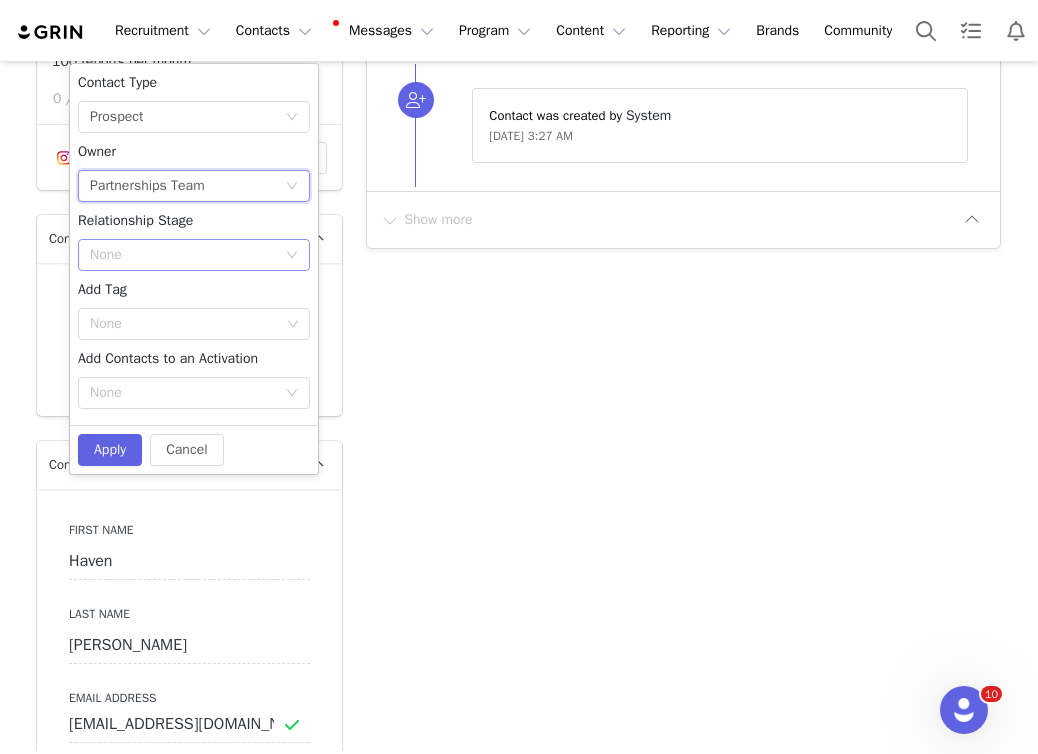click on "None" at bounding box center (183, 255) 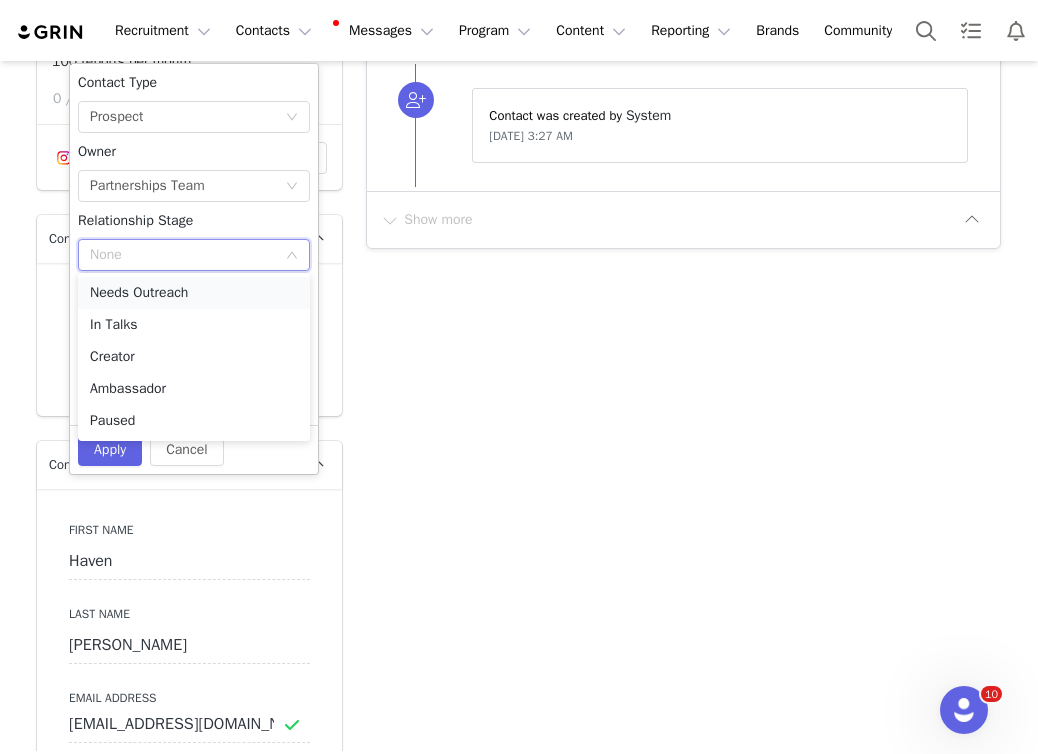 click on "Needs Outreach" at bounding box center (194, 293) 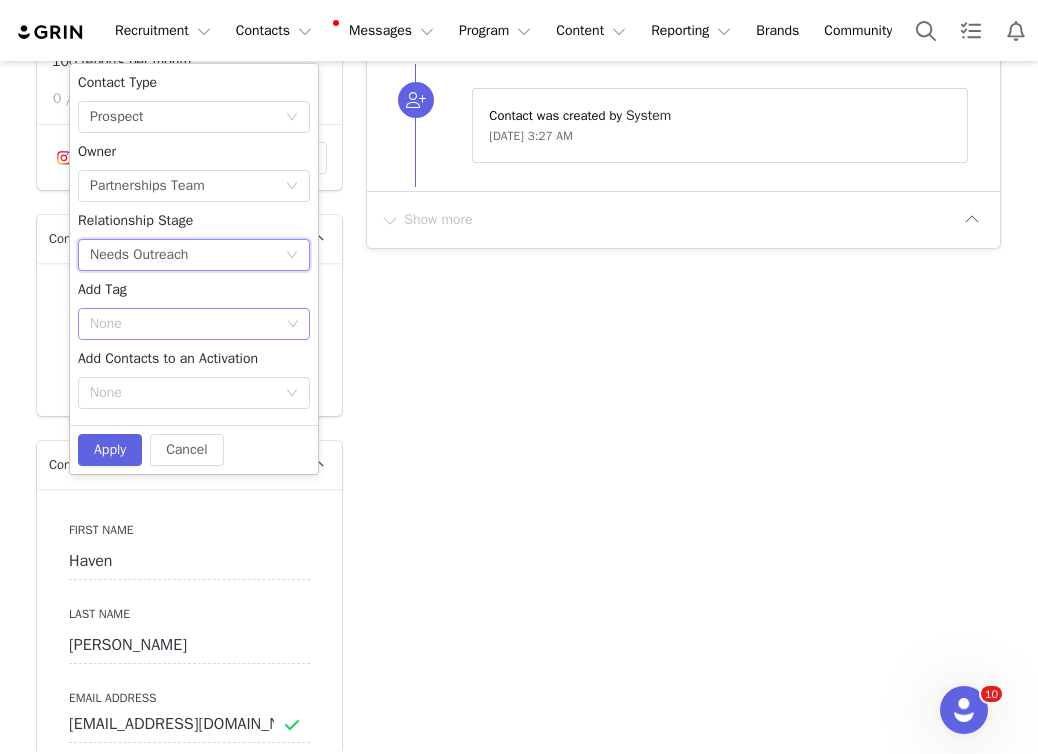click on "None" at bounding box center [185, 324] 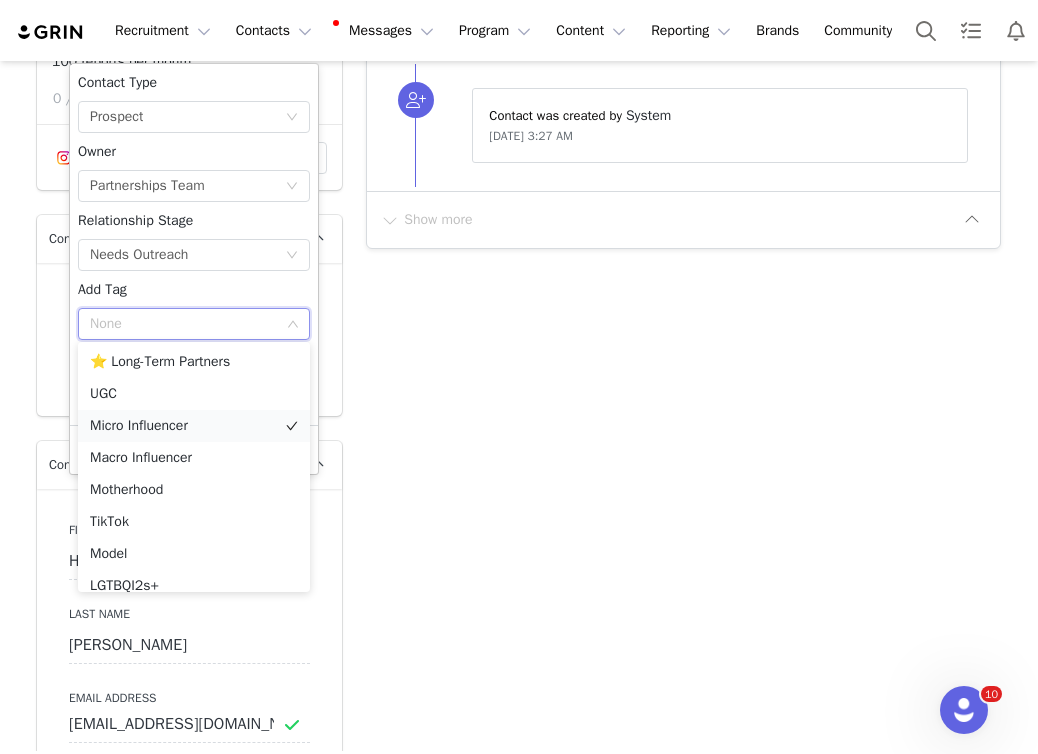 click on "Micro Influencer" at bounding box center (194, 426) 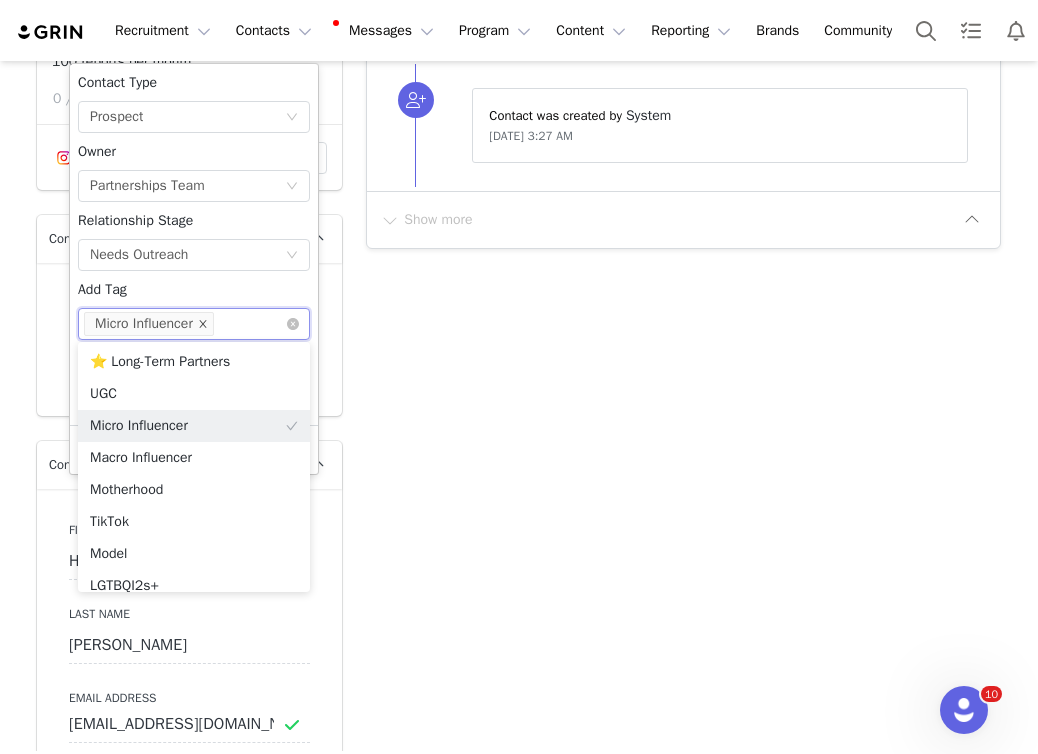 click 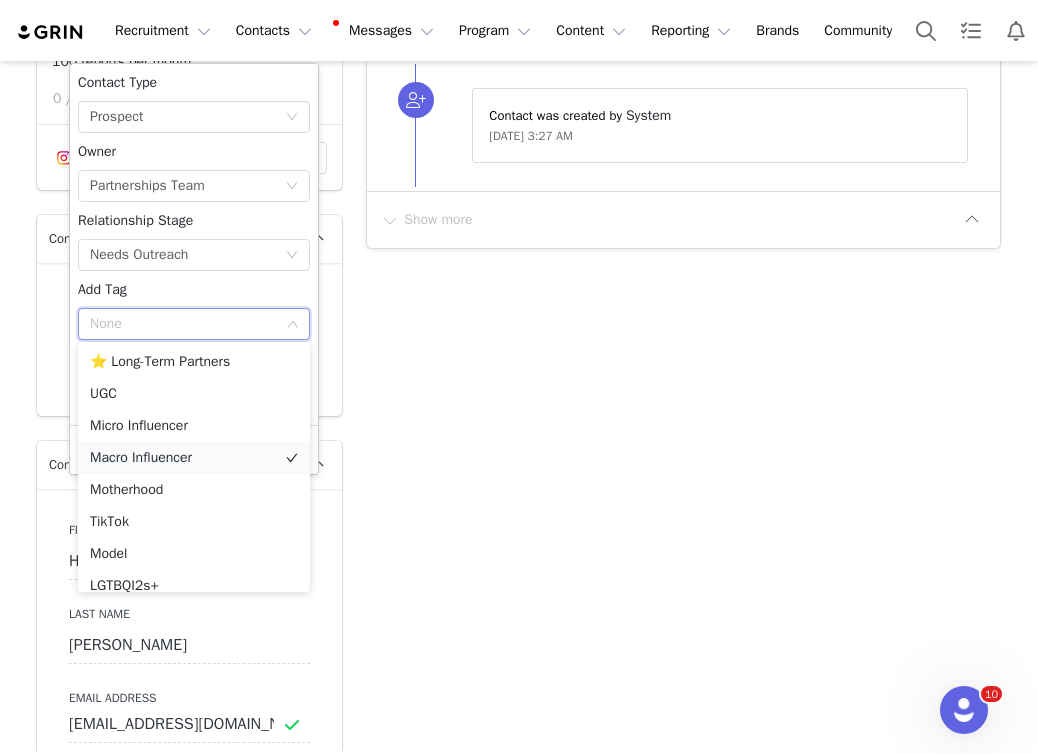 click on "Macro Influencer" at bounding box center (194, 458) 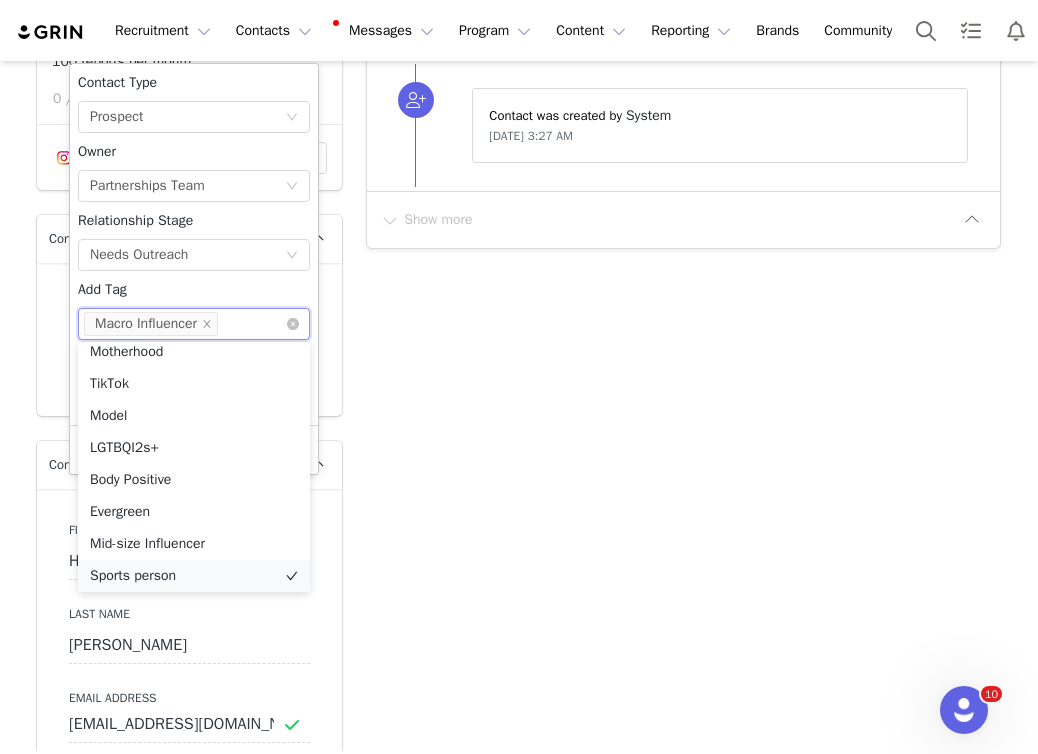 scroll, scrollTop: 142, scrollLeft: 0, axis: vertical 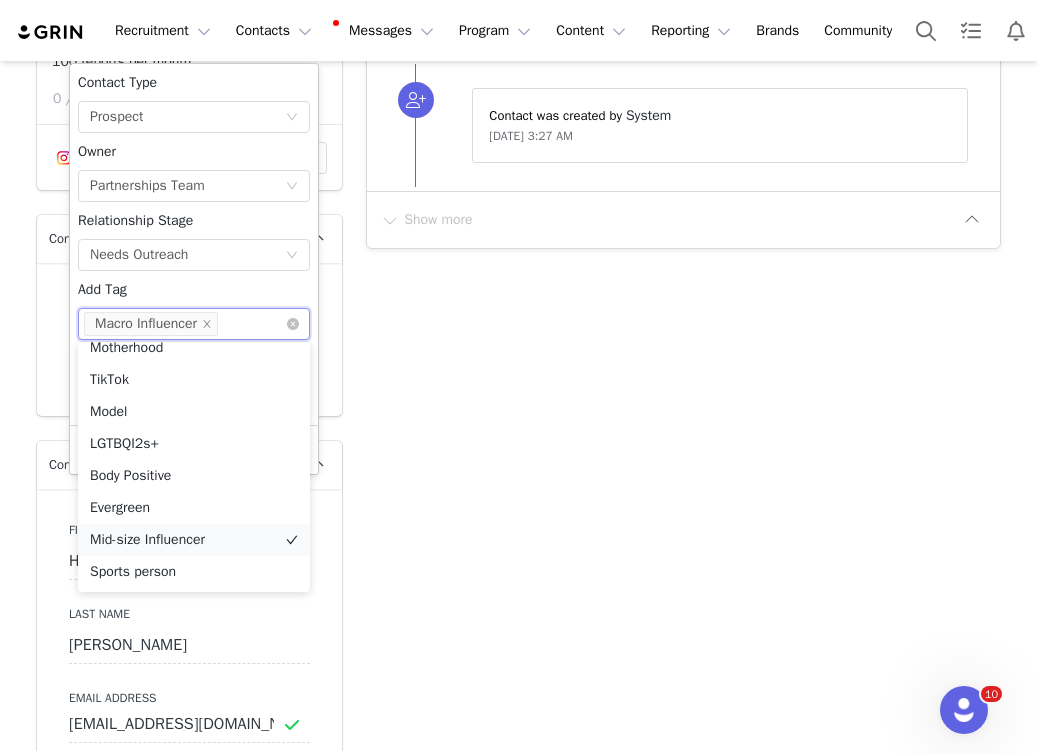 click on "Mid-size Influencer" at bounding box center [194, 540] 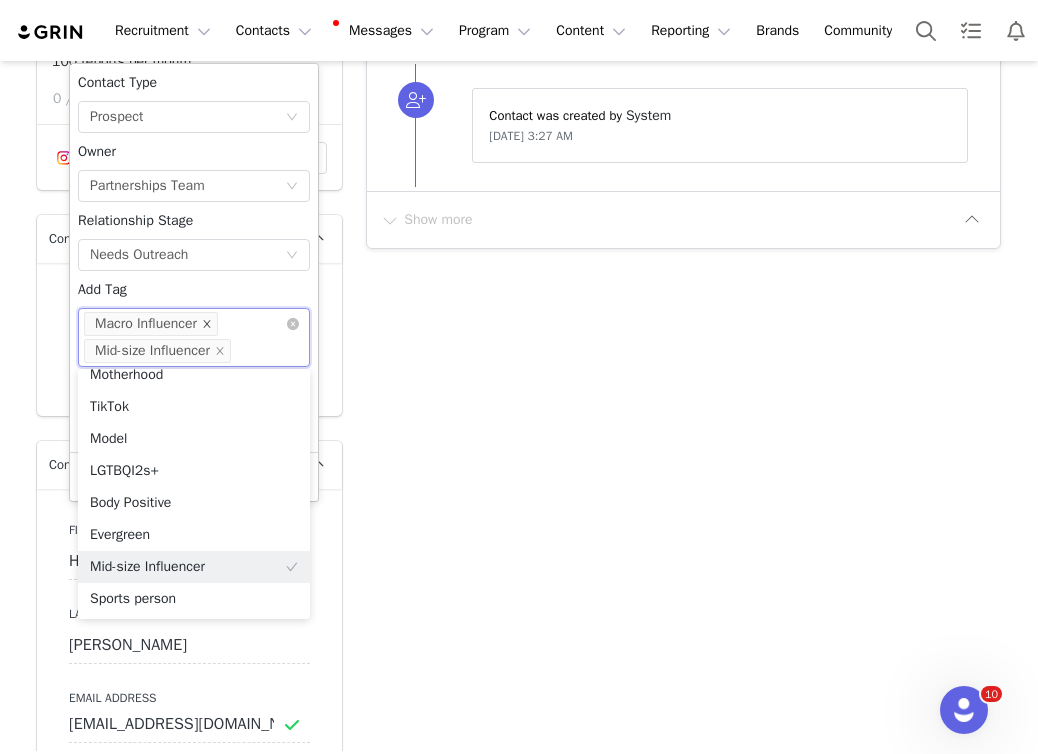 click 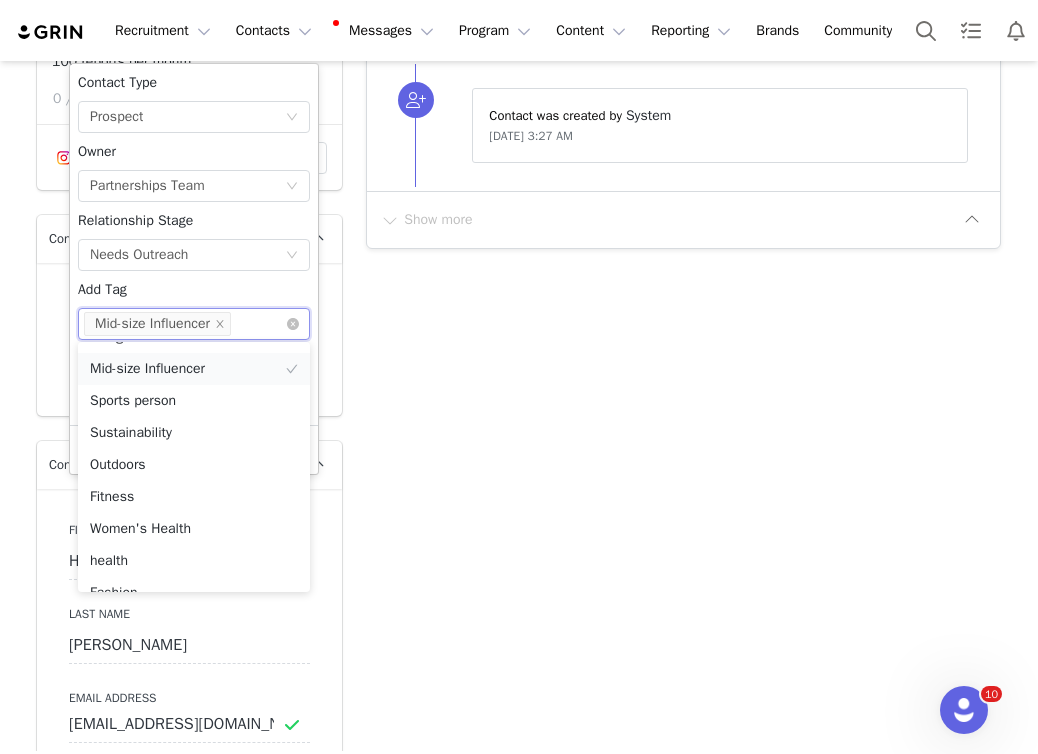 scroll, scrollTop: 318, scrollLeft: 0, axis: vertical 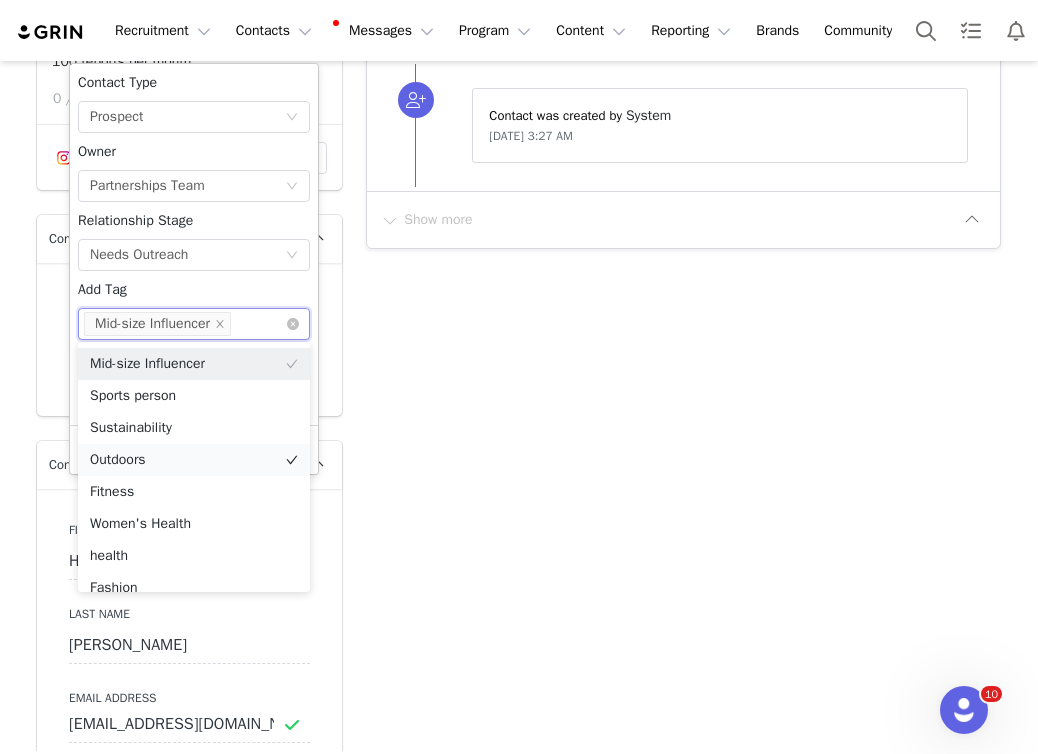click on "Outdoors" at bounding box center [194, 460] 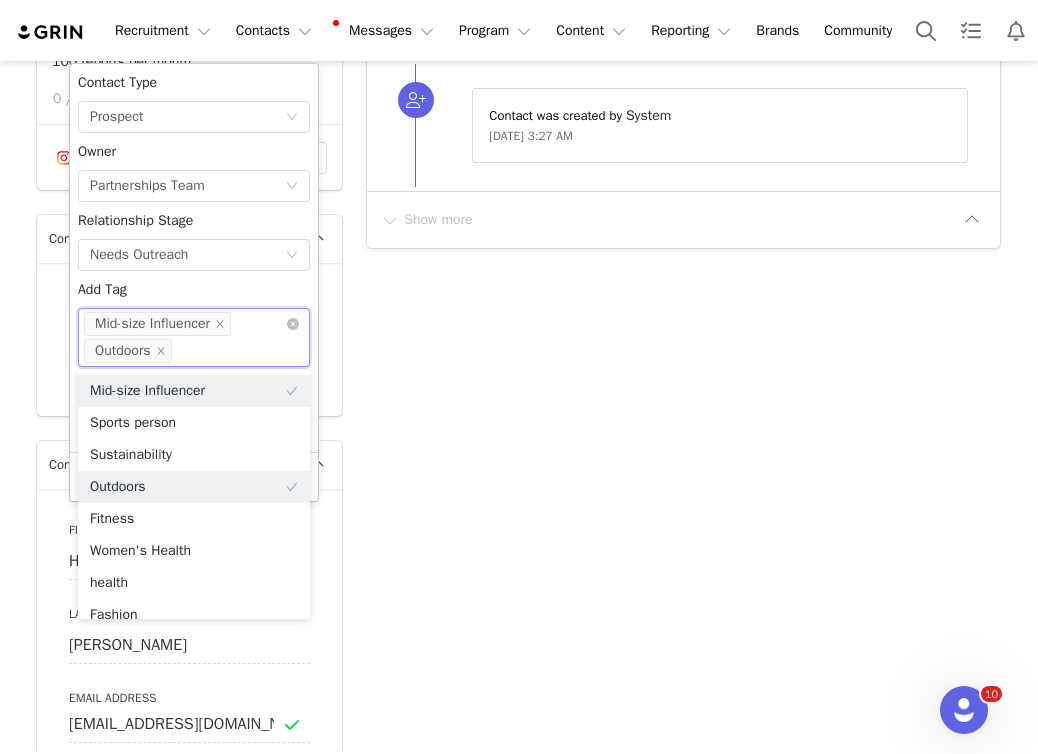 scroll, scrollTop: 292, scrollLeft: 0, axis: vertical 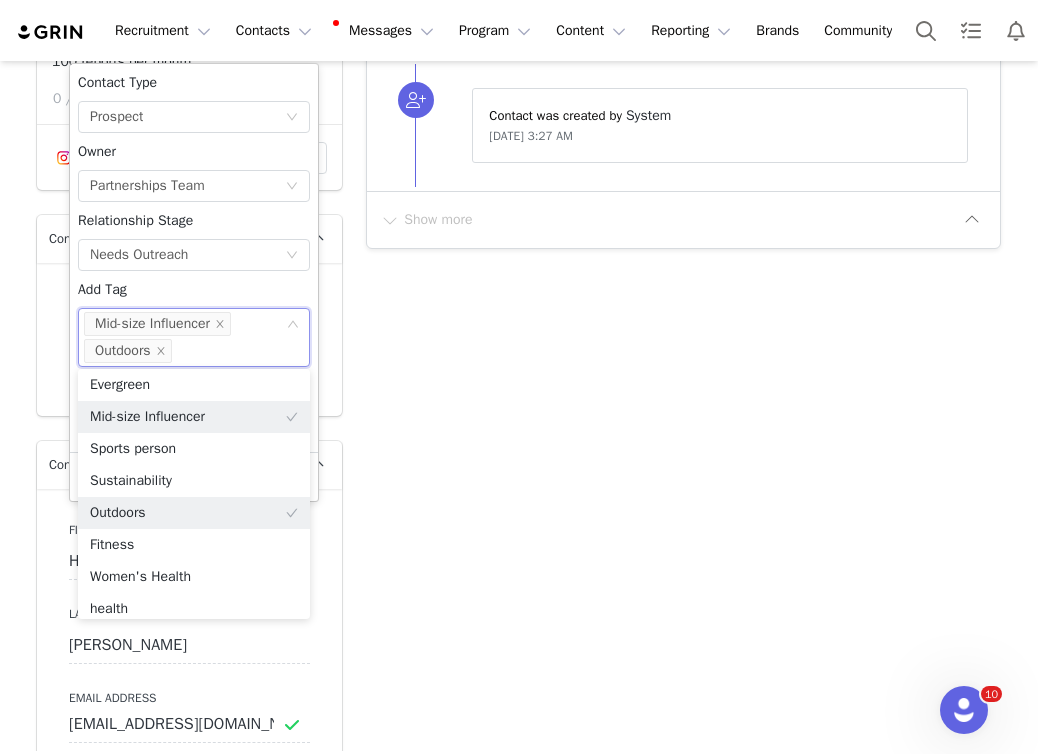 click on "Contact Type  None  Prospect   Owner  Select Owner  Partnerships Team   Relationship Stage  None  Needs Outreach   Add Tag  None Mid-size Influencer Outdoors    Add Contacts to an Activation  None" at bounding box center (194, 258) 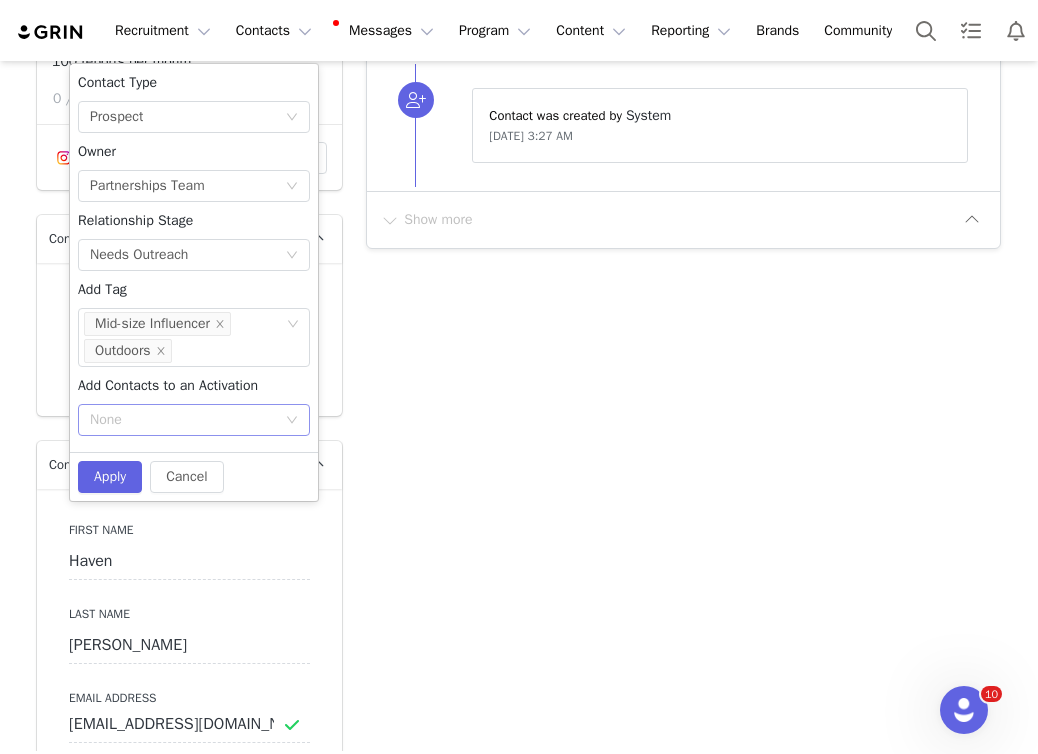 click on "None" at bounding box center (194, 420) 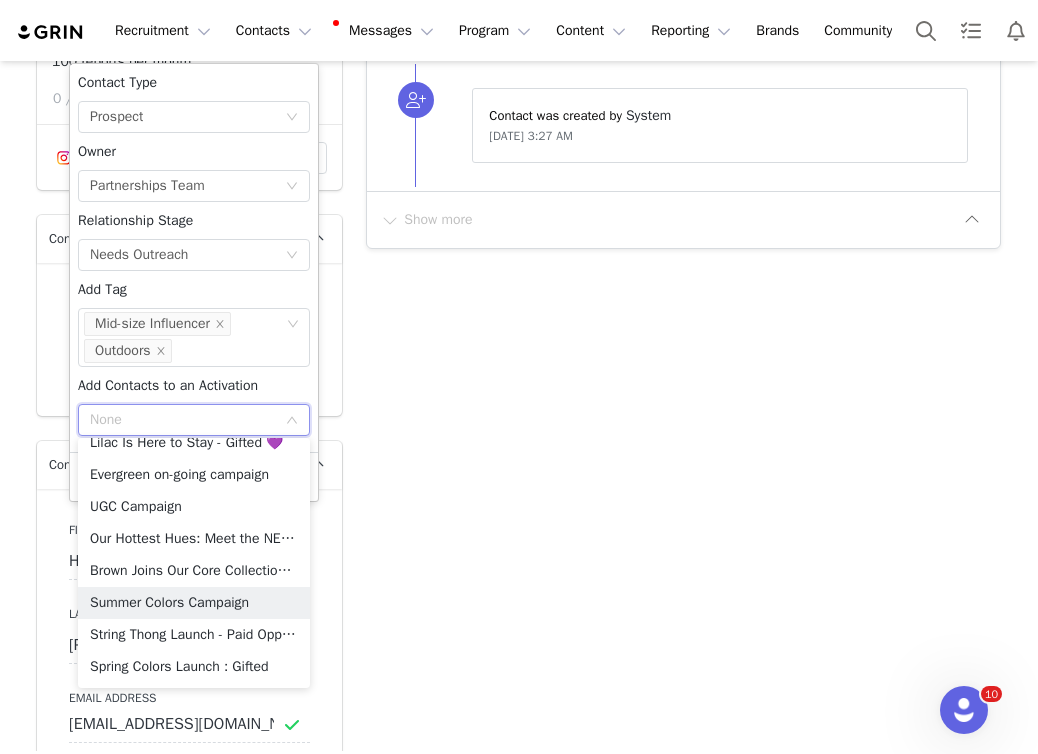 scroll, scrollTop: 395, scrollLeft: 0, axis: vertical 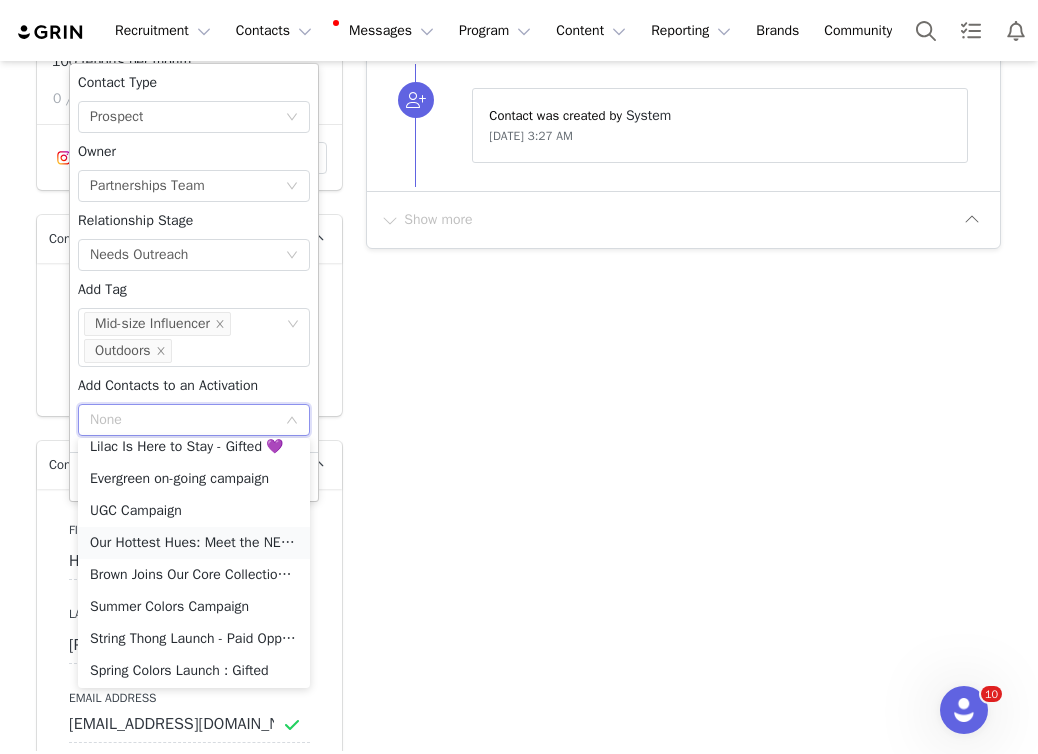 click on "Our Hottest Hues: Meet the NEW Summer Colors 🌞" at bounding box center [194, 543] 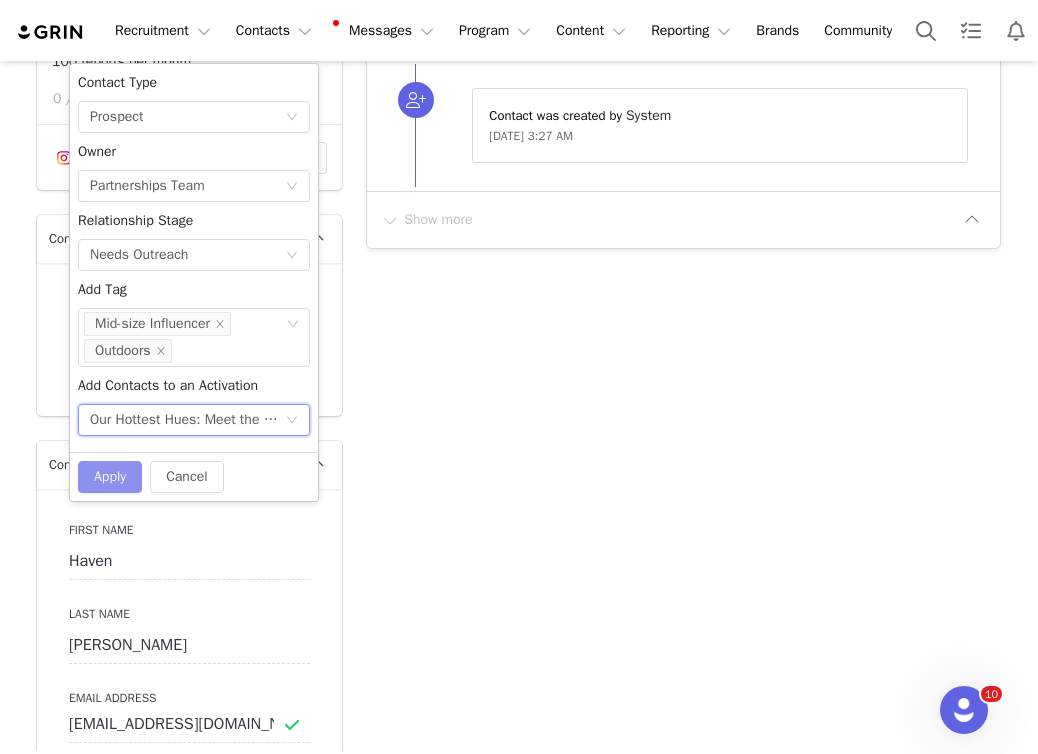 click on "Apply" at bounding box center (110, 477) 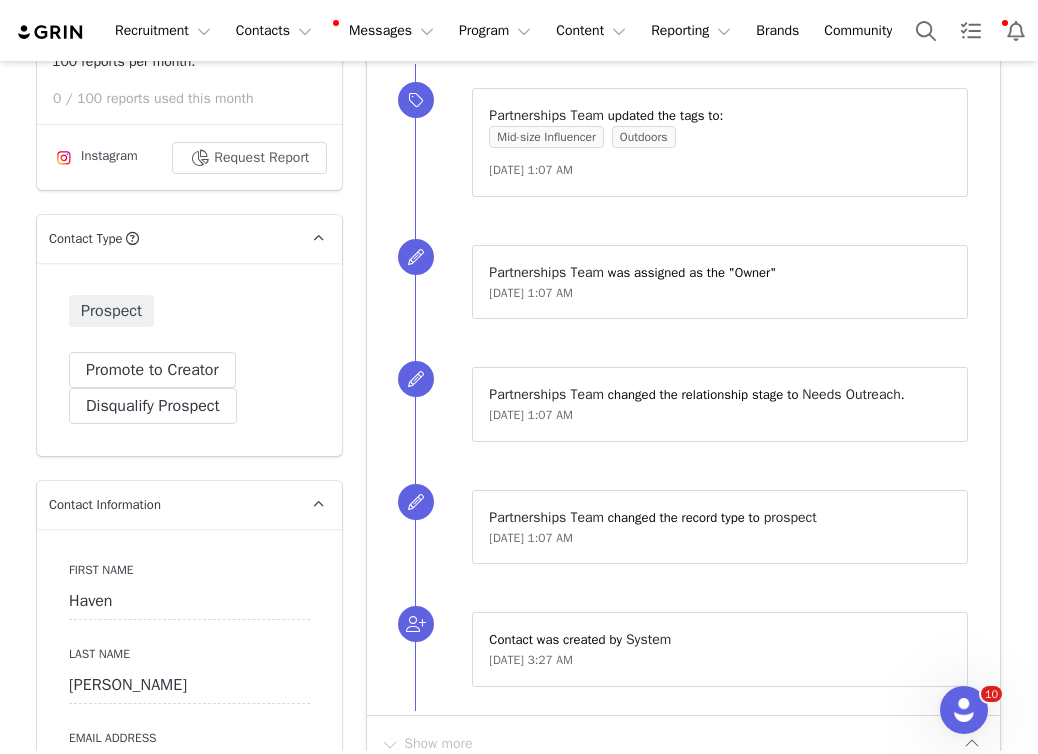 scroll, scrollTop: 0, scrollLeft: 0, axis: both 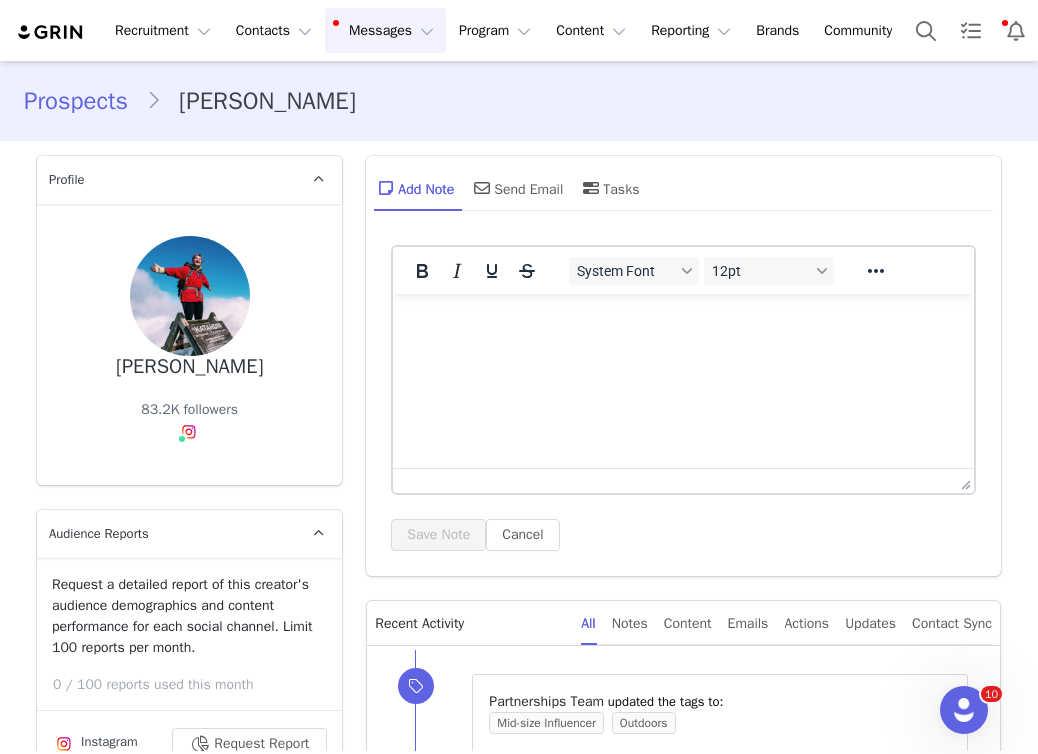 click on "Messages Messages" at bounding box center (385, 30) 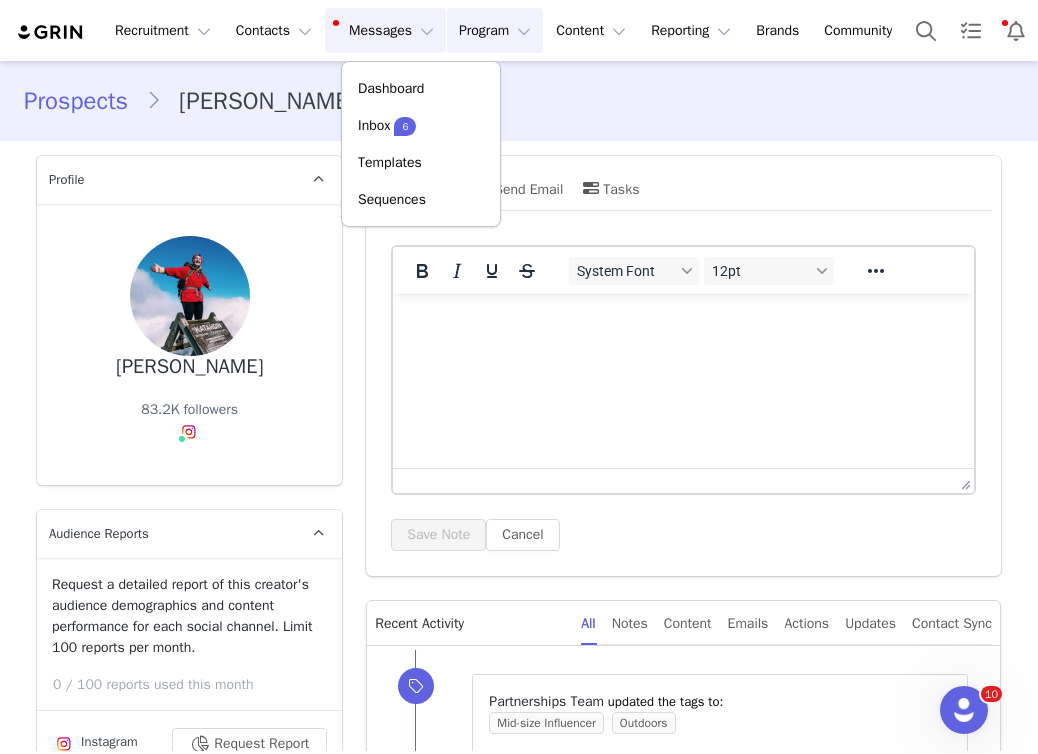 click on "Program Program" at bounding box center [495, 30] 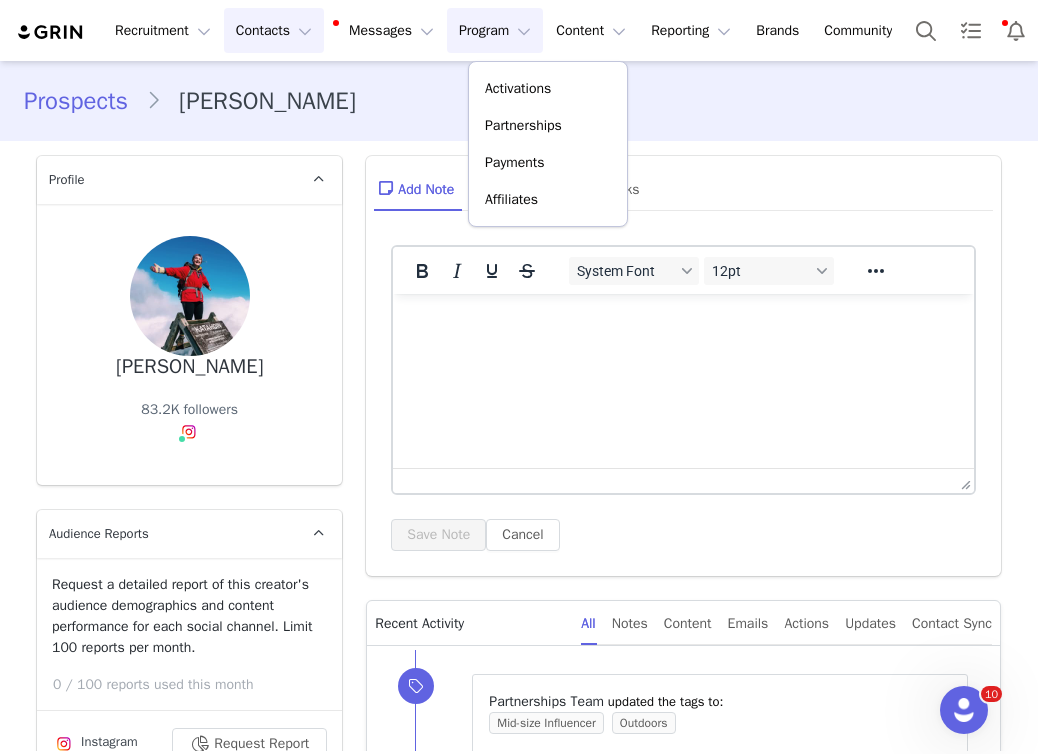 click on "Contacts Contacts" at bounding box center (274, 30) 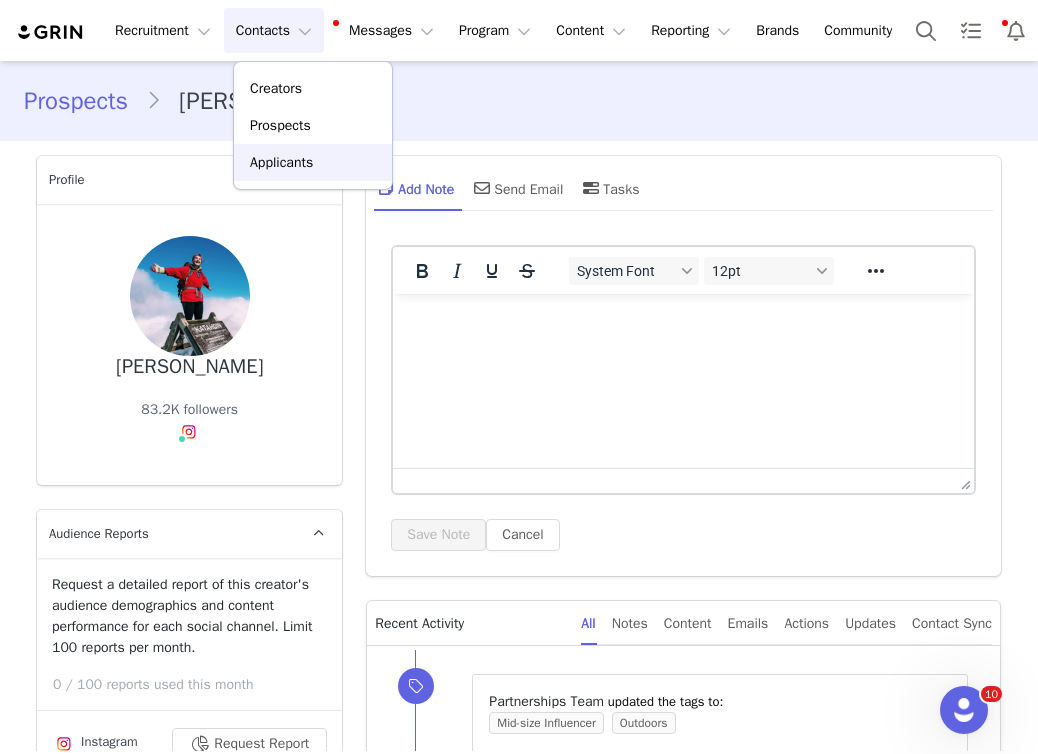 click on "Applicants" at bounding box center [281, 162] 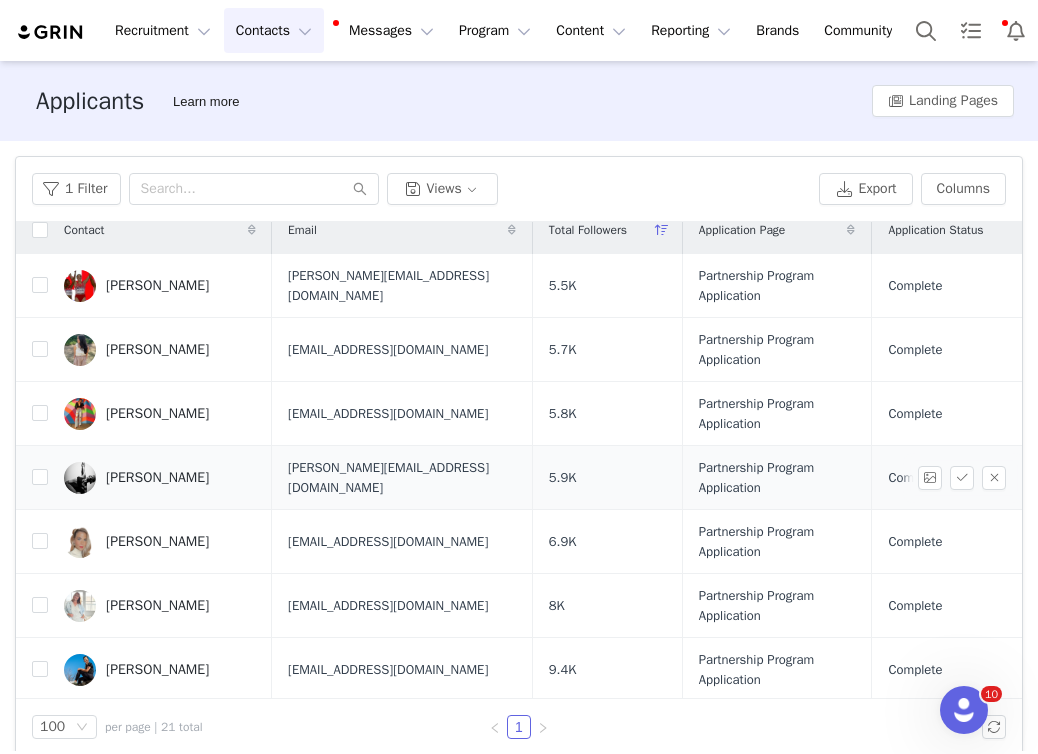 scroll, scrollTop: 18, scrollLeft: 0, axis: vertical 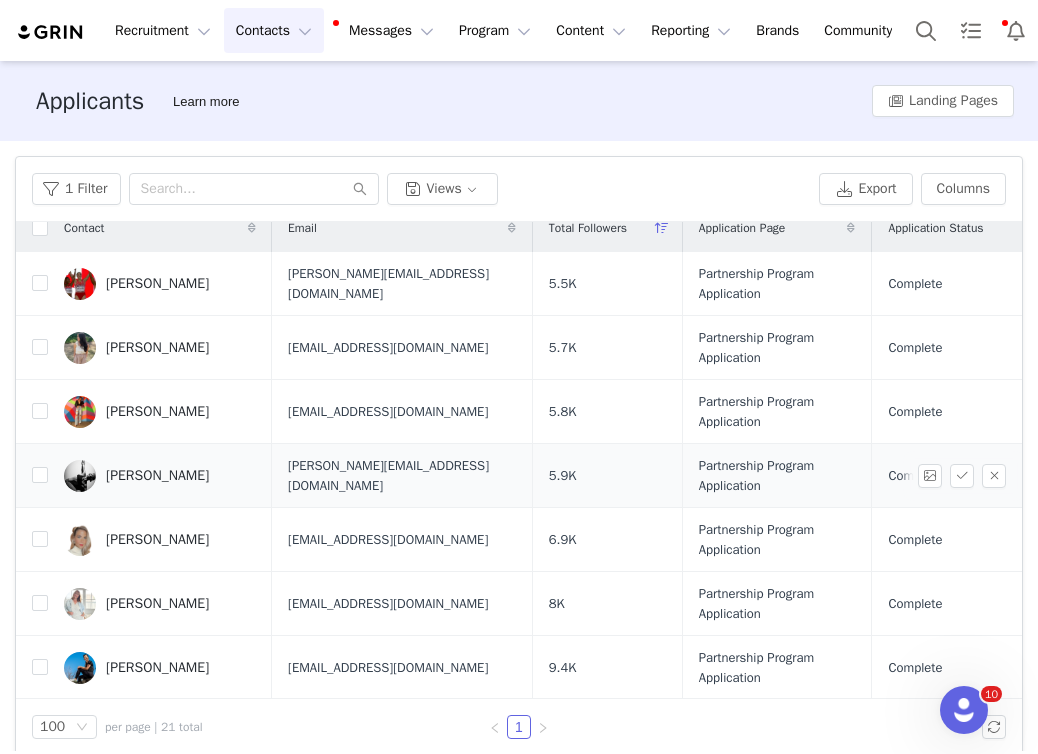 click on "[PERSON_NAME]" at bounding box center [157, 476] 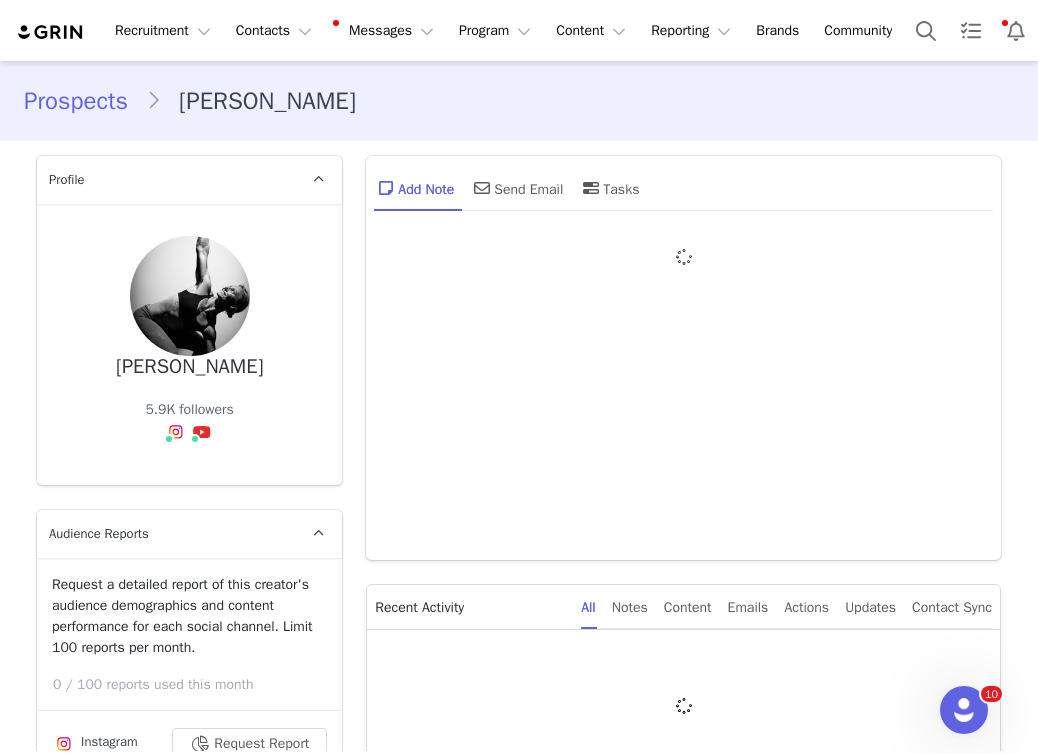 type on "+1 ([GEOGRAPHIC_DATA])" 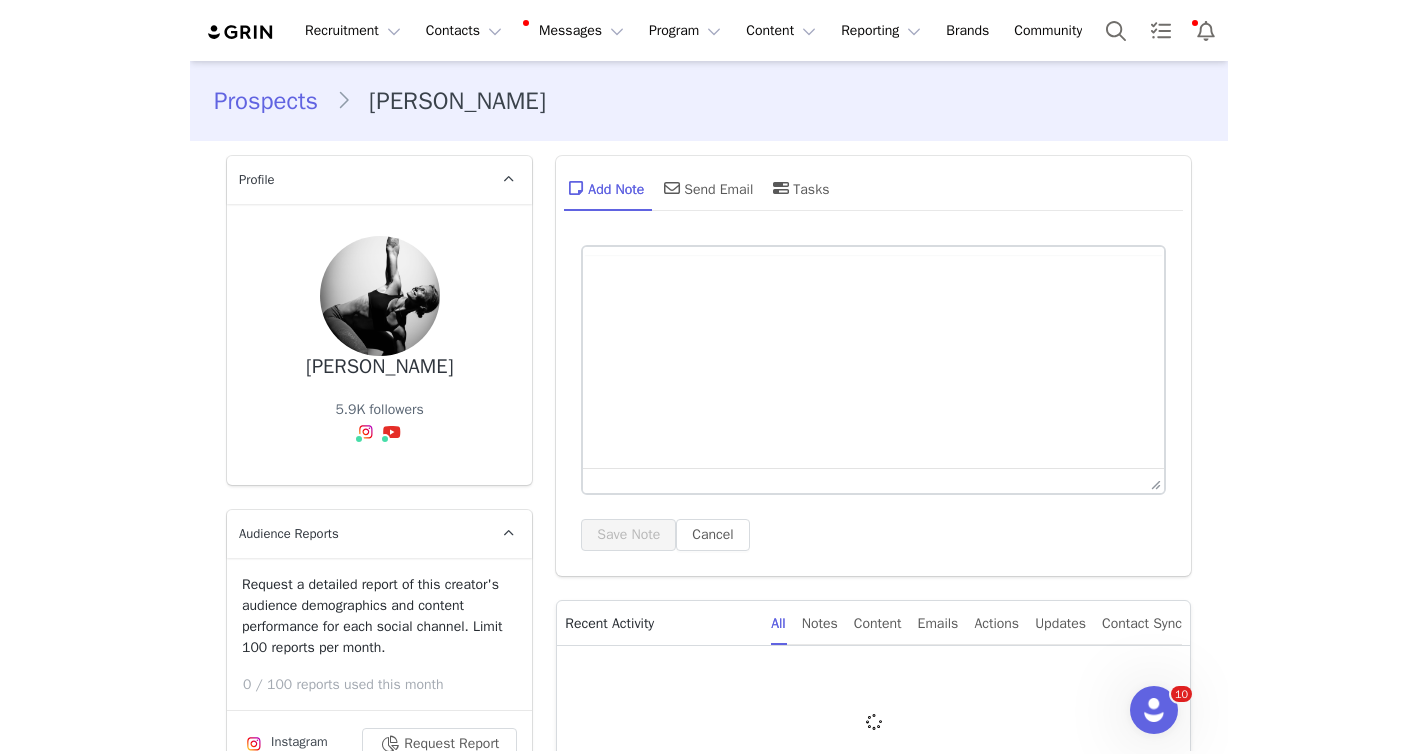 scroll, scrollTop: 0, scrollLeft: 0, axis: both 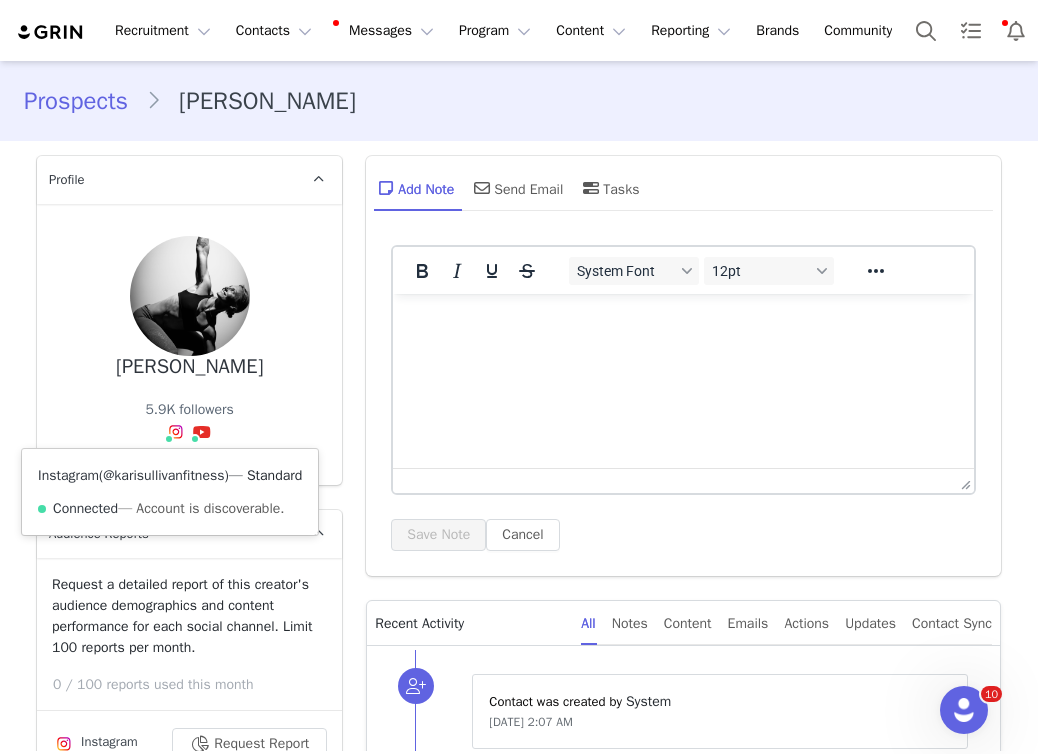 click on "@karisullivanfitness" at bounding box center (163, 475) 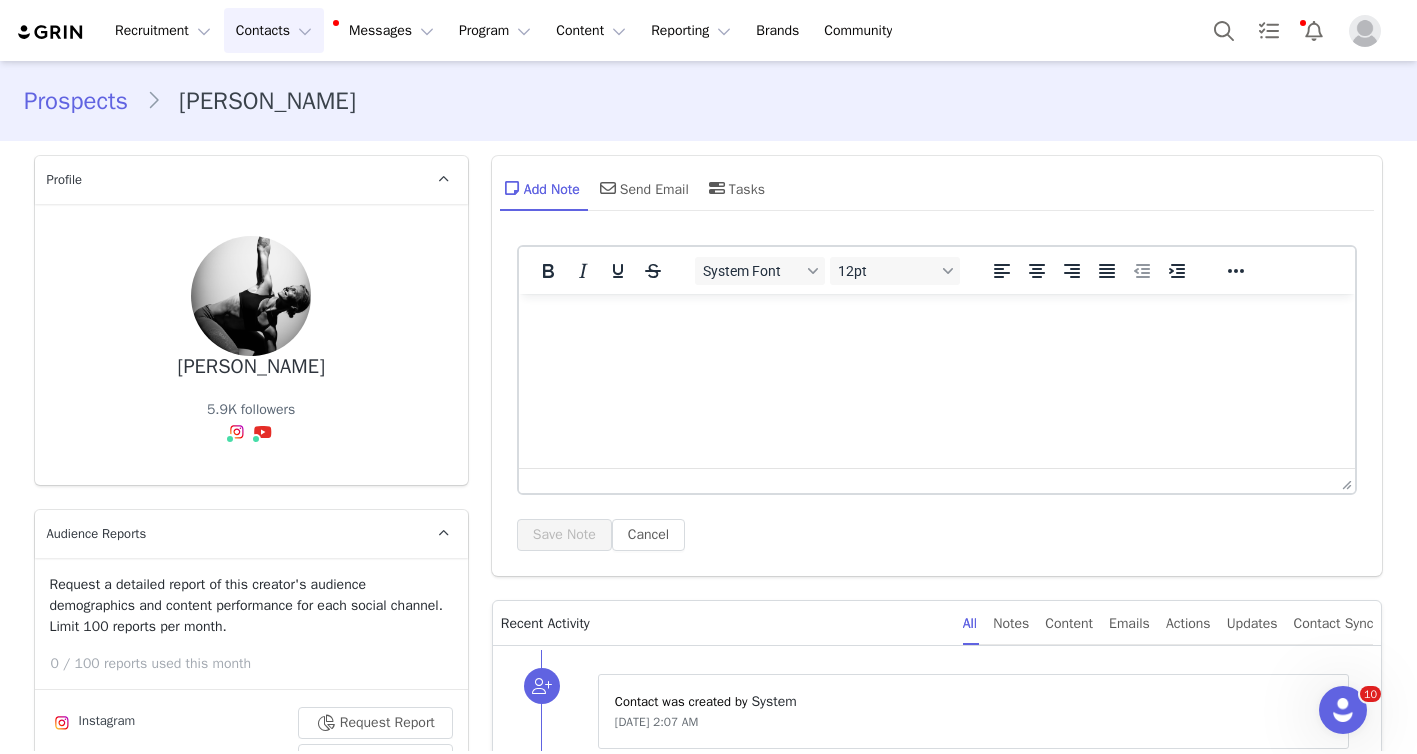 click on "Contacts Contacts" at bounding box center (274, 30) 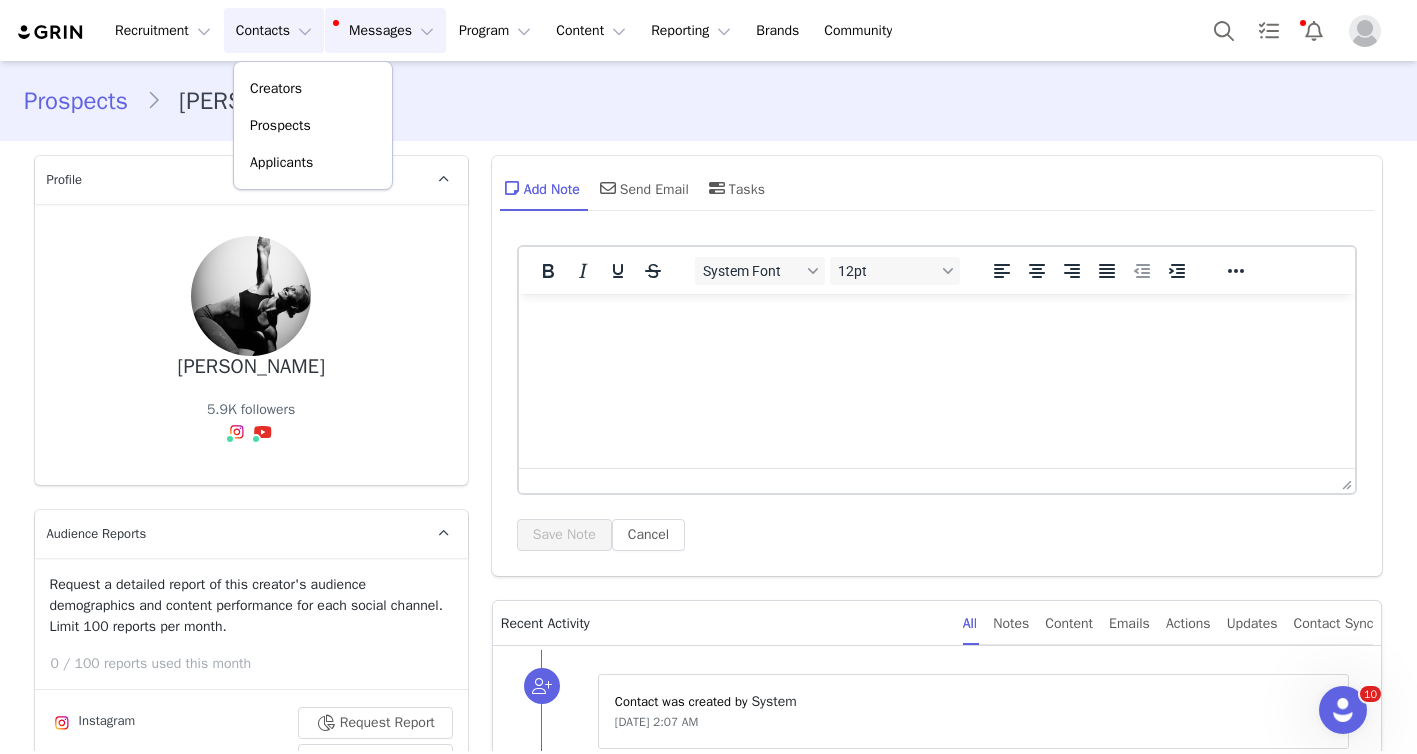 click on "Messages Messages" at bounding box center [385, 30] 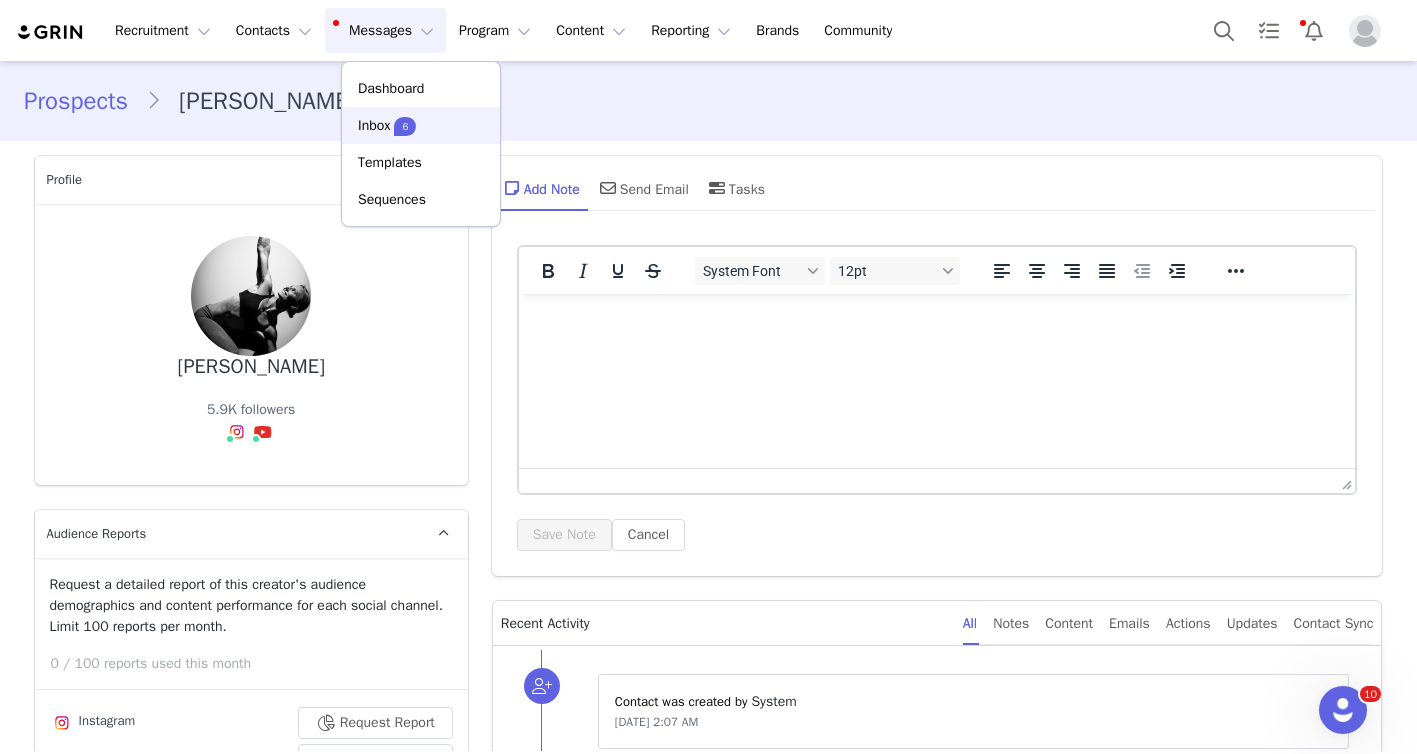 click on "Inbox 6" at bounding box center (421, 125) 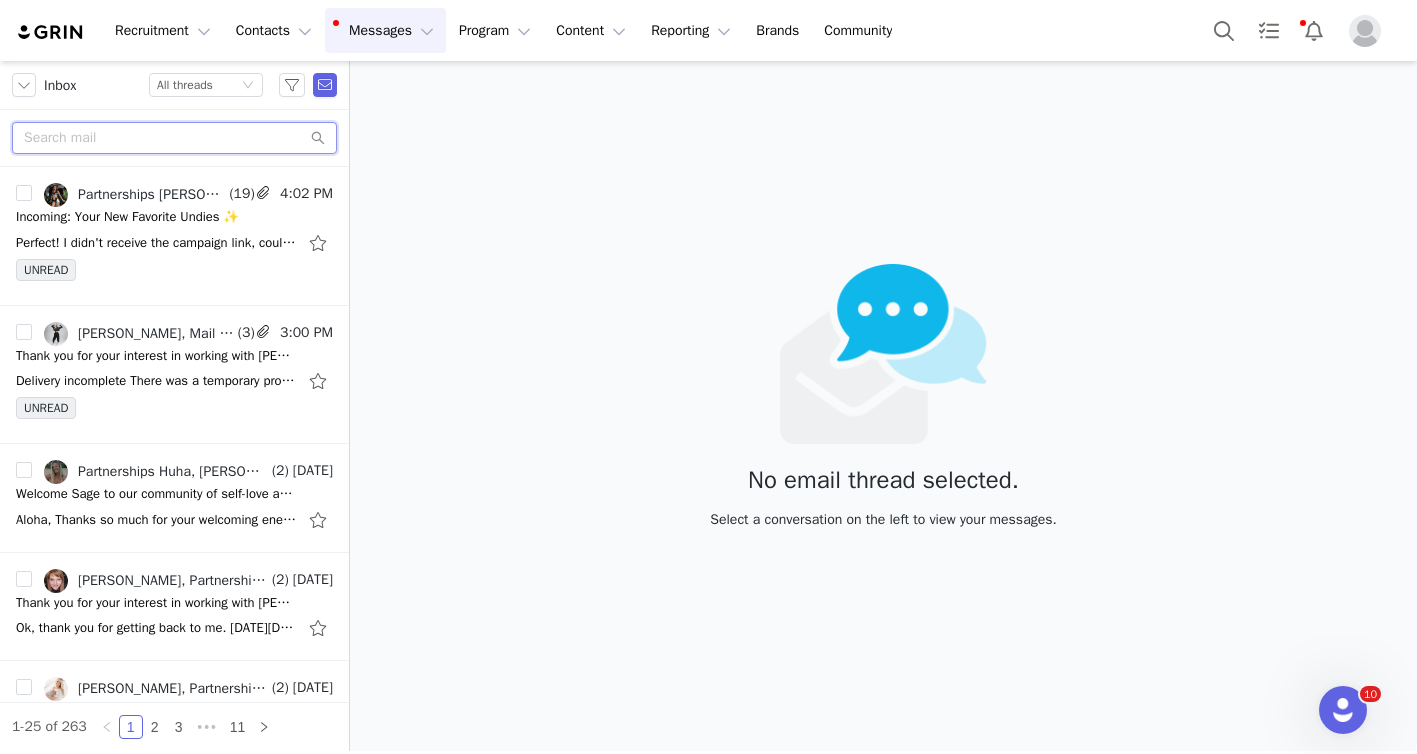 click at bounding box center [174, 138] 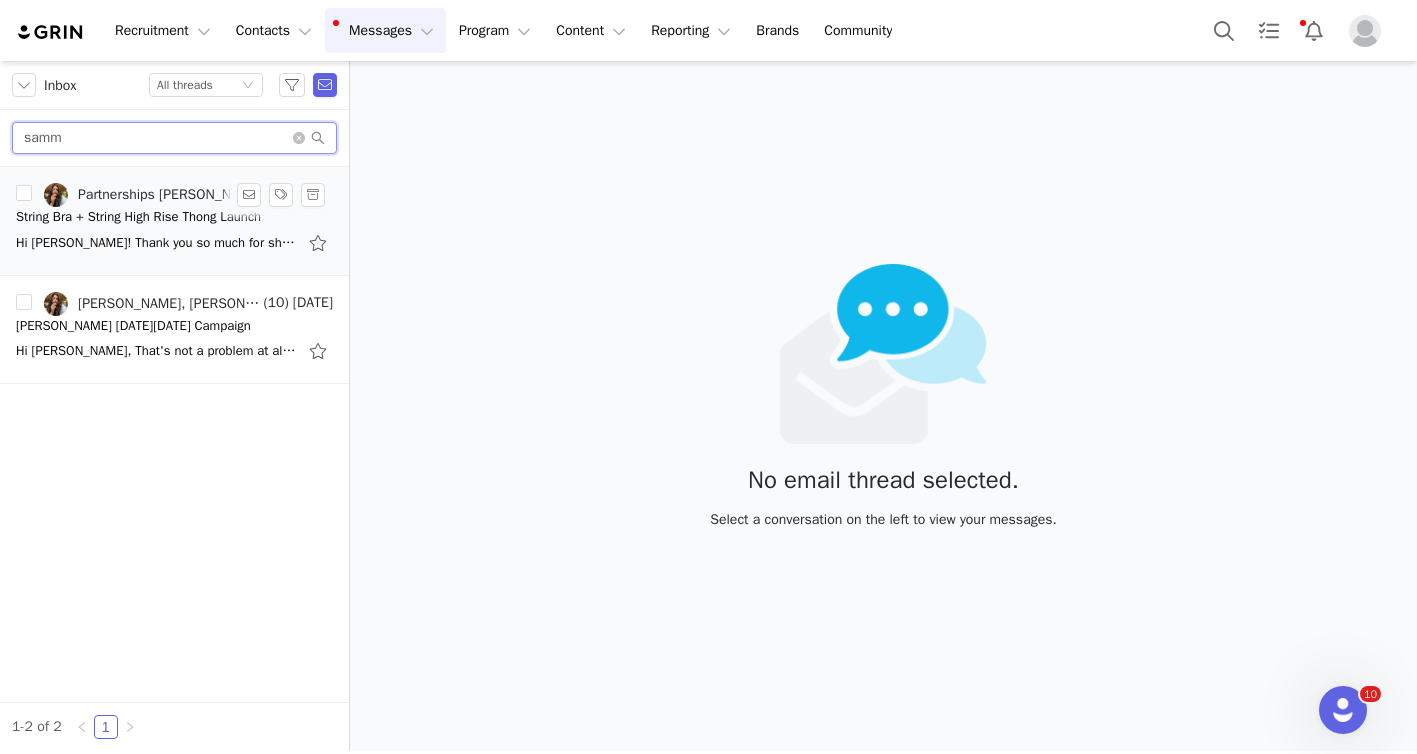 type on "samm" 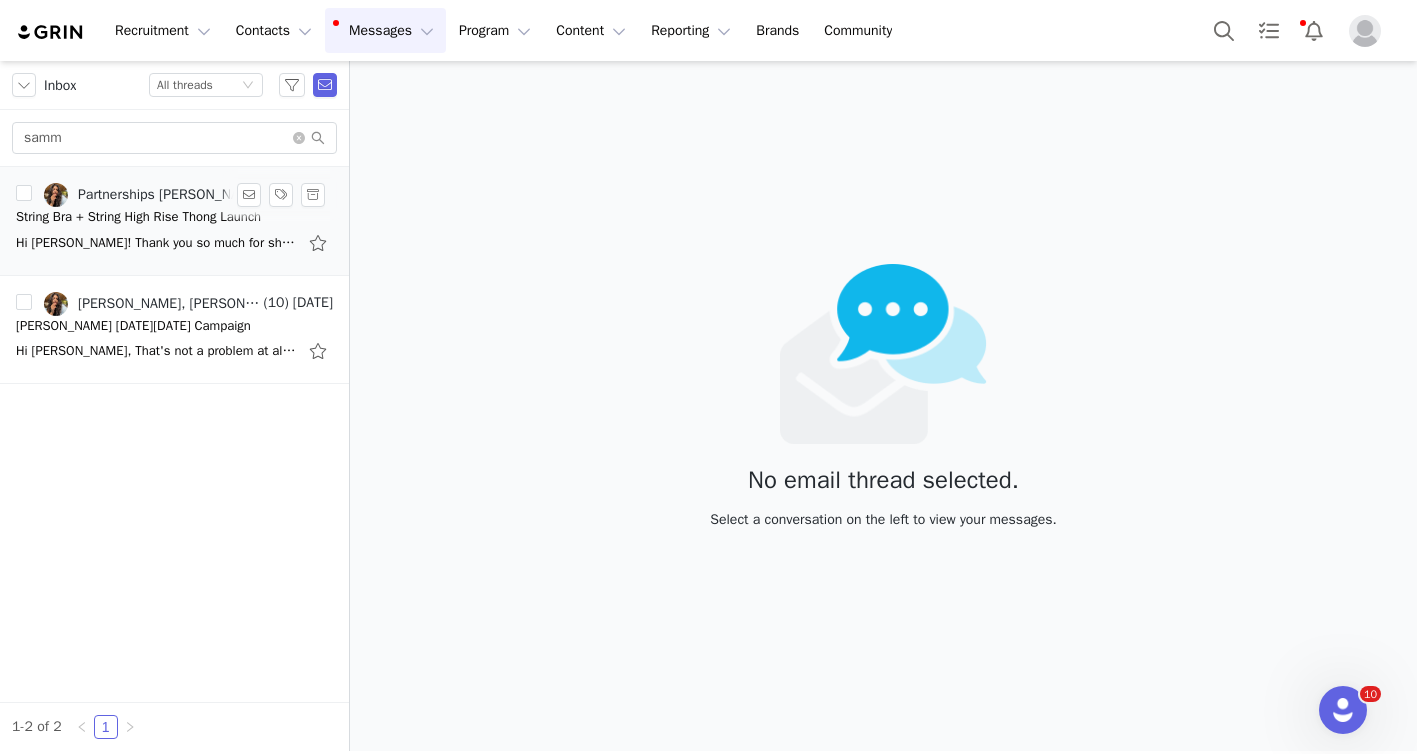 click on "Hi [PERSON_NAME]! Thank you so much for sharing this with me. What are your typical rates? Feel free to share them with me :) [GEOGRAPHIC_DATA], Fheirn" at bounding box center [174, 243] 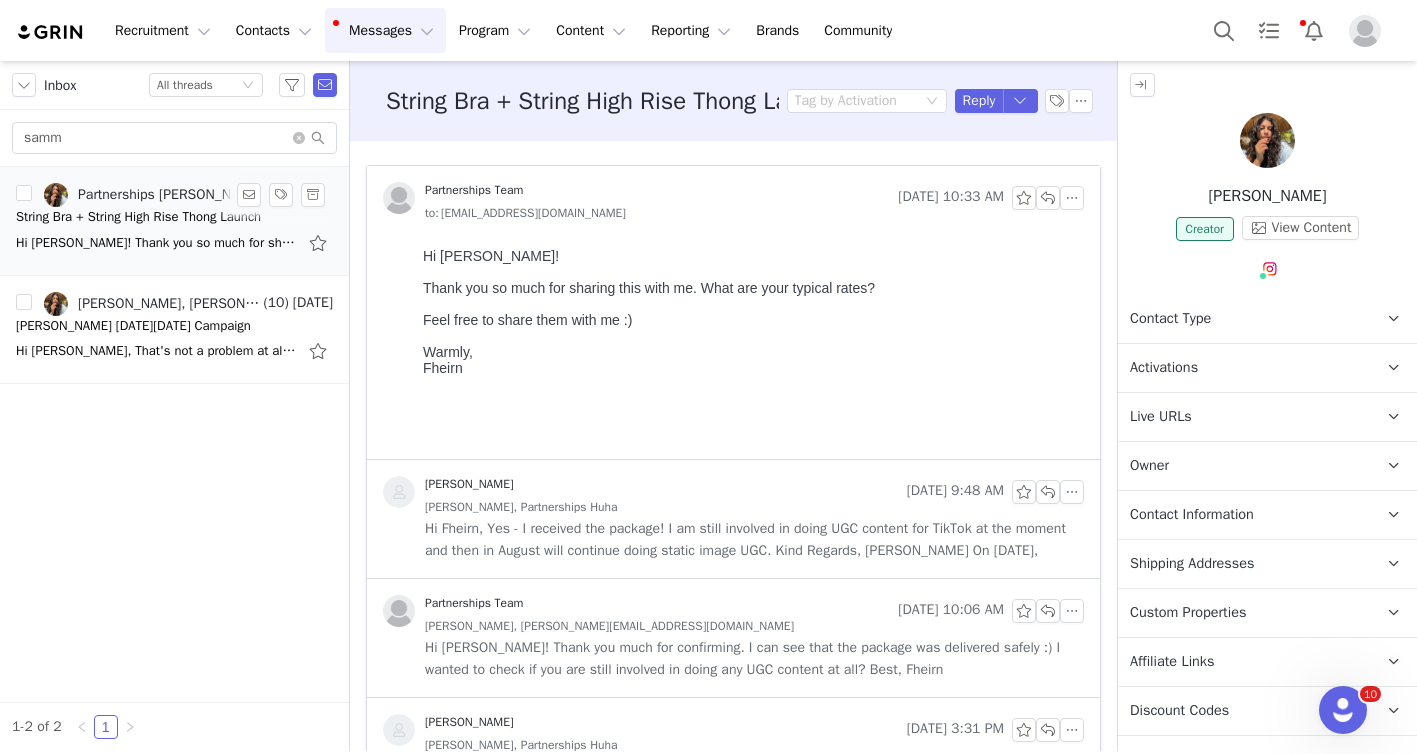 scroll, scrollTop: 0, scrollLeft: 0, axis: both 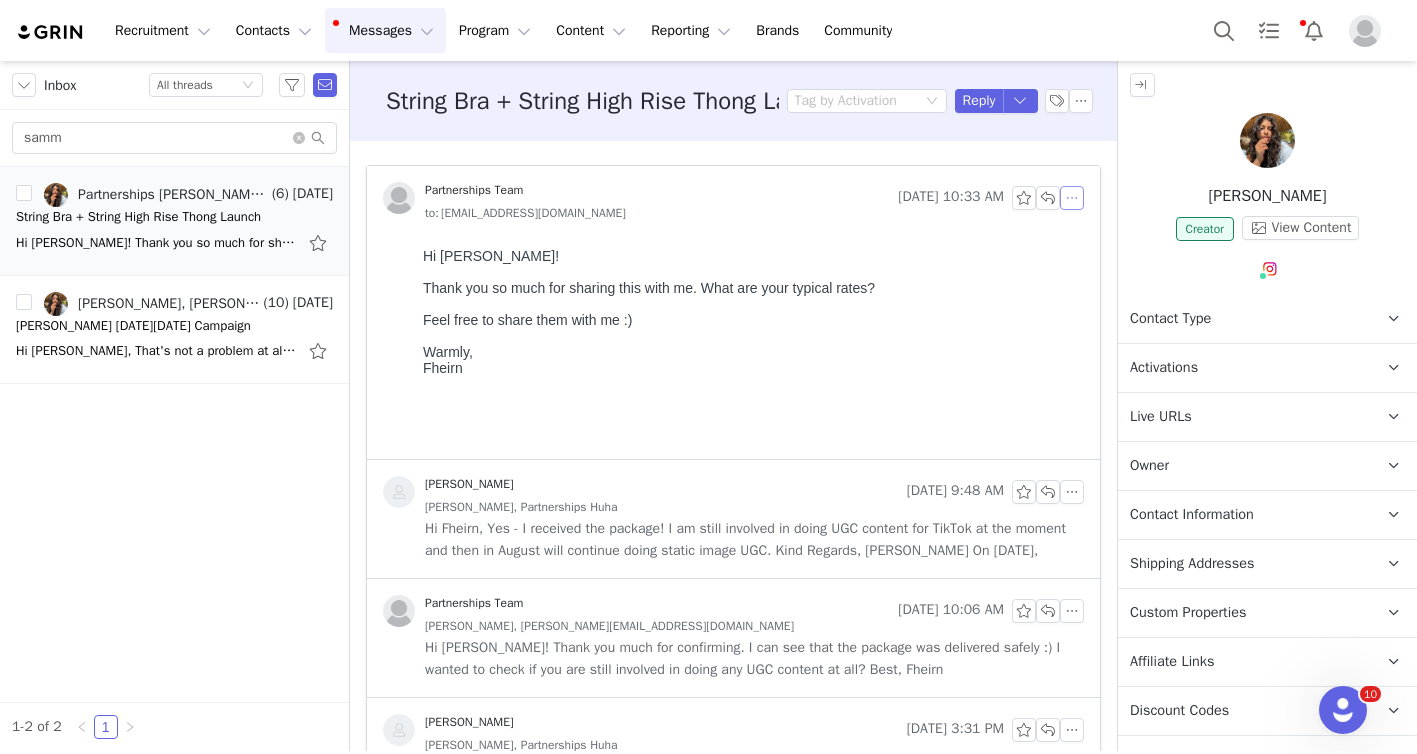 click at bounding box center [1072, 198] 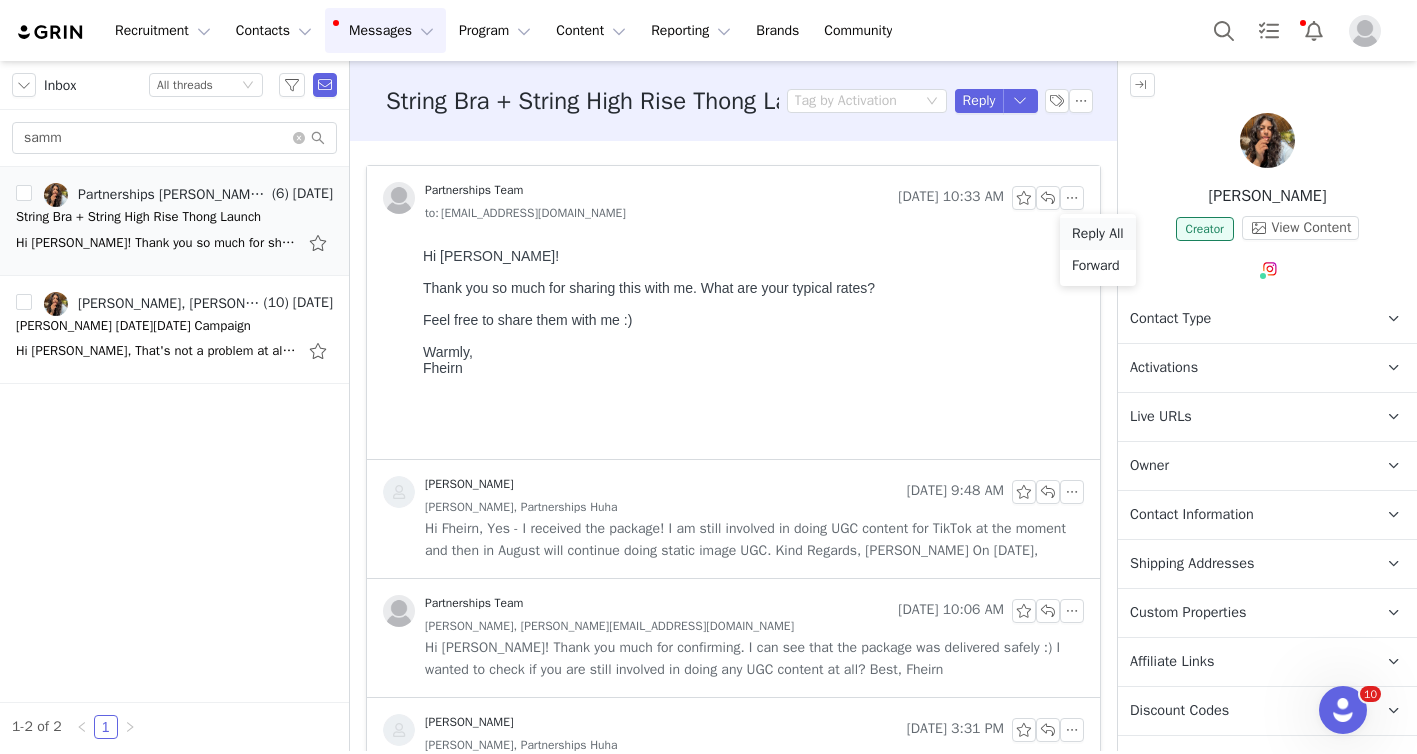 click on "Reply All" at bounding box center (1098, 234) 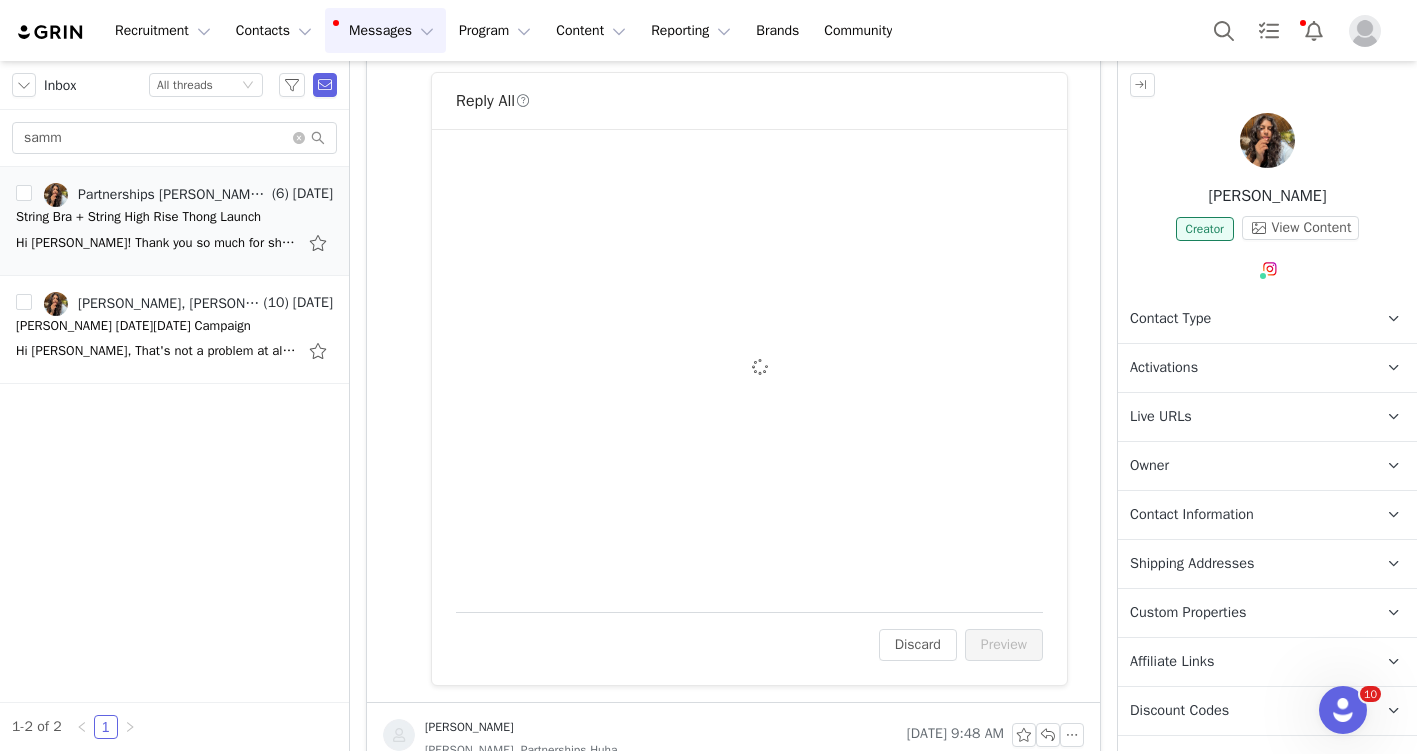 scroll, scrollTop: 418, scrollLeft: 0, axis: vertical 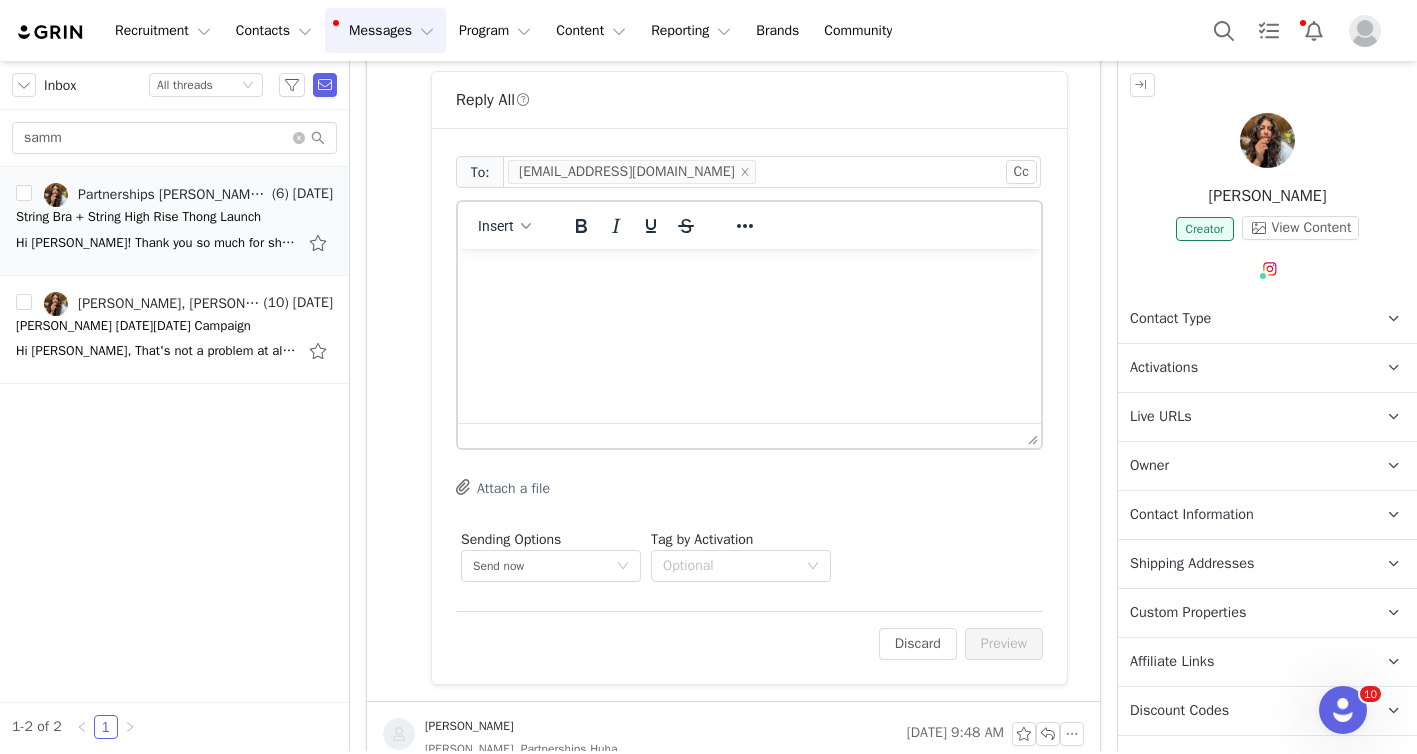 click at bounding box center (749, 276) 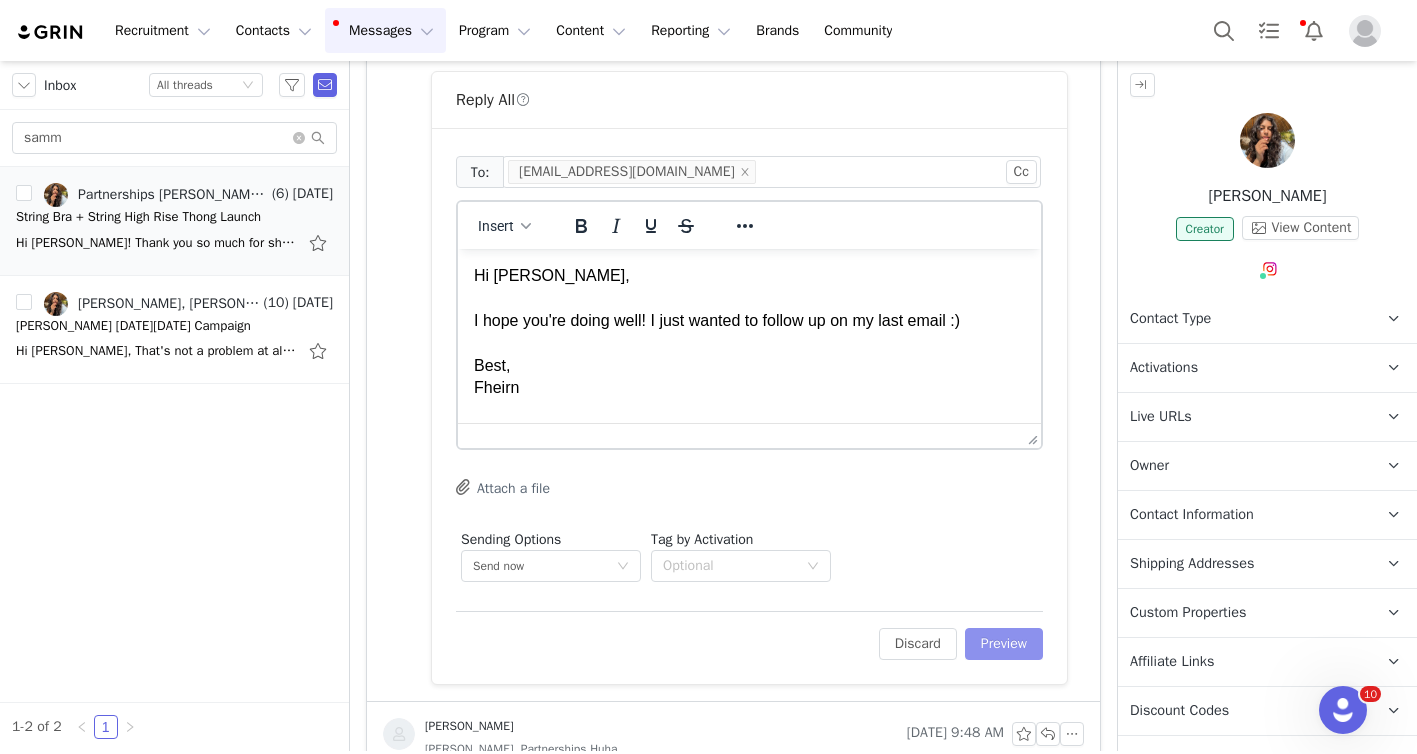 click on "Preview" at bounding box center [1004, 644] 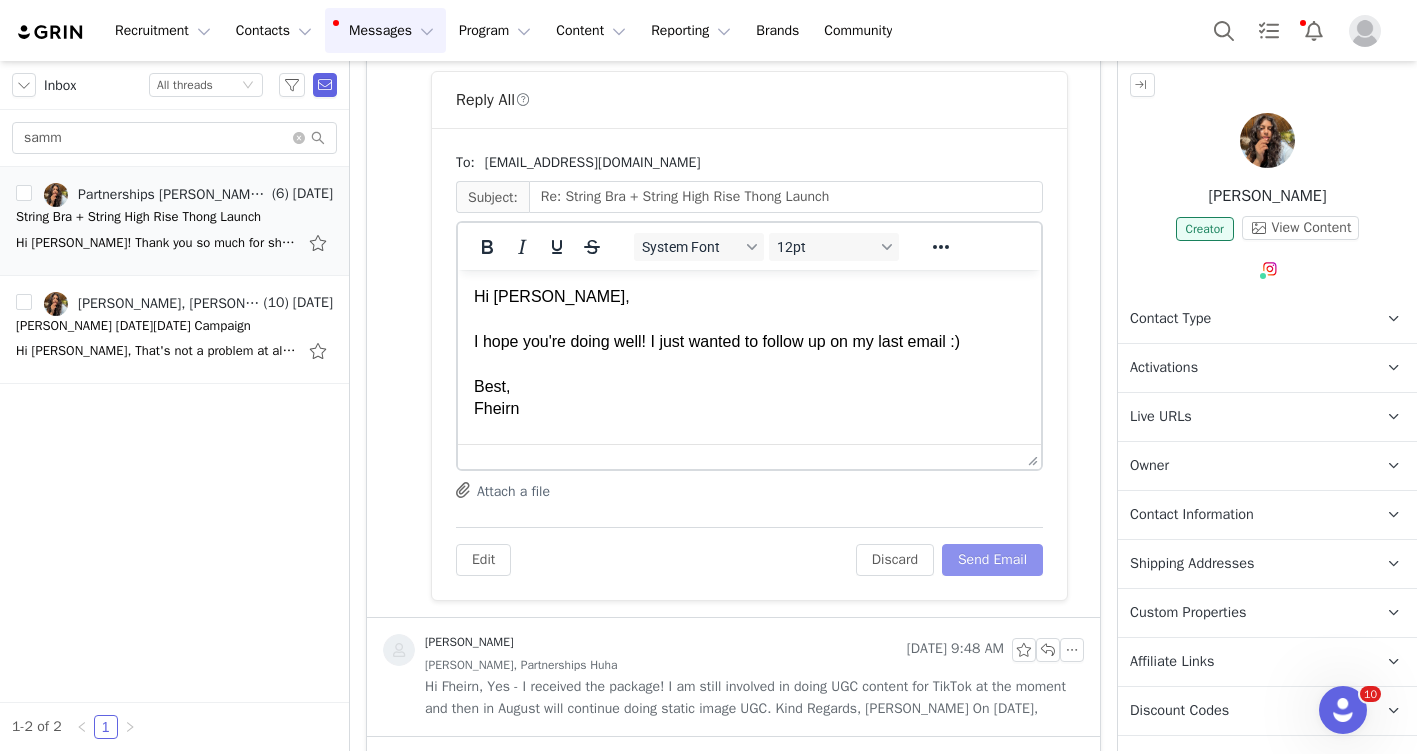 scroll, scrollTop: 0, scrollLeft: 0, axis: both 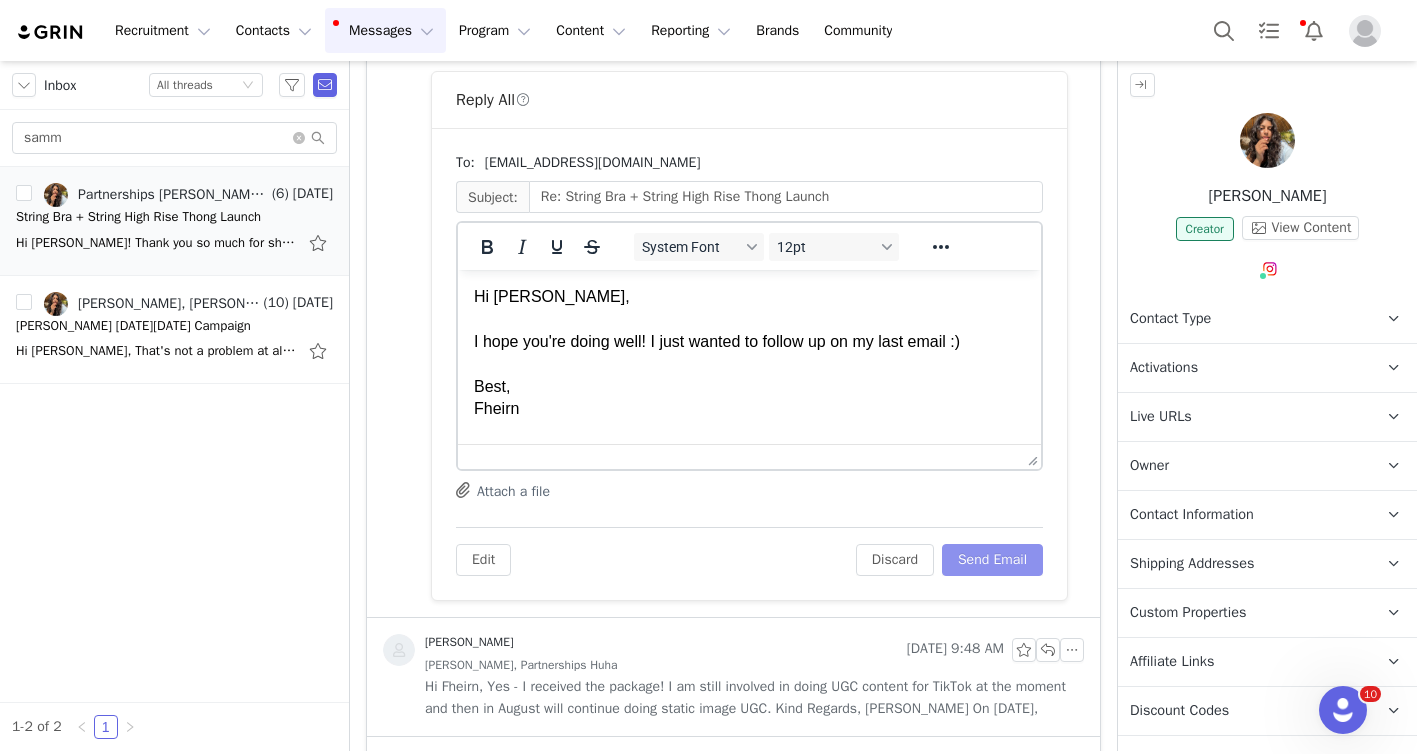 click on "Send Email" at bounding box center [992, 560] 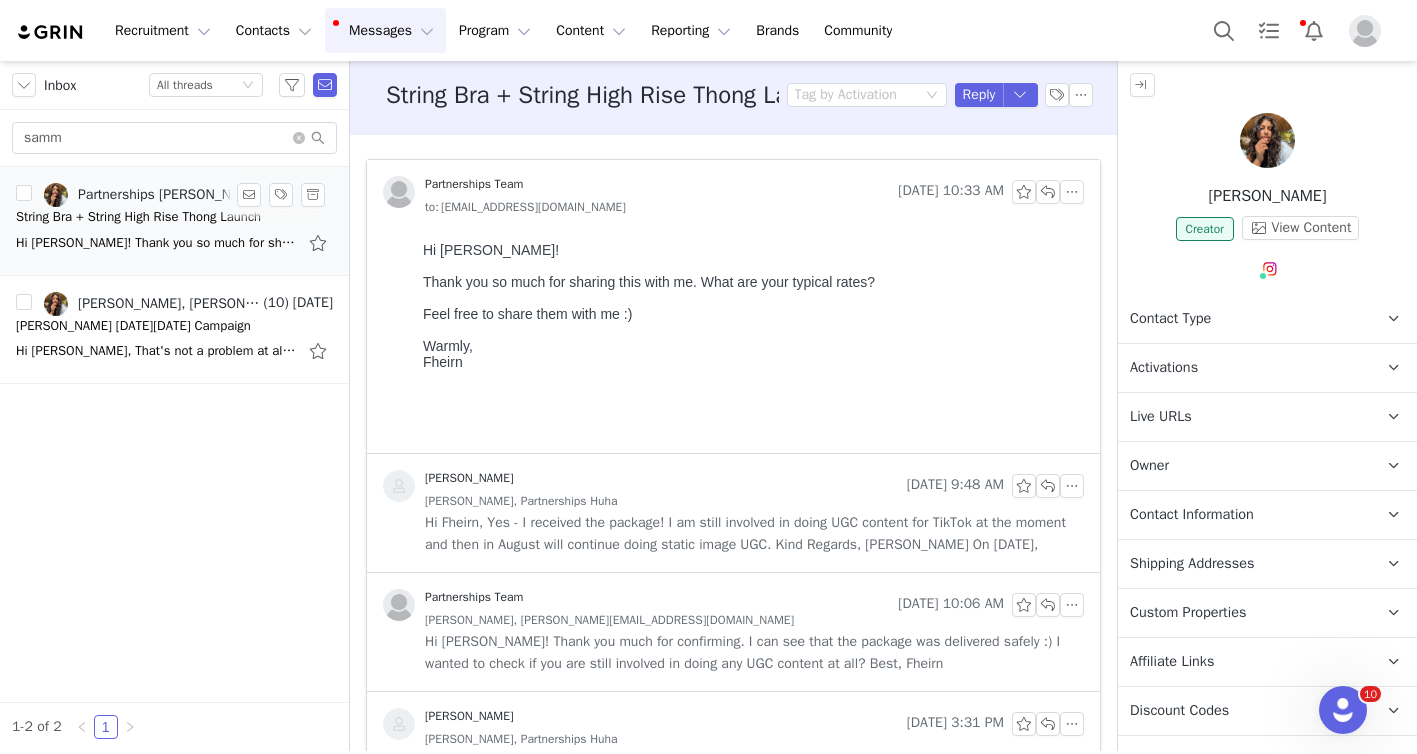 scroll, scrollTop: 0, scrollLeft: 0, axis: both 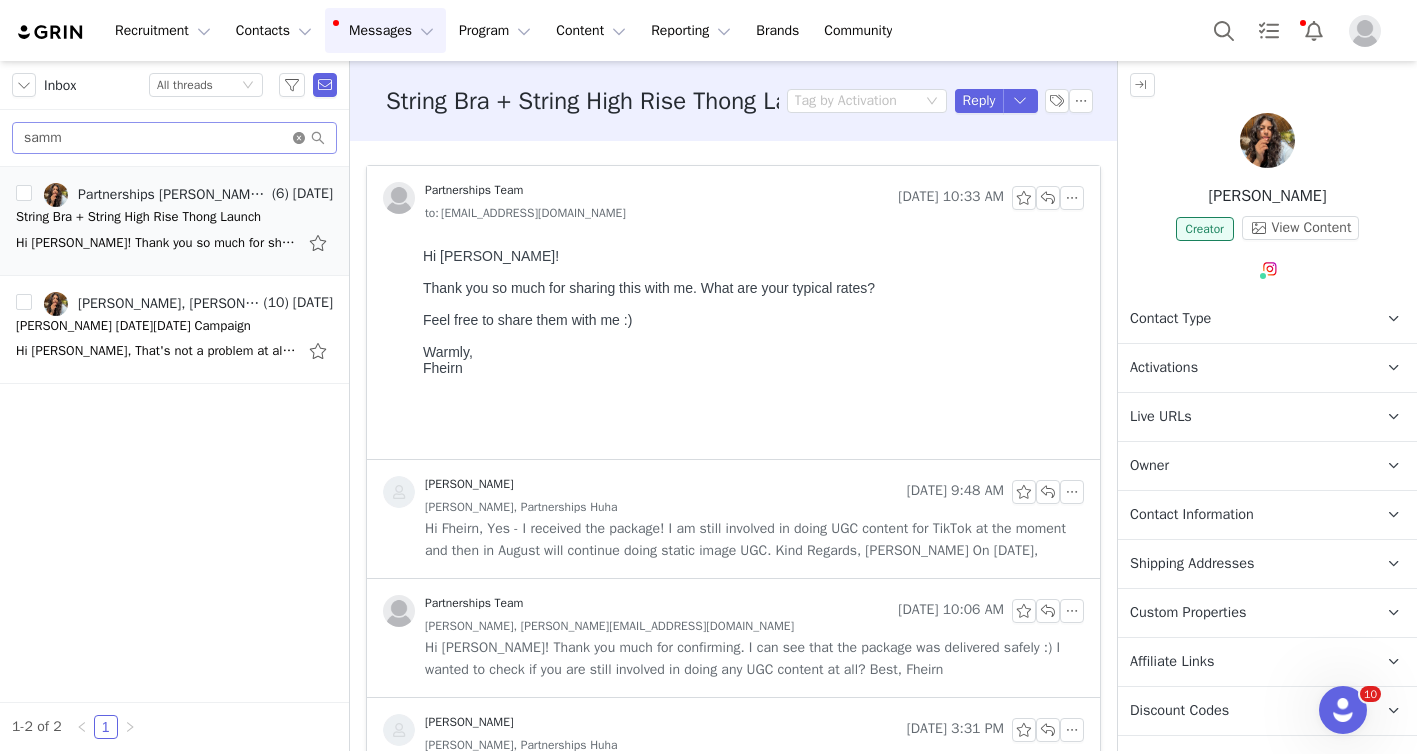 click 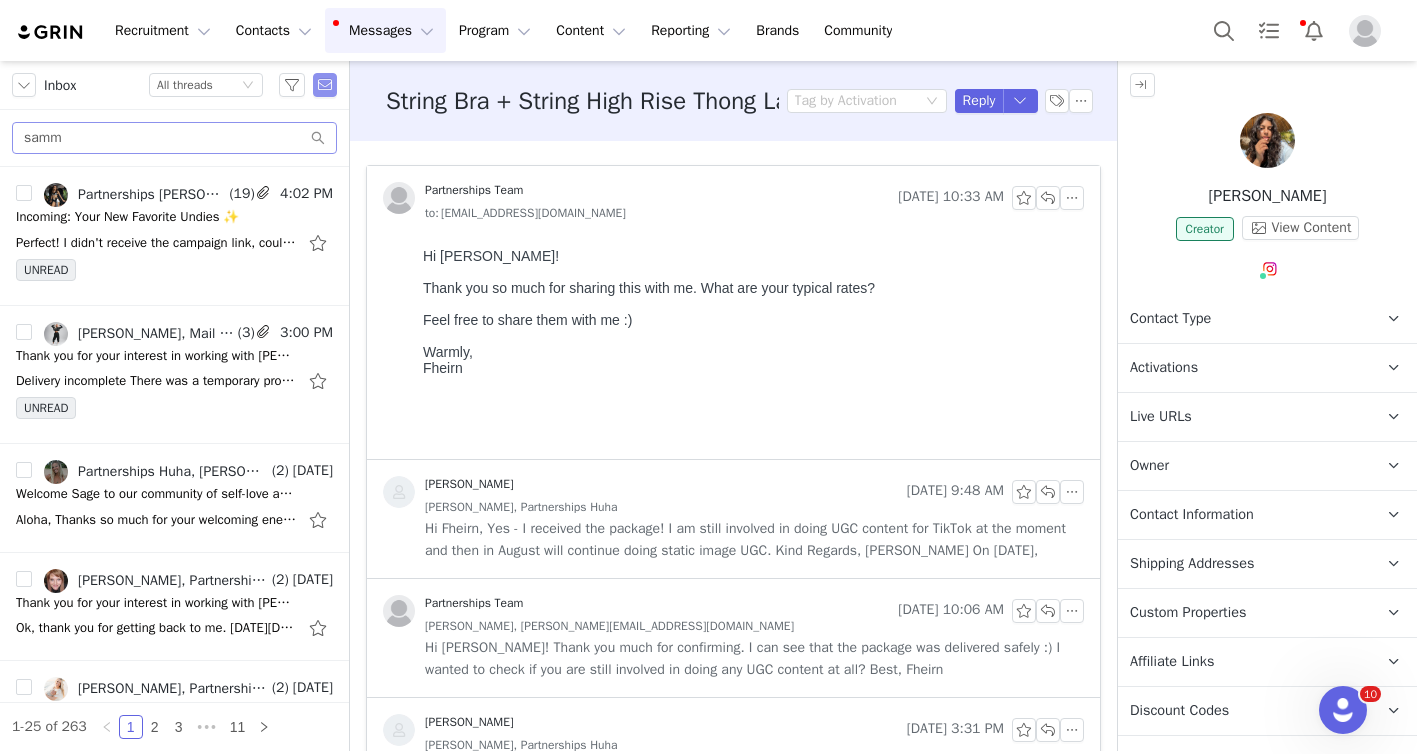 click at bounding box center (325, 85) 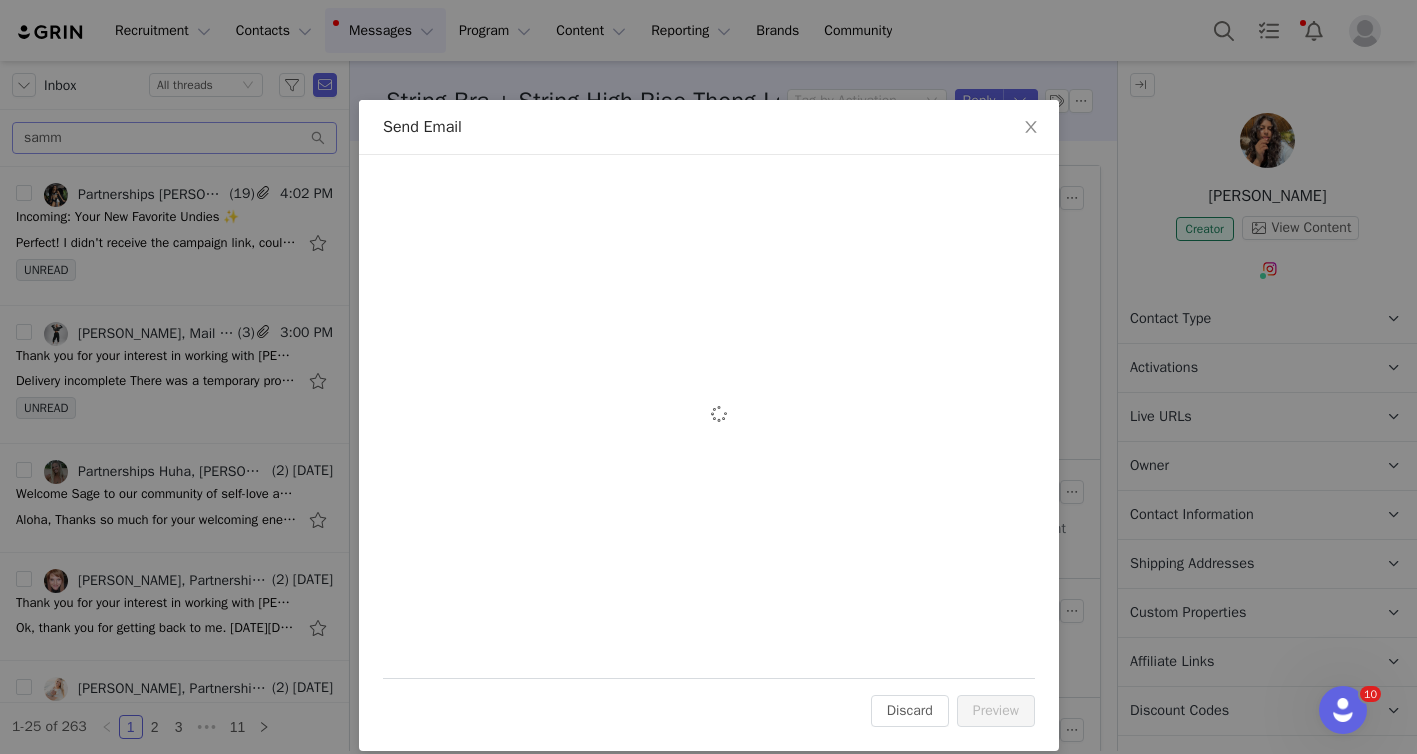 scroll, scrollTop: 0, scrollLeft: 0, axis: both 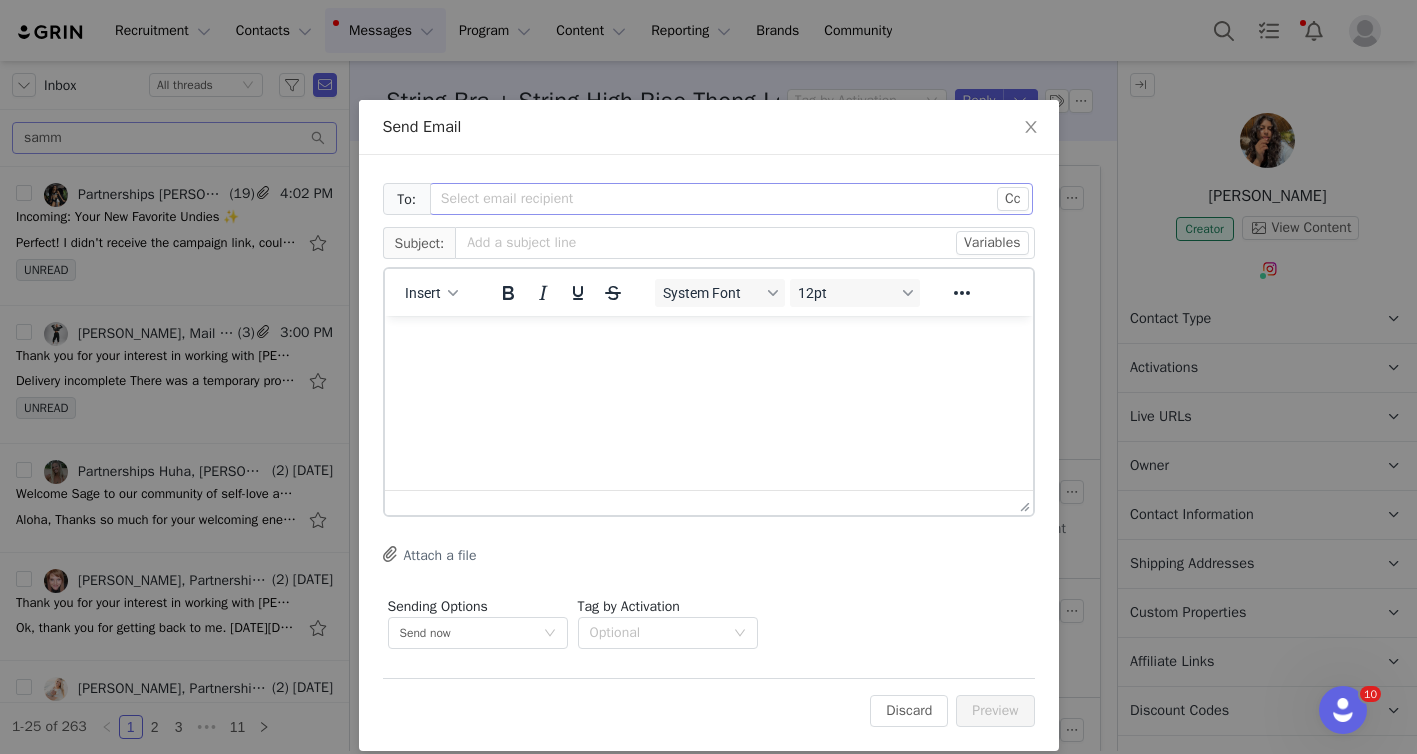 click on "Select email recipient" at bounding box center (720, 199) 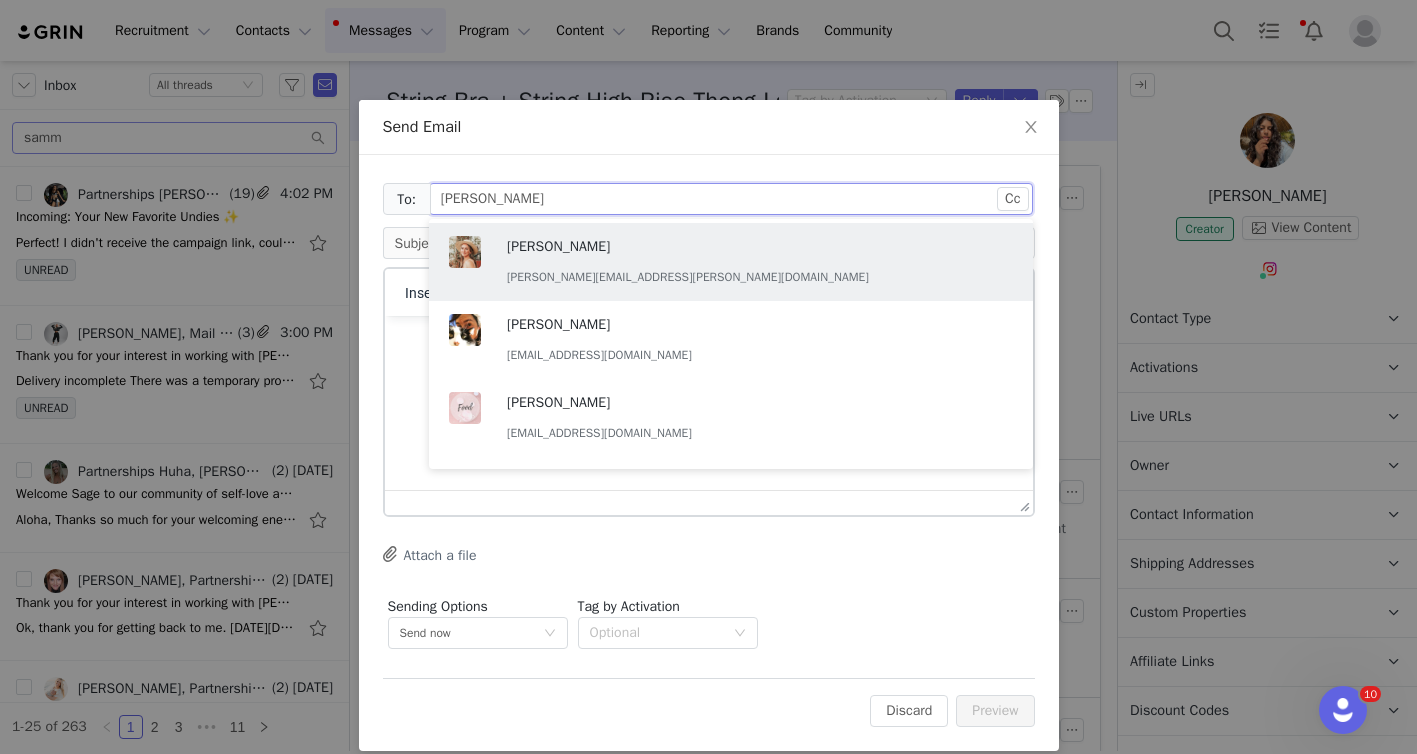 type on "melissa" 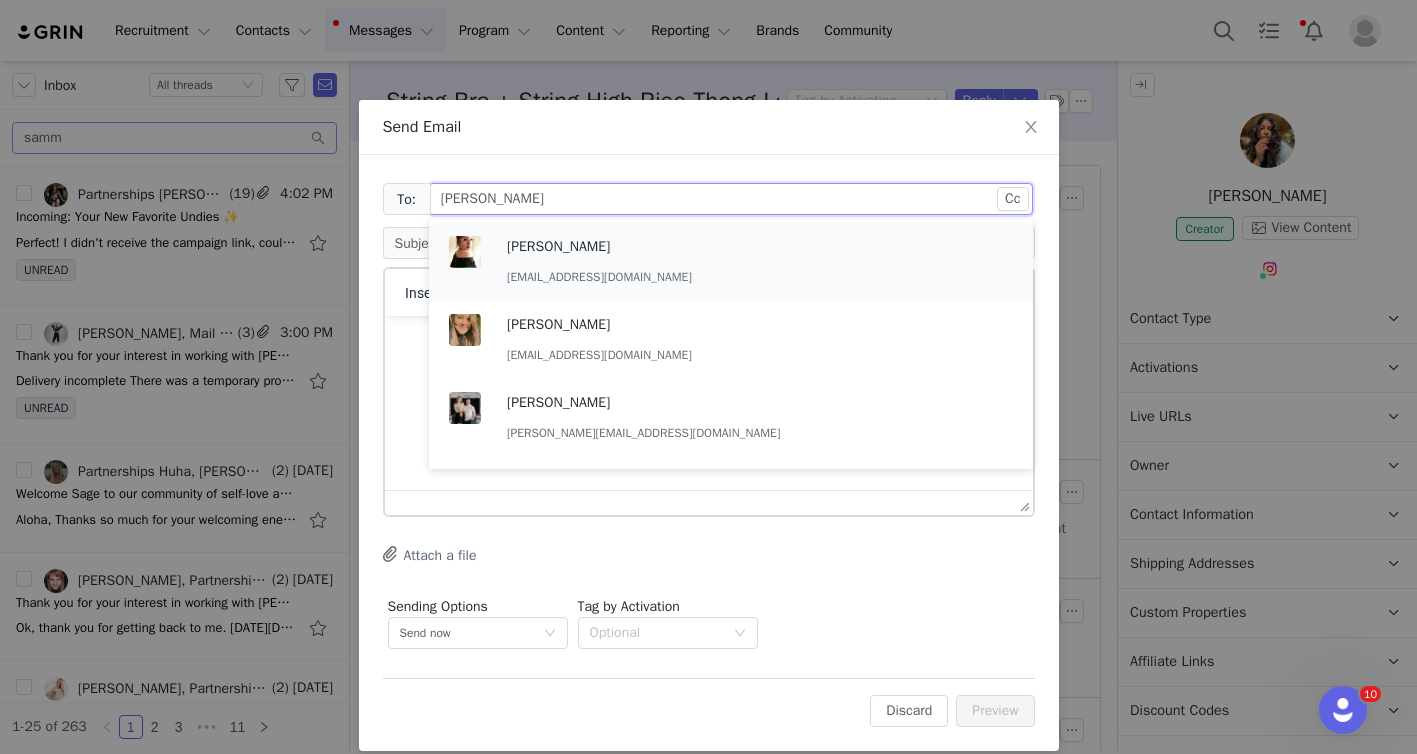 click on "Melissa Daniel" at bounding box center [617, 247] 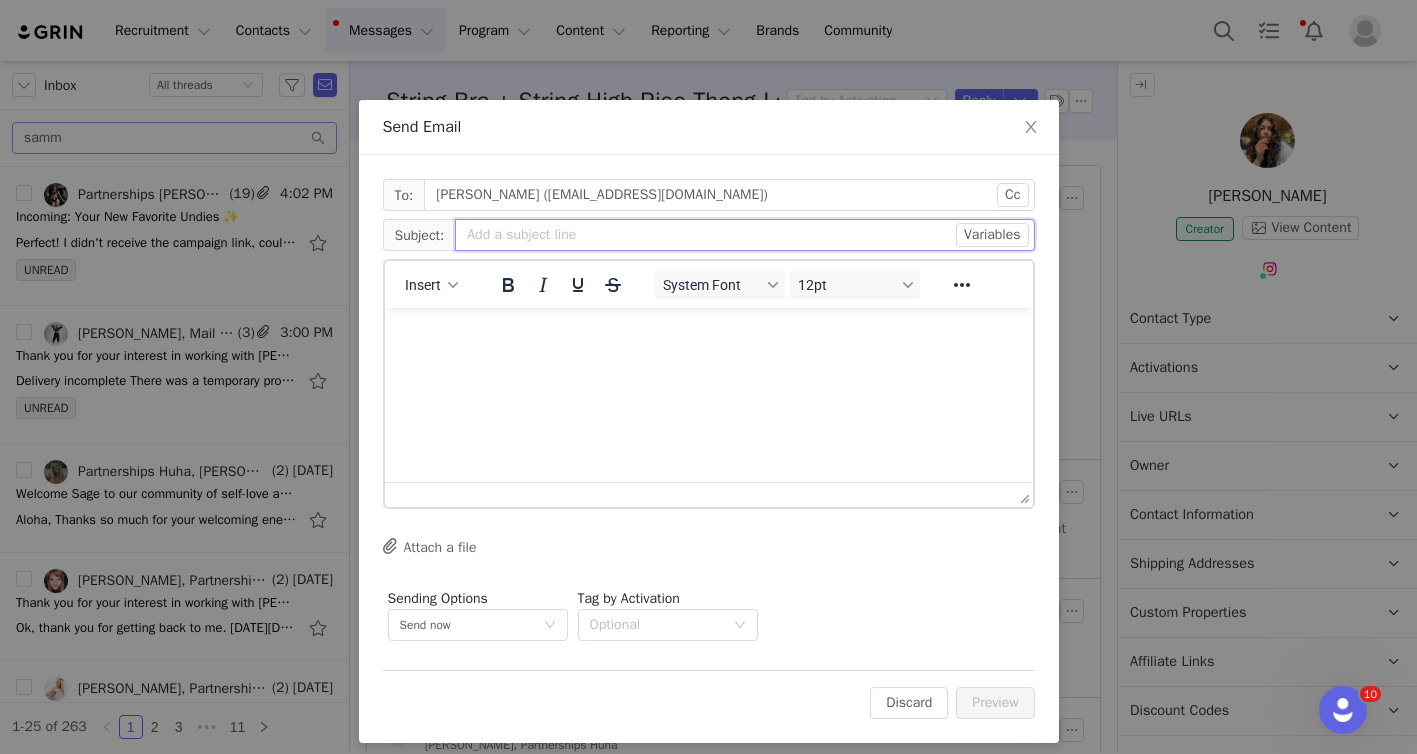 click at bounding box center [744, 235] 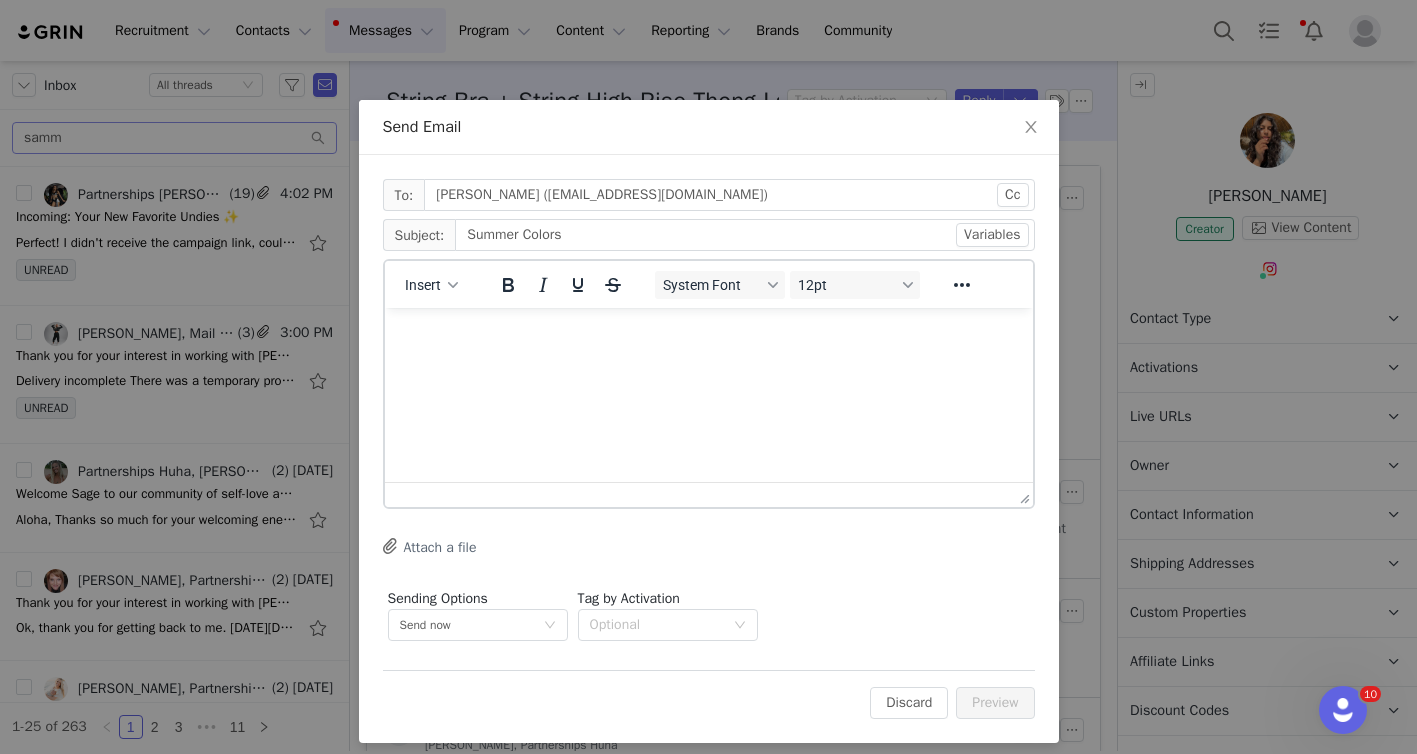 click at bounding box center [708, 335] 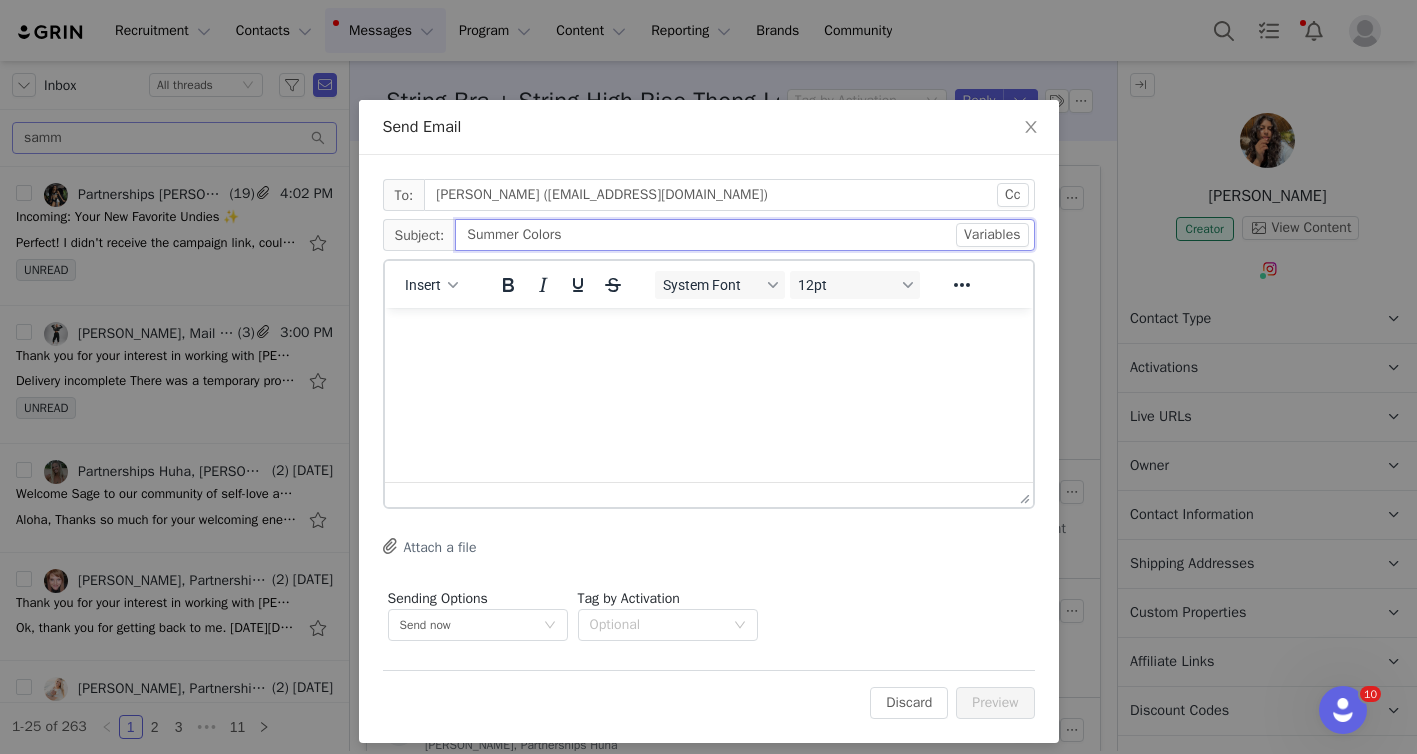 click on "Summer Colors" at bounding box center (744, 235) 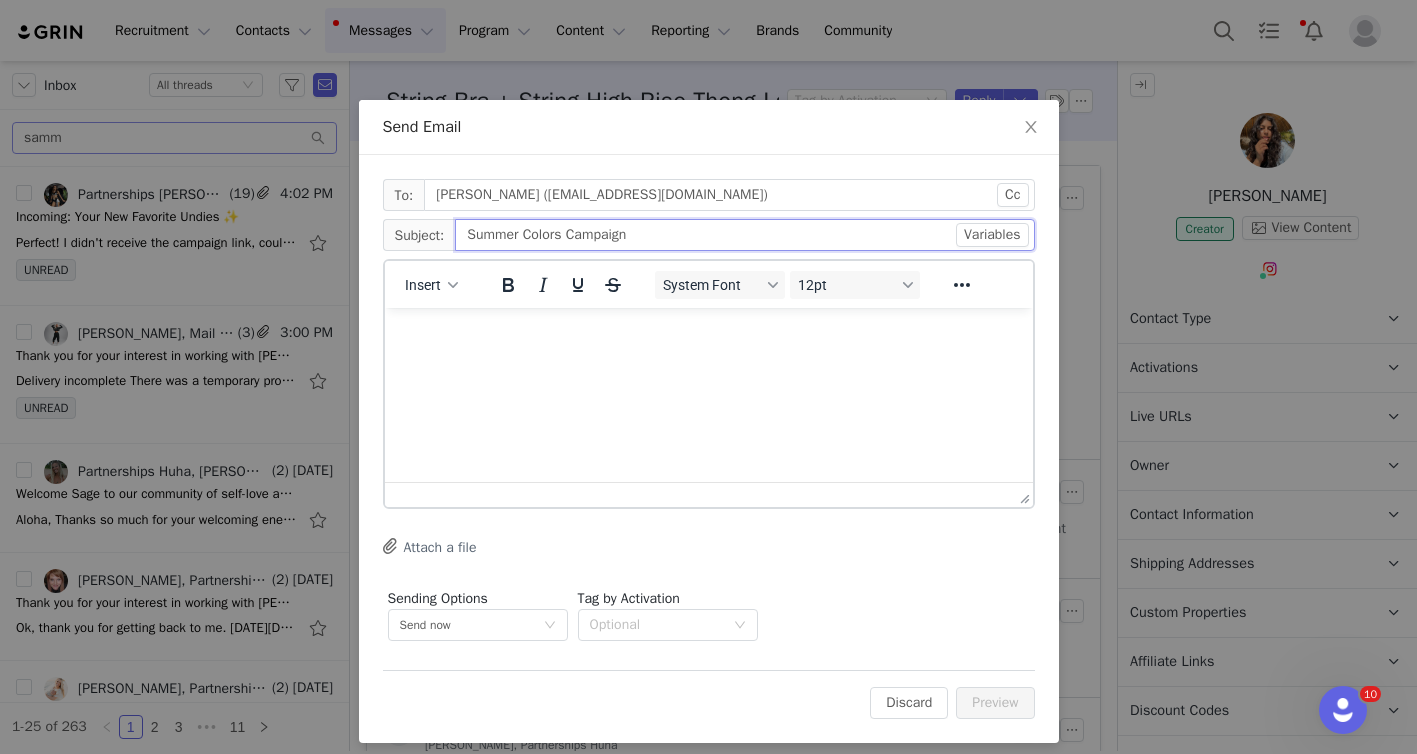 type on "Summer Colors Campaign" 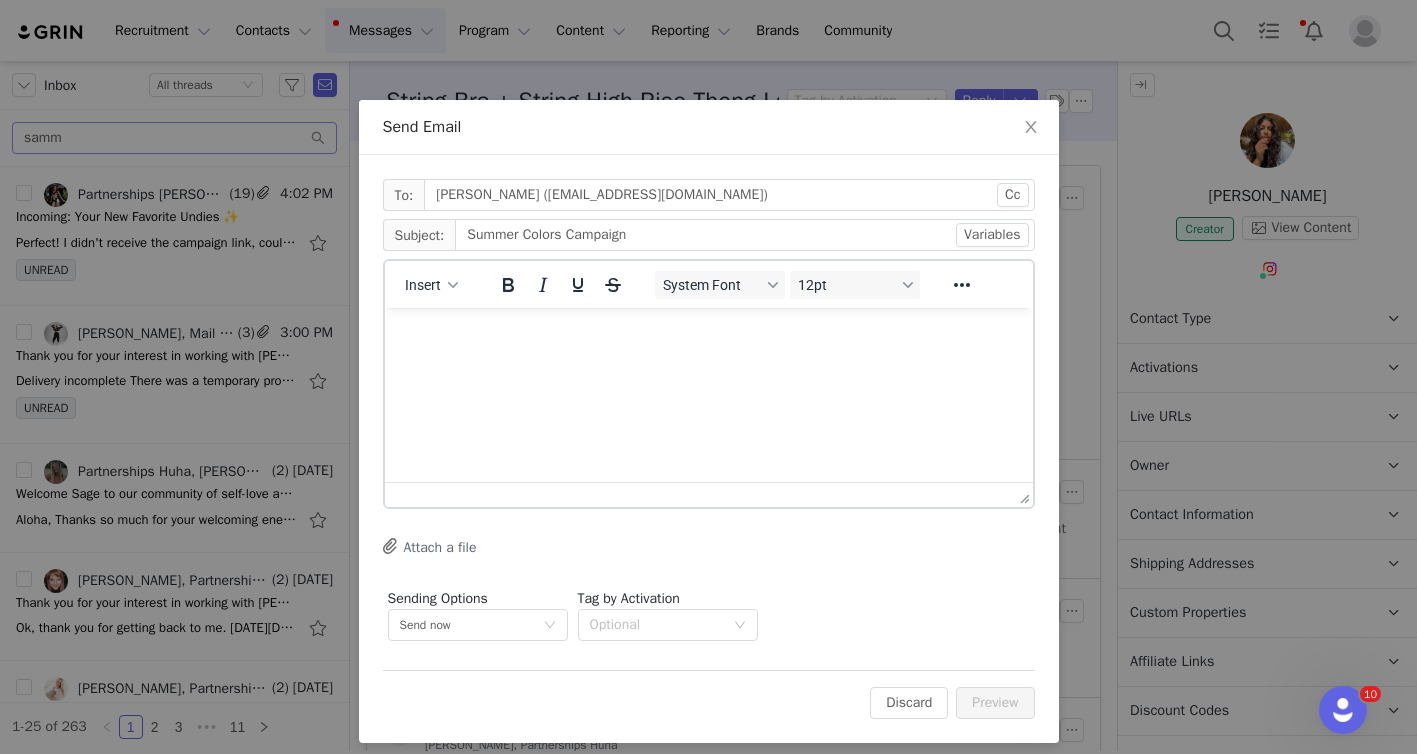 click at bounding box center [708, 335] 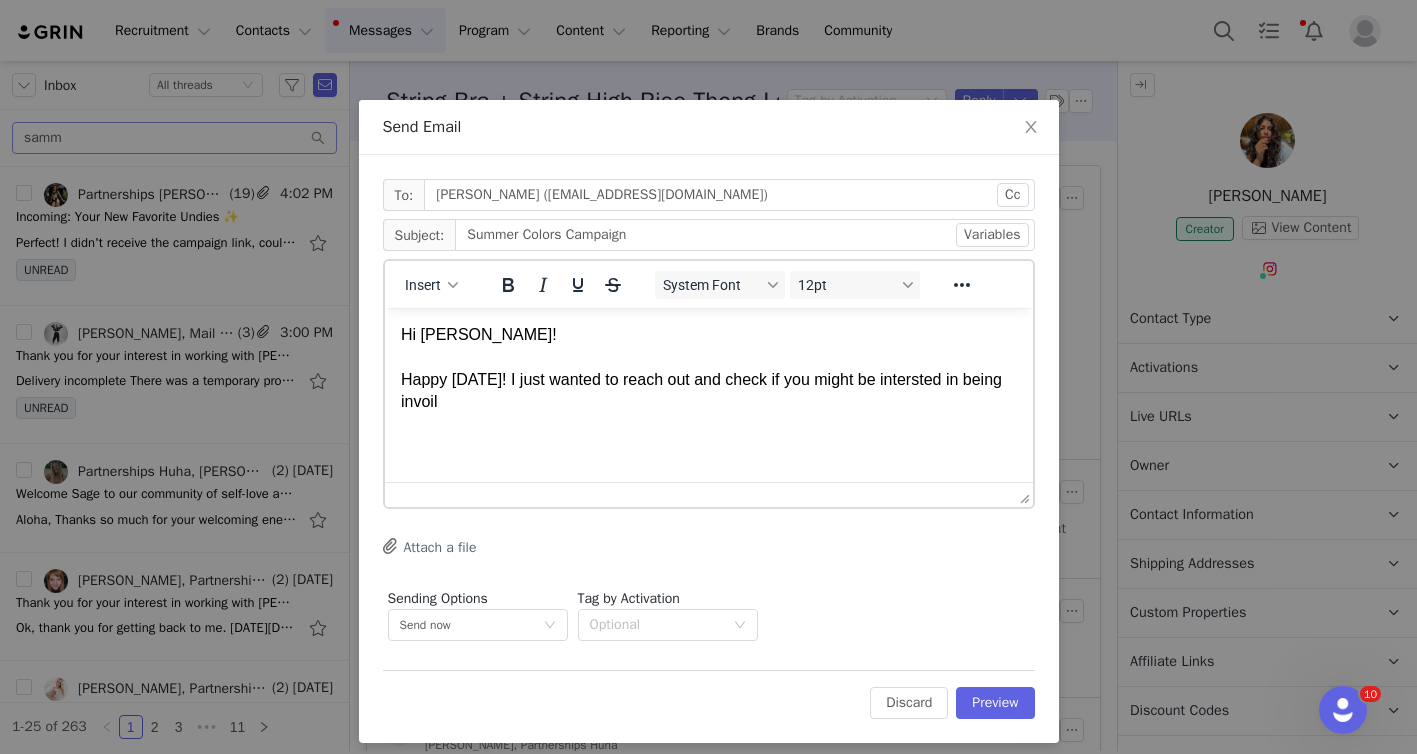 click on "Hi Melissa!  Happy Thursday! I just wanted to reach out and check if you might be intersted in being invoil" at bounding box center [708, 369] 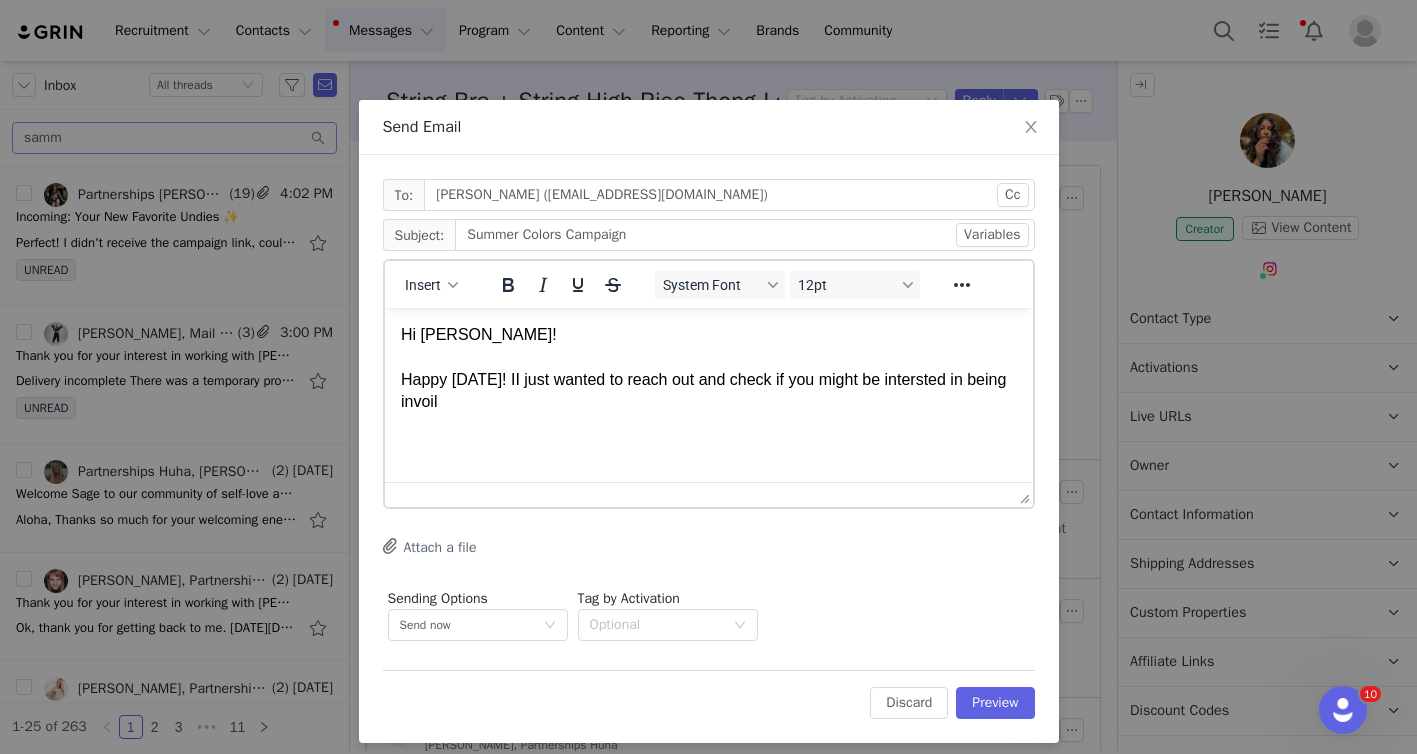 click on "Hi Melissa!  Happy Thursday! II just wanted to reach out and check if you might be intersted in being invoil" at bounding box center [708, 369] 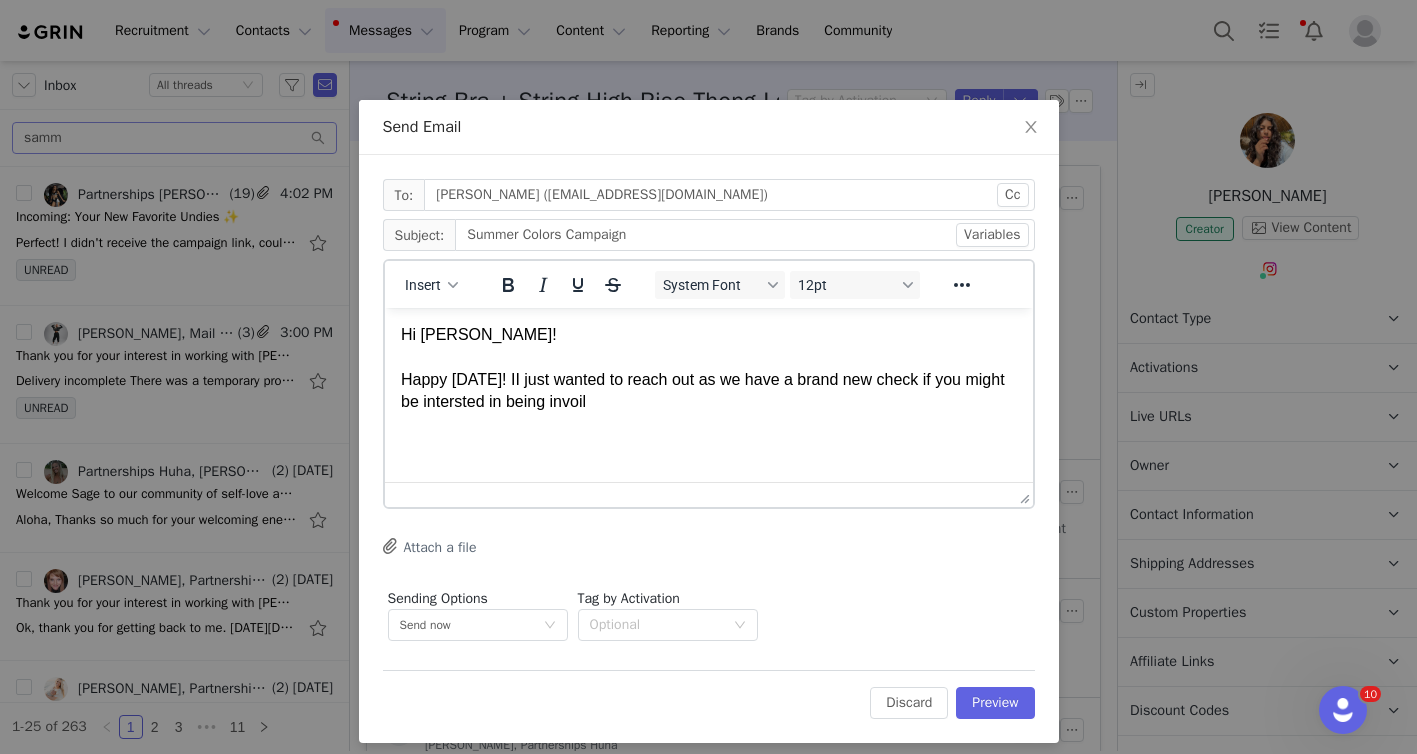 click on "Hi Melissa!  Happy Thursday! II just wanted to reach out as we have a brand new check if you might be intersted in being invoil" at bounding box center [708, 369] 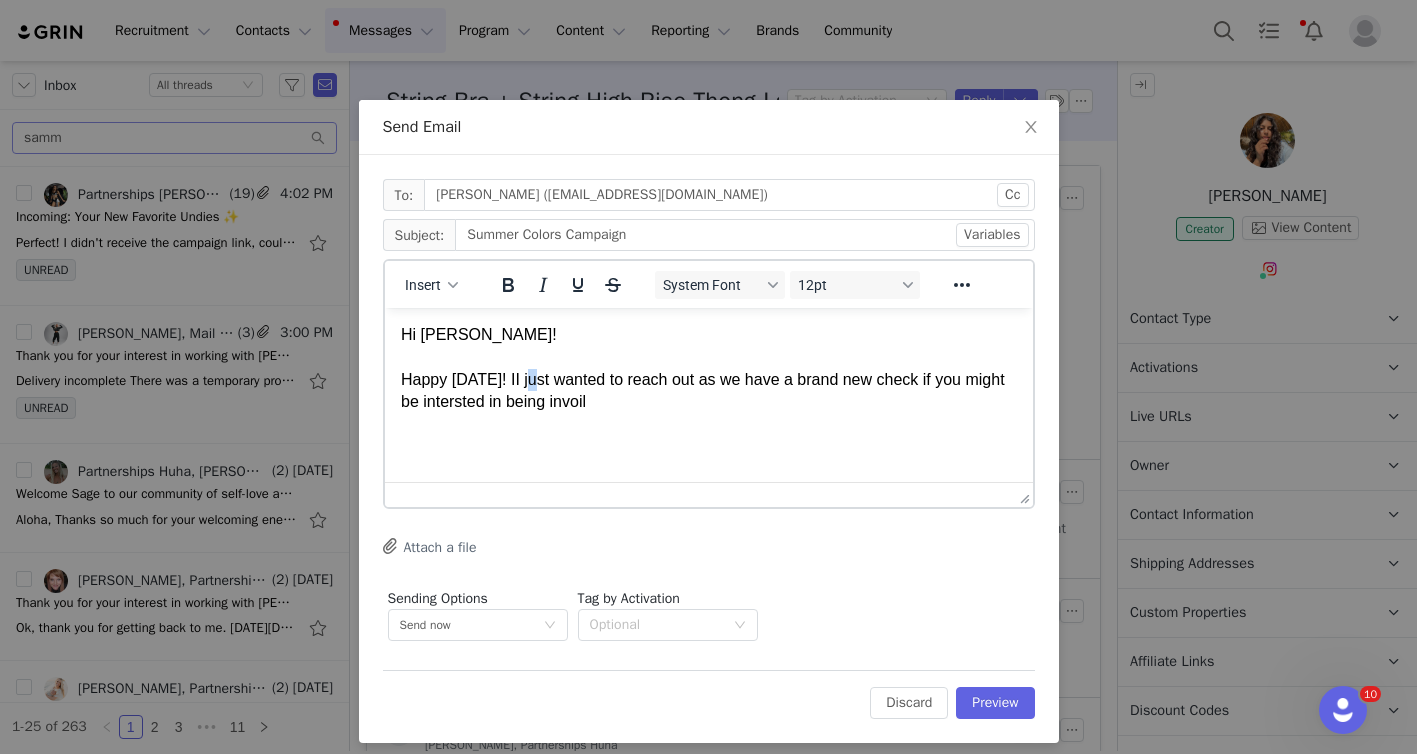 click on "Hi Melissa!  Happy Thursday! II just wanted to reach out as we have a brand new check if you might be intersted in being invoil" at bounding box center [708, 369] 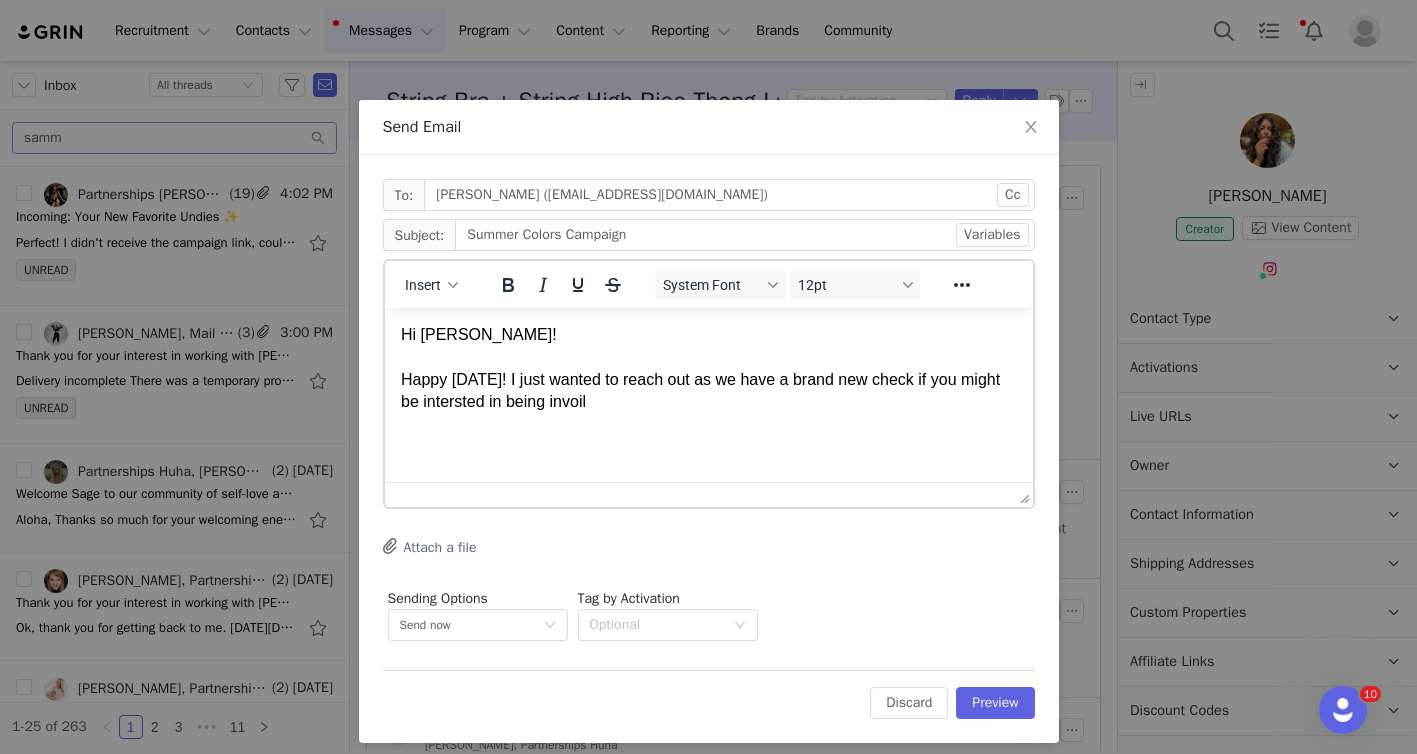 click on "Hi Melissa!  Happy Thursday! I just wanted to reach out as we have a brand new check if you might be intersted in being invoil" at bounding box center [708, 369] 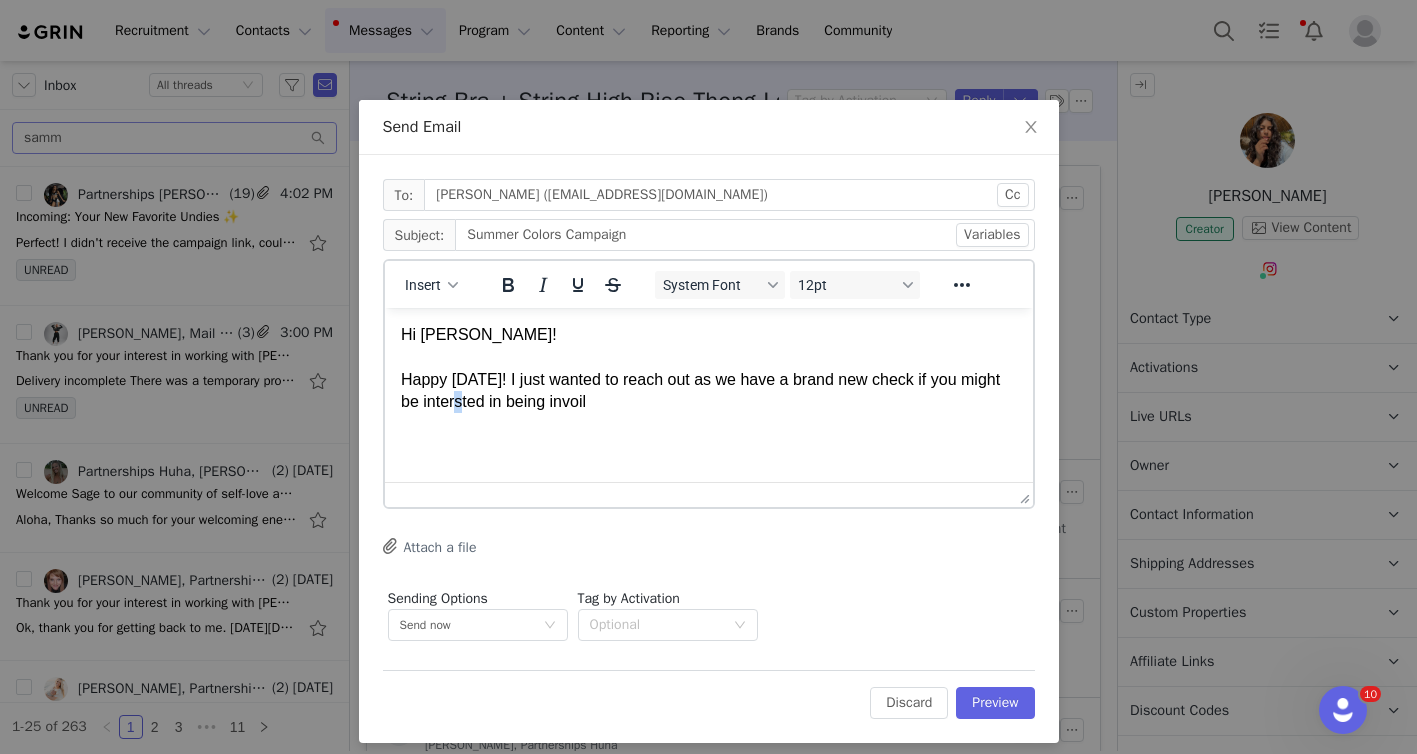 click on "Hi Melissa!  Happy Thursday! I just wanted to reach out as we have a brand new check if you might be intersted in being invoil" at bounding box center [708, 369] 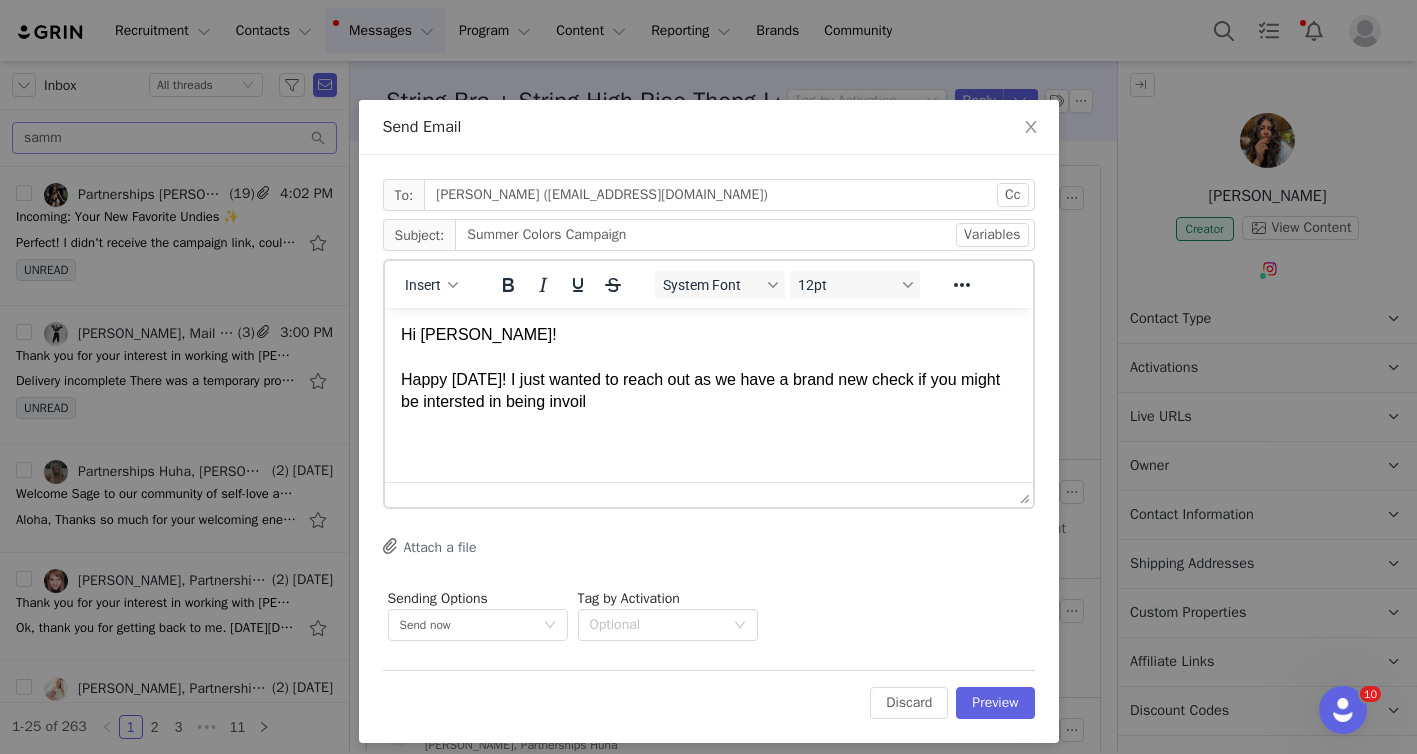 click on "Hi Melissa!  Happy Thursday! I just wanted to reach out as we have a brand new check if you might be intersted in being invoil" at bounding box center (708, 369) 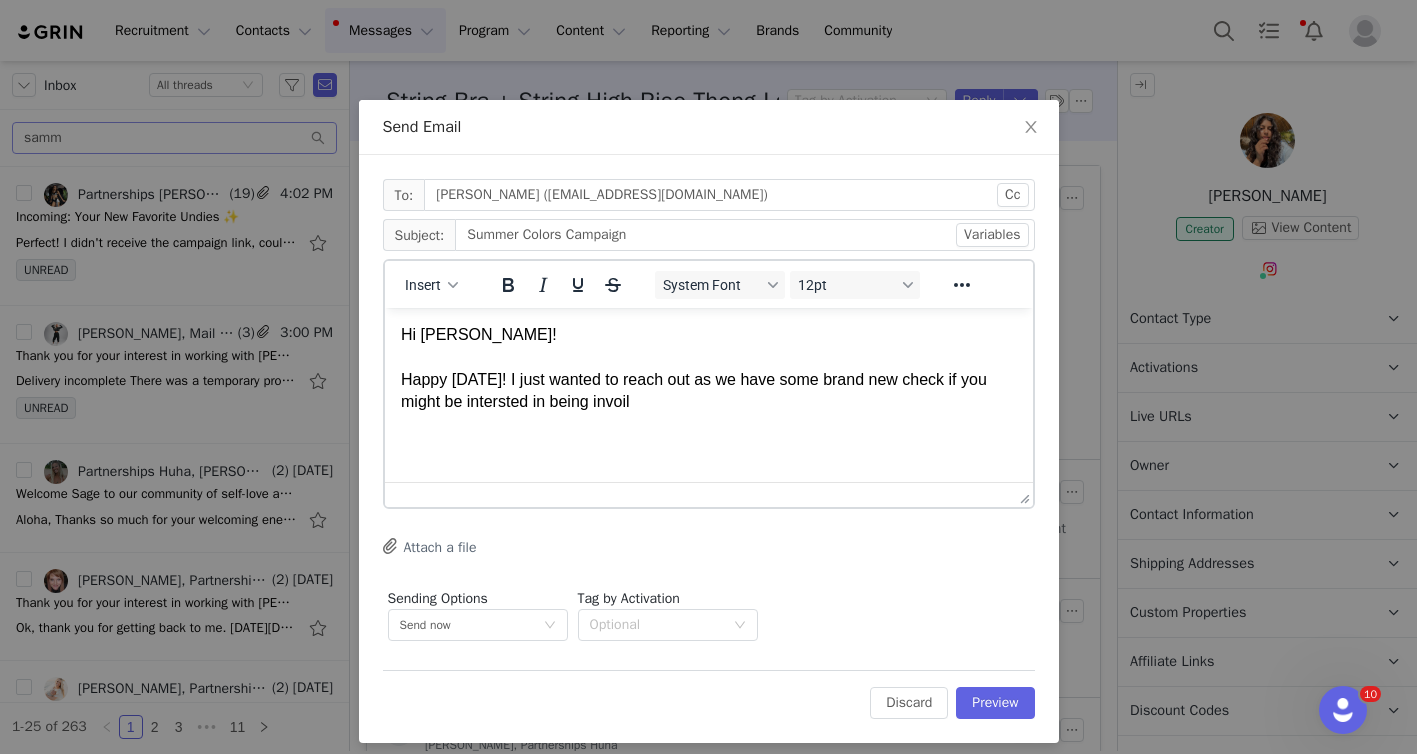 click on "Hi Melissa!  Happy Thursday! I just wanted to reach out as we have some brand new check if you might be intersted in being invoil" at bounding box center [708, 369] 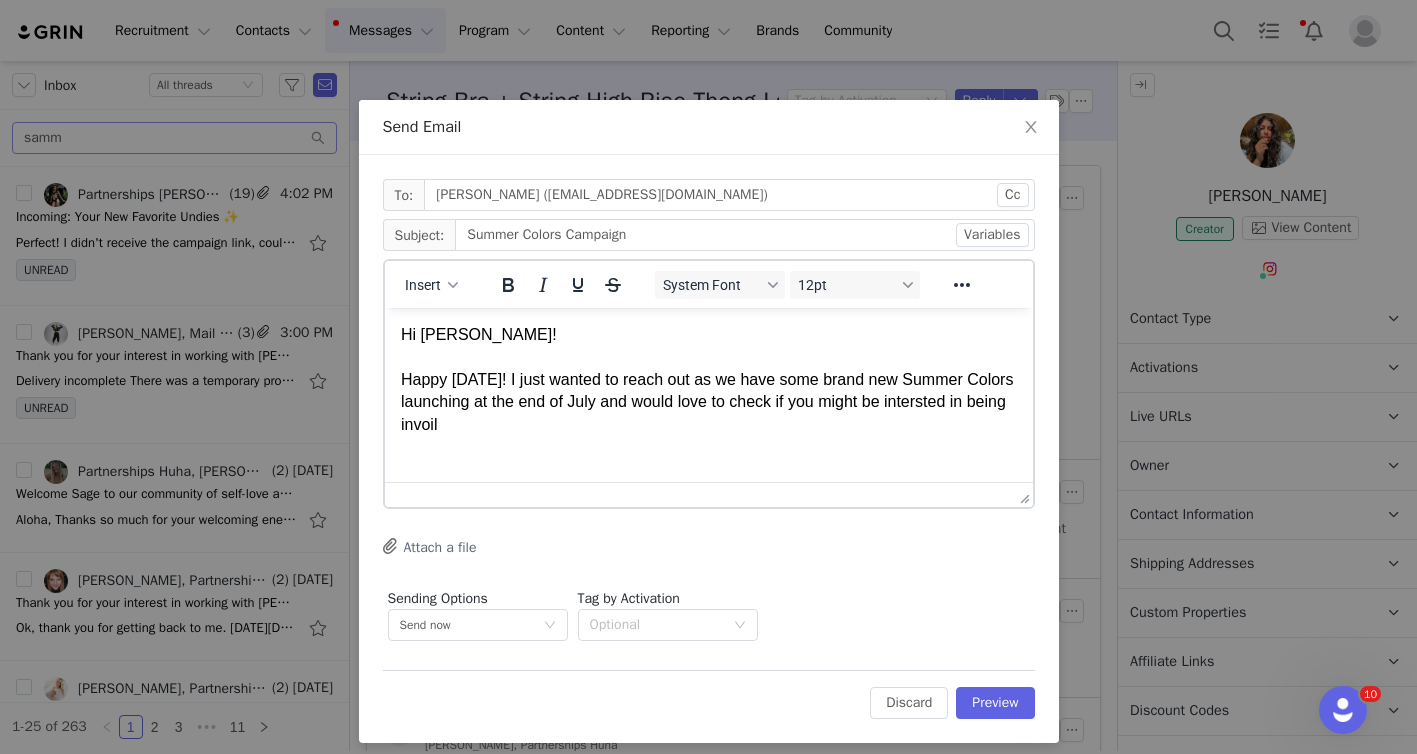 click on "Hi Melissa!  Happy Thursday! I just wanted to reach out as we have some brand new Summer Colors launching at the end of July and would love to check if you might be intersted in being invoil" at bounding box center (708, 380) 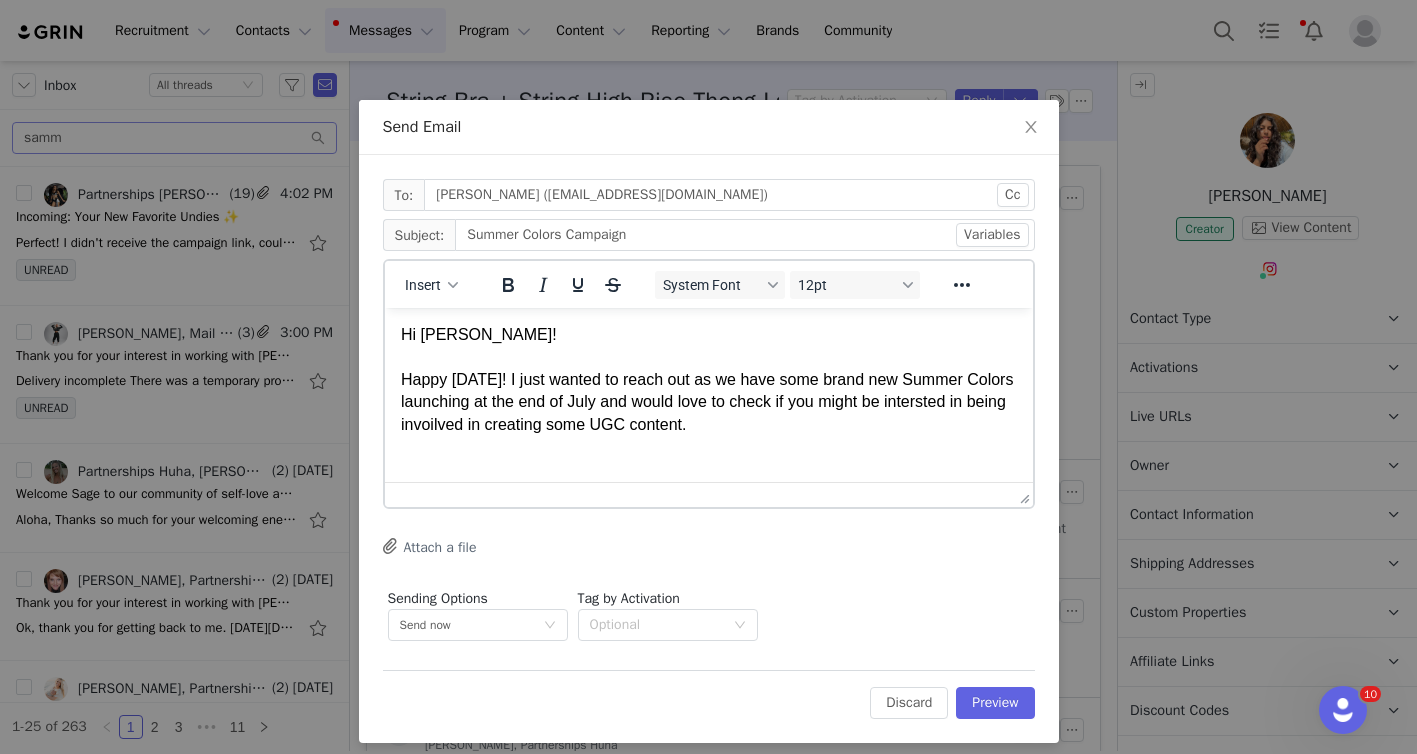 click on "Hi Melissa!  Happy Thursday! I just wanted to reach out as we have some brand new Summer Colors launching at the end of July and would love to check if you might be intersted in being invoilved in creating some UGC content." at bounding box center [708, 380] 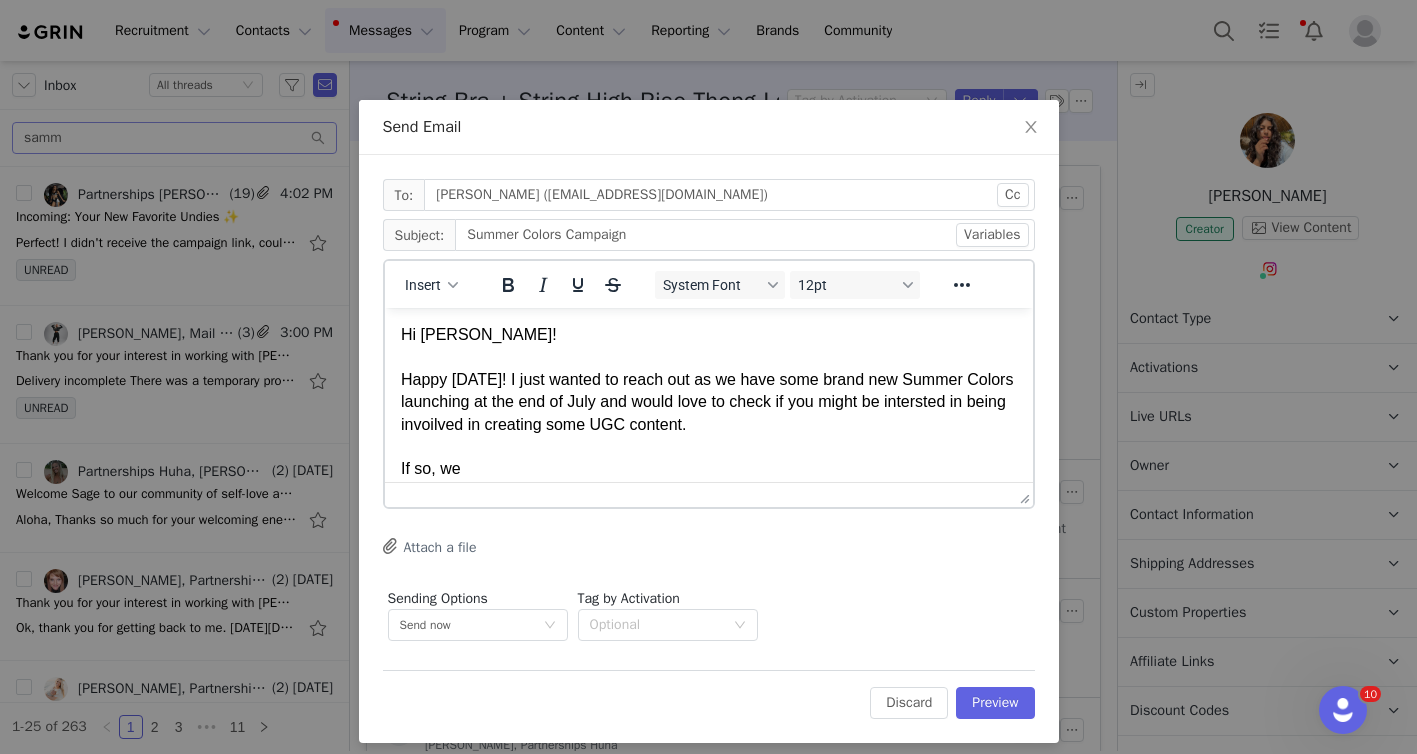 drag, startPoint x: 467, startPoint y: 471, endPoint x: 445, endPoint y: 471, distance: 22 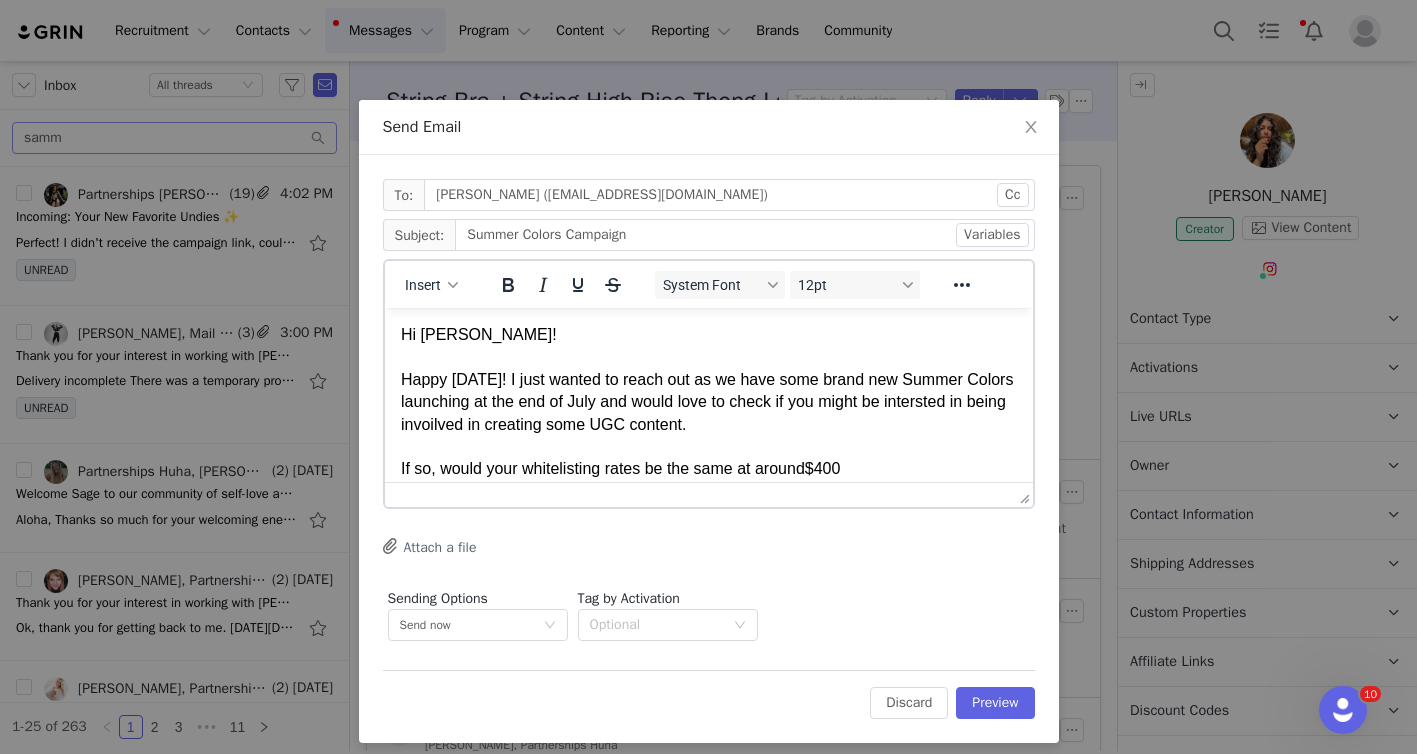 click on "Hi Melissa!  Happy Thursday! I just wanted to reach out as we have some brand new Summer Colors launching at the end of July and would love to check if you might be intersted in being invoilved in creating some UGC content.  If so, would your whitelisting rates be the same at around  $400" at bounding box center (708, 402) 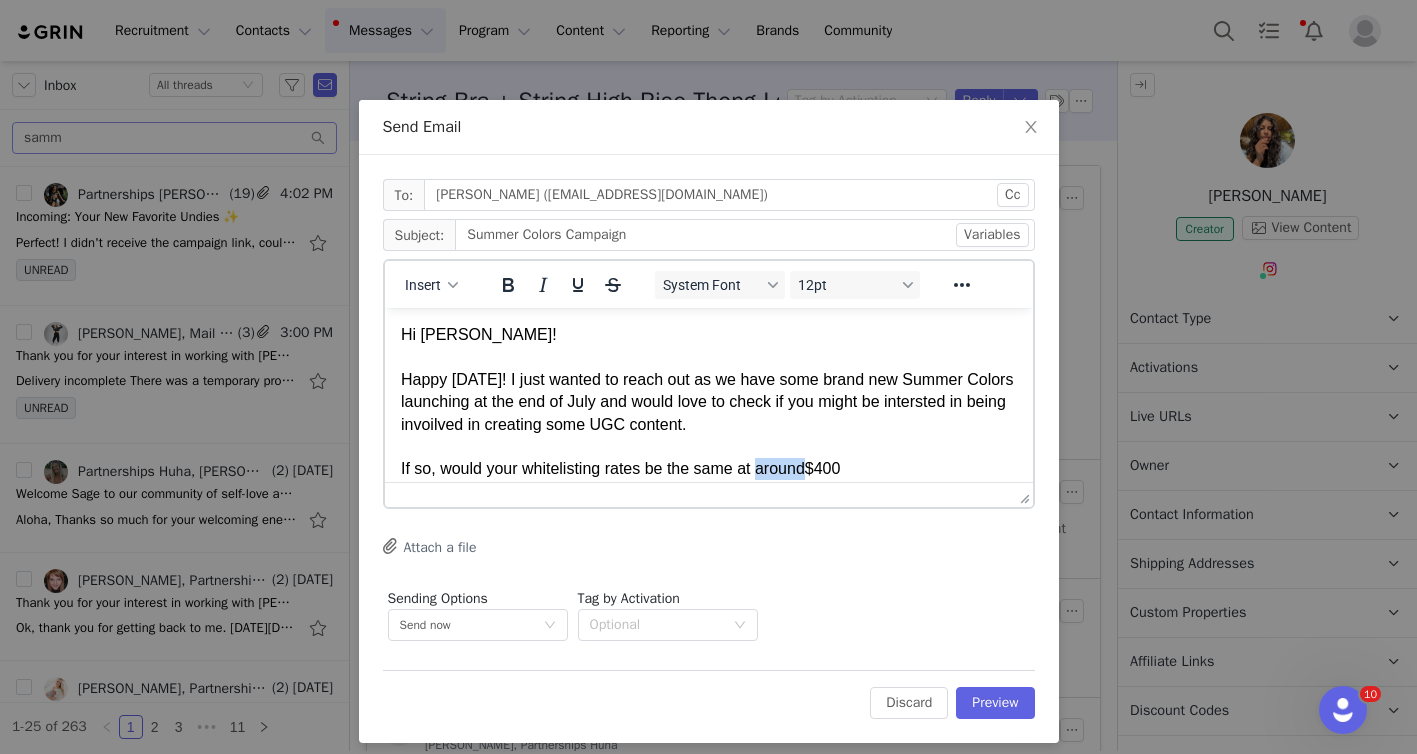 click on "Hi Melissa!  Happy Thursday! I just wanted to reach out as we have some brand new Summer Colors launching at the end of July and would love to check if you might be intersted in being invoilved in creating some UGC content.  If so, would your whitelisting rates be the same at around  $400" at bounding box center [708, 402] 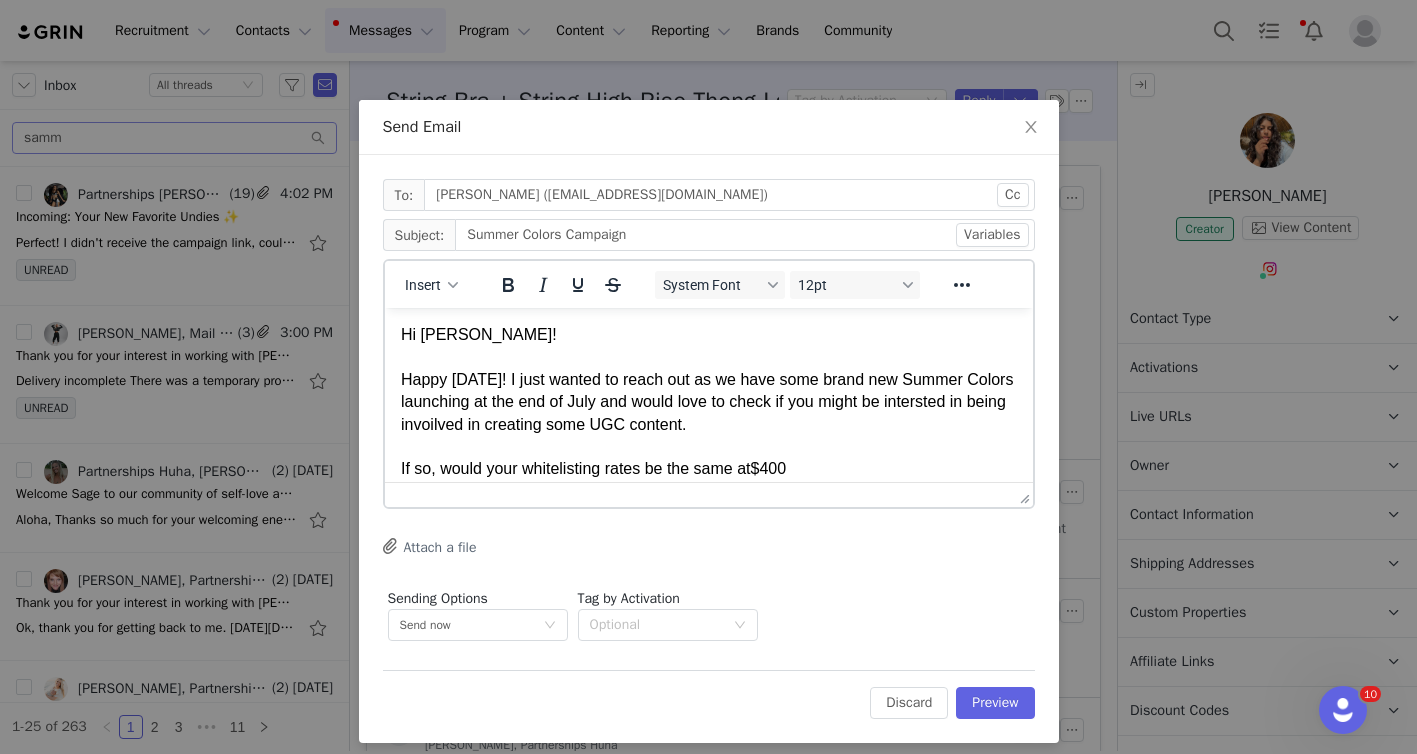 click on "Hi Melissa!  Happy Thursday! I just wanted to reach out as we have some brand new Summer Colors launching at the end of July and would love to check if you might be intersted in being invoilved in creating some UGC content.  If so, would your whitelisting rates be the same at  $400" at bounding box center (708, 402) 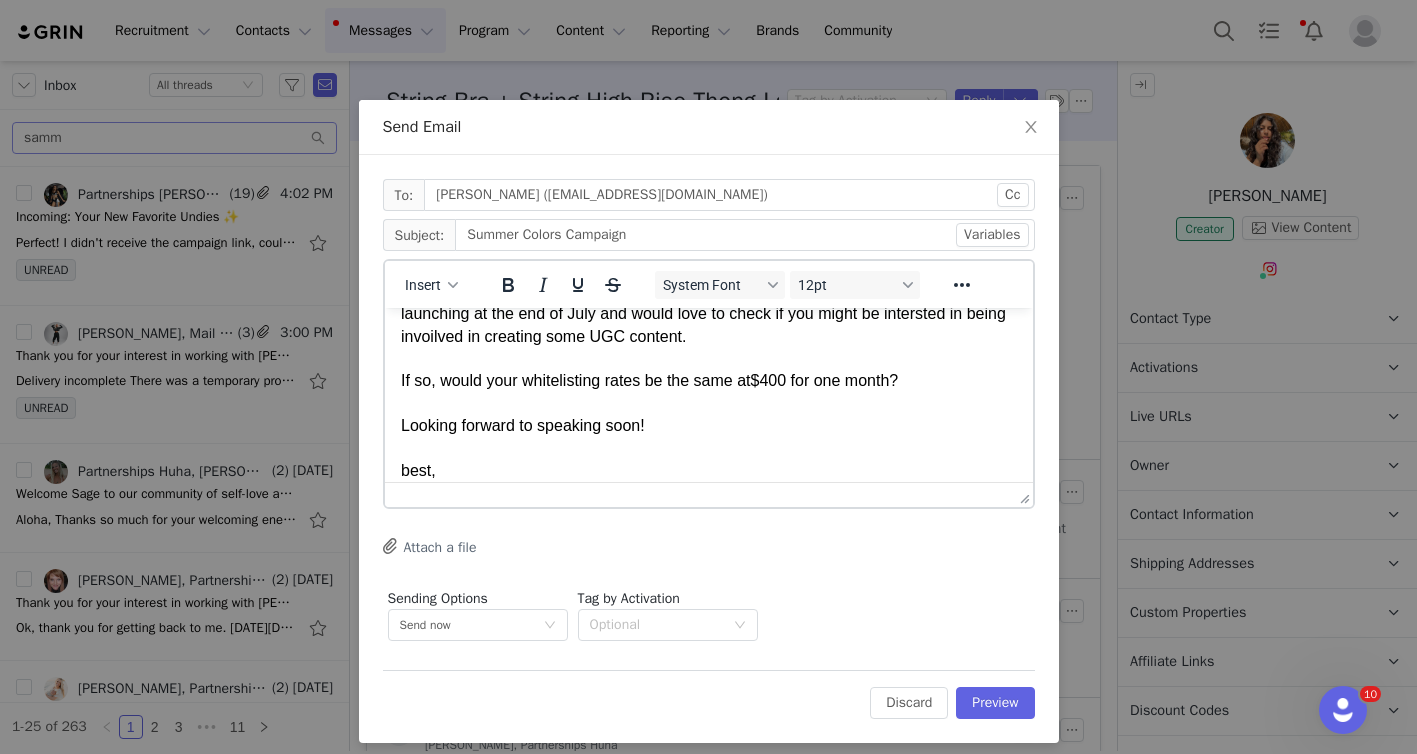 scroll, scrollTop: 111, scrollLeft: 0, axis: vertical 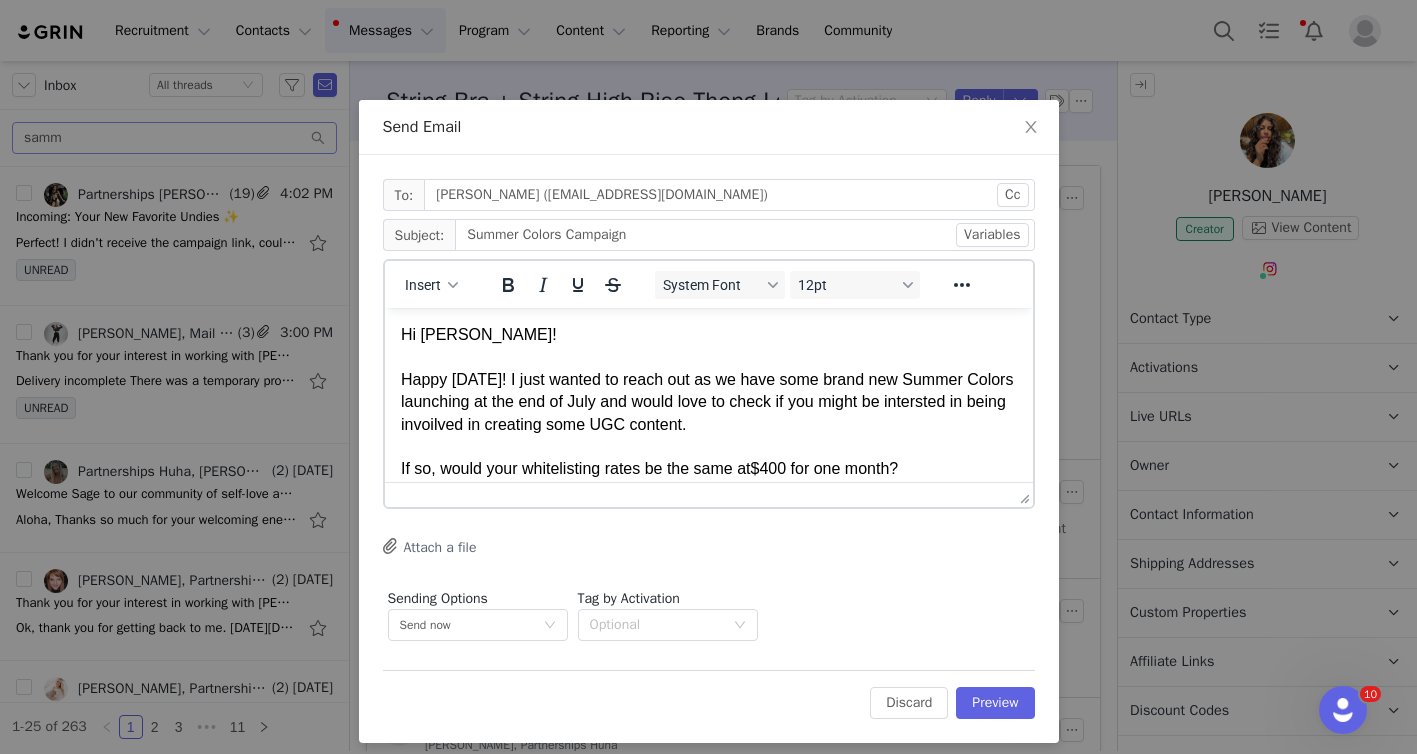 drag, startPoint x: 513, startPoint y: 473, endPoint x: 323, endPoint y: 221, distance: 315.601 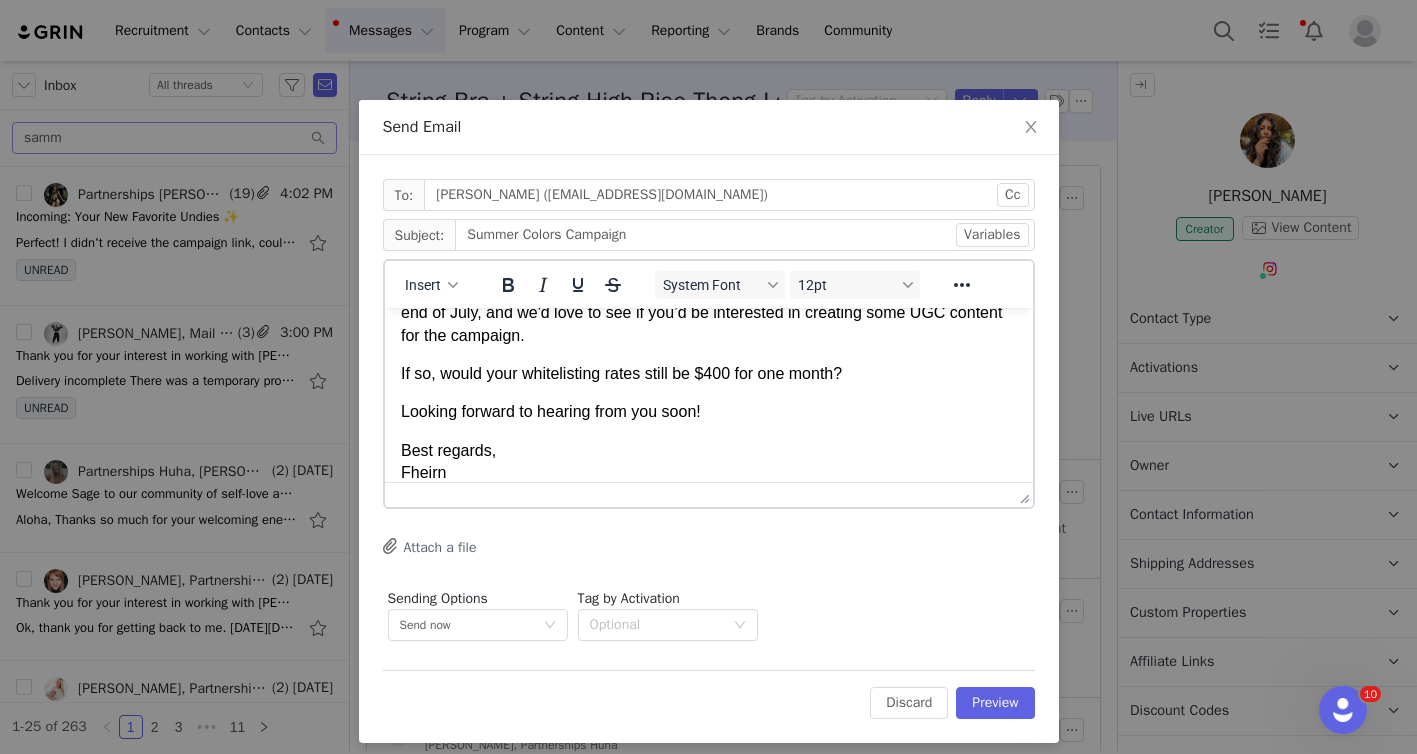 scroll, scrollTop: 0, scrollLeft: 0, axis: both 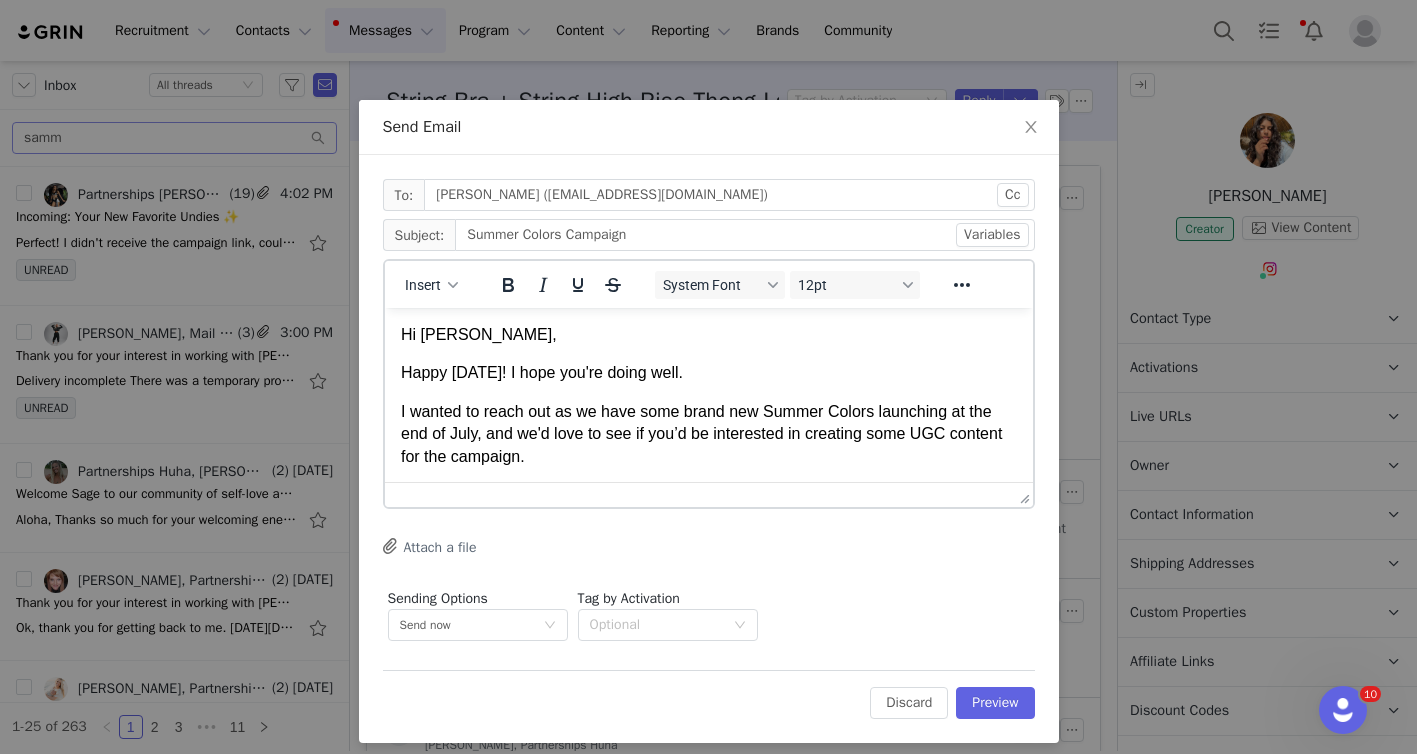 click on "Hi Melissa, Happy Thursday! I hope you're doing well. I wanted to reach out as we have some brand new Summer Colors launching at the end of July, and we'd love to see if you’d be interested in creating some UGC content for the campaign. If so, would your whitelisting rates still be $400 for one month? Looking forward to hearing from you soon! Best regards, Fheirn" at bounding box center (708, 465) 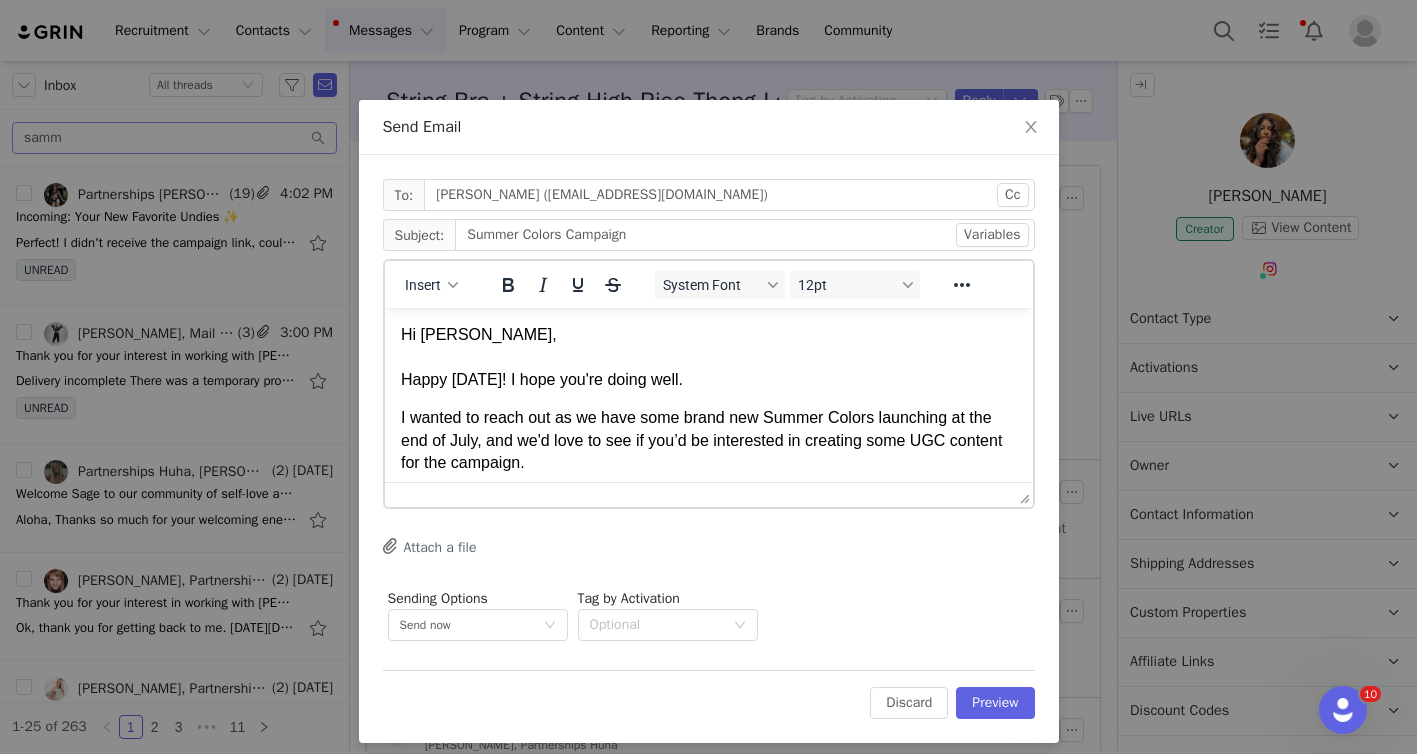 click on "Hi Melissa, Happy Thursday! I hope you're doing well. I wanted to reach out as we have some brand new Summer Colors launching at the end of July, and we'd love to see if you’d be interested in creating some UGC content for the campaign. If so, would your whitelisting rates still be $400 for one month? Looking forward to hearing from you soon! Best regards, Fheirn" at bounding box center (708, 468) 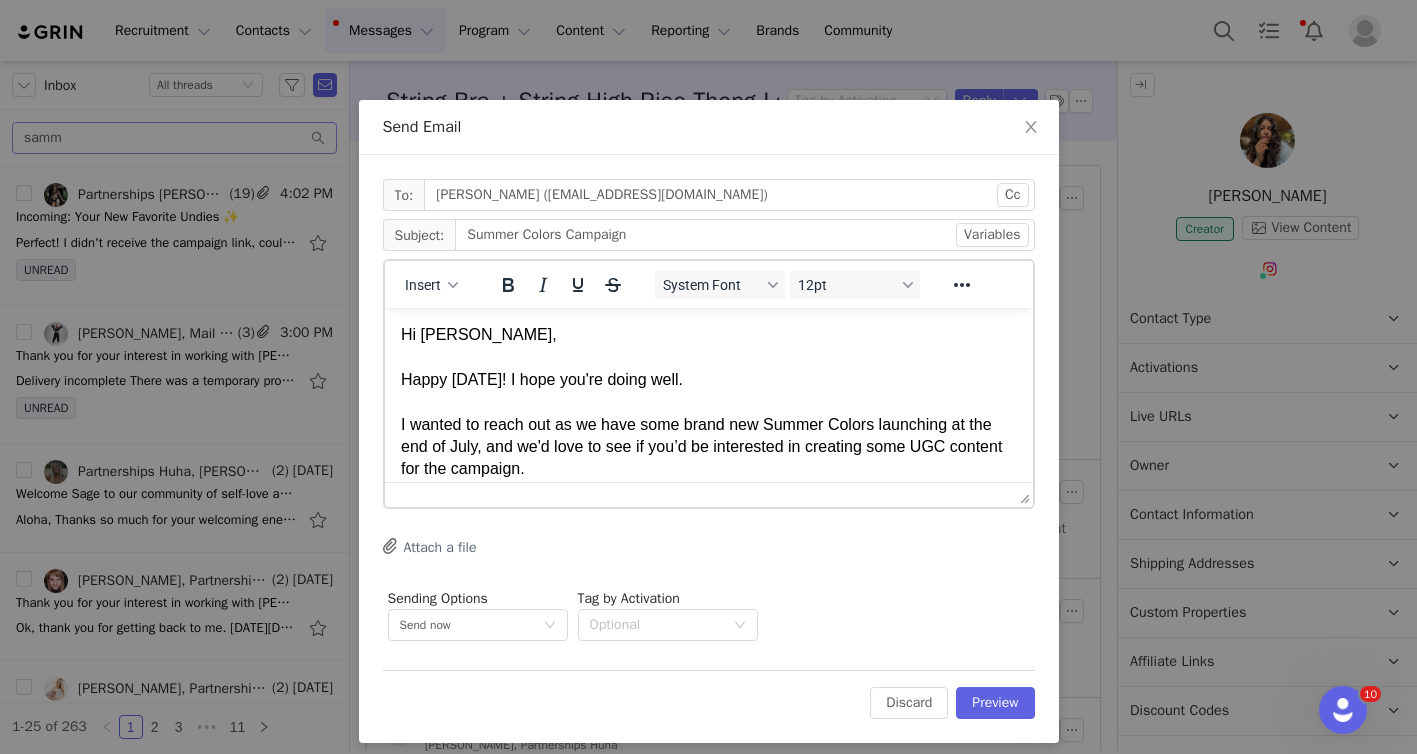scroll, scrollTop: 57, scrollLeft: 0, axis: vertical 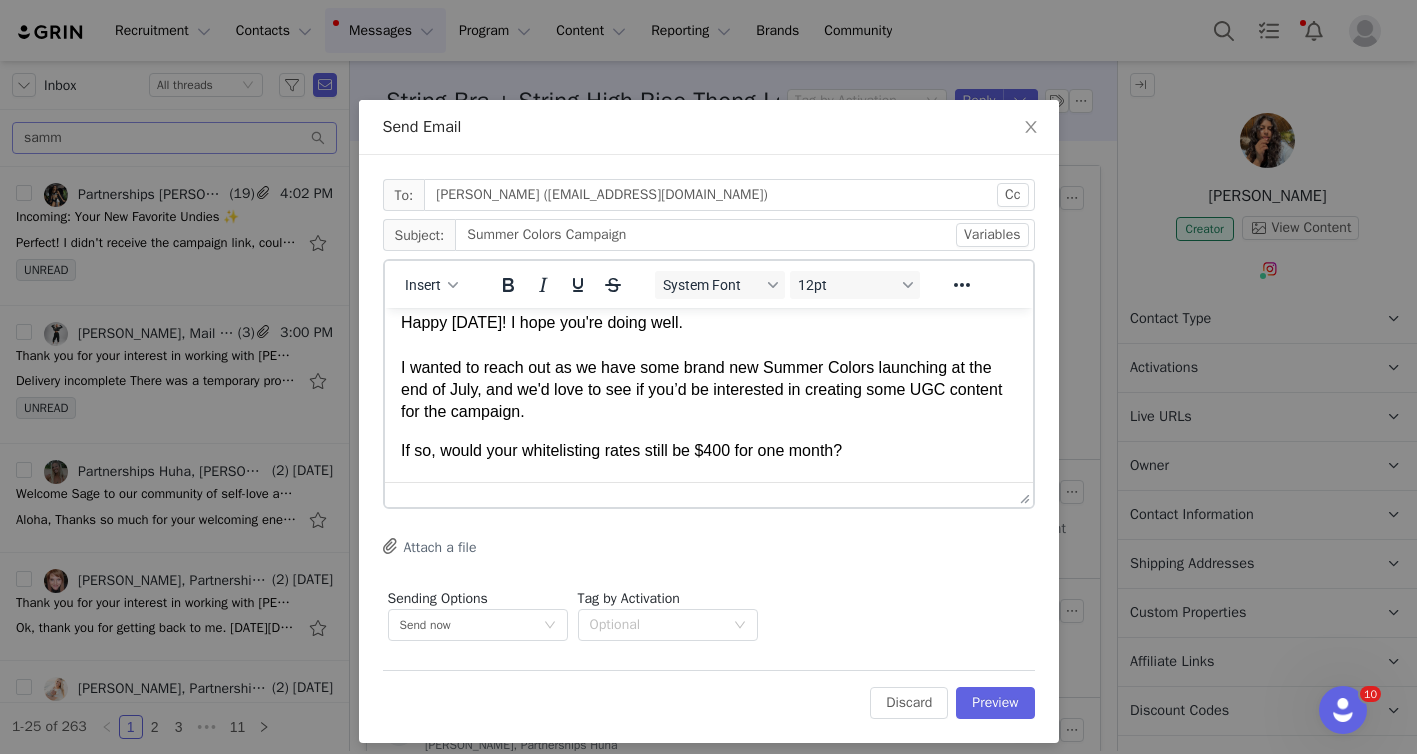 click on "Hi Melissa, Happy Thursday! I hope you're doing well.  I wanted to reach out as we have some brand new Summer Colors launching at the end of July, and we'd love to see if you’d be interested in creating some UGC content for the campaign. If so, would your whitelisting rates still be $400 for one month? Looking forward to hearing from you soon! Best regards, Fheirn" at bounding box center (708, 414) 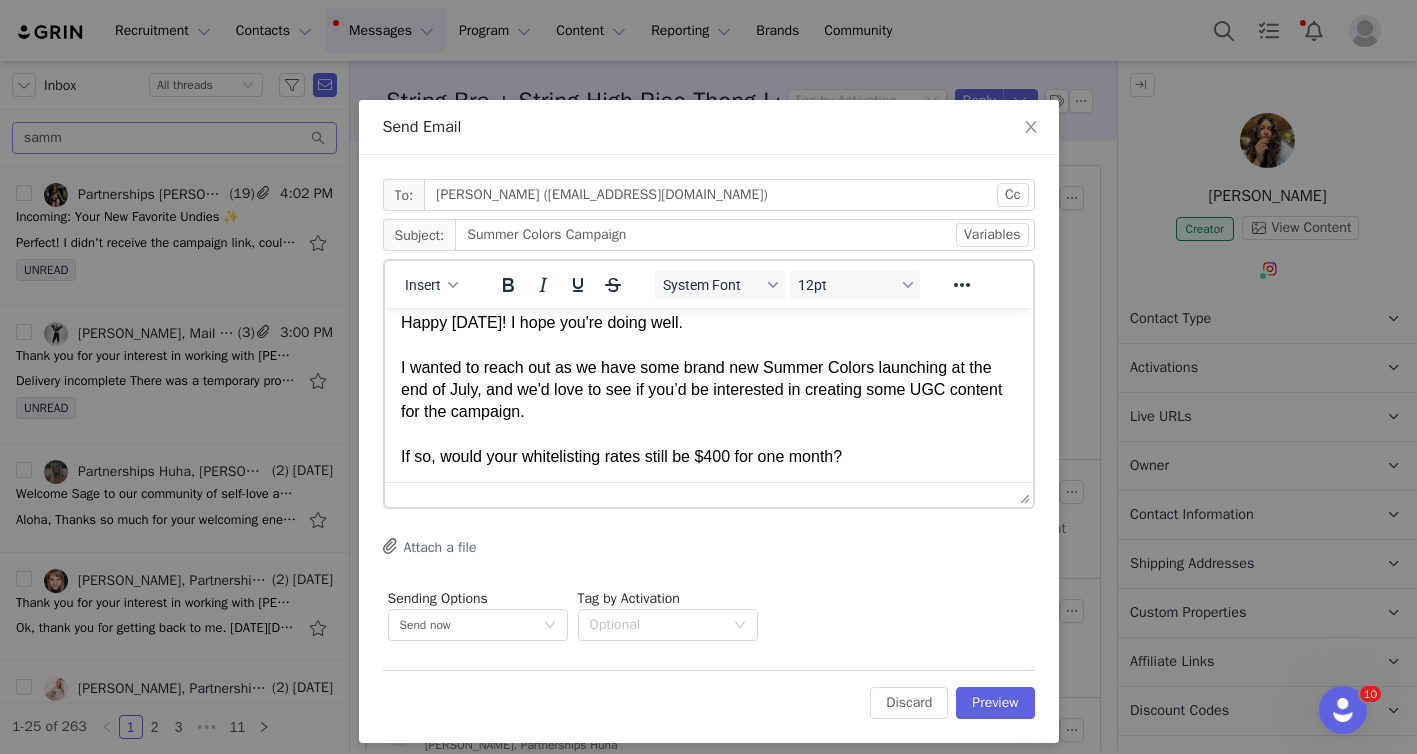 scroll, scrollTop: 114, scrollLeft: 0, axis: vertical 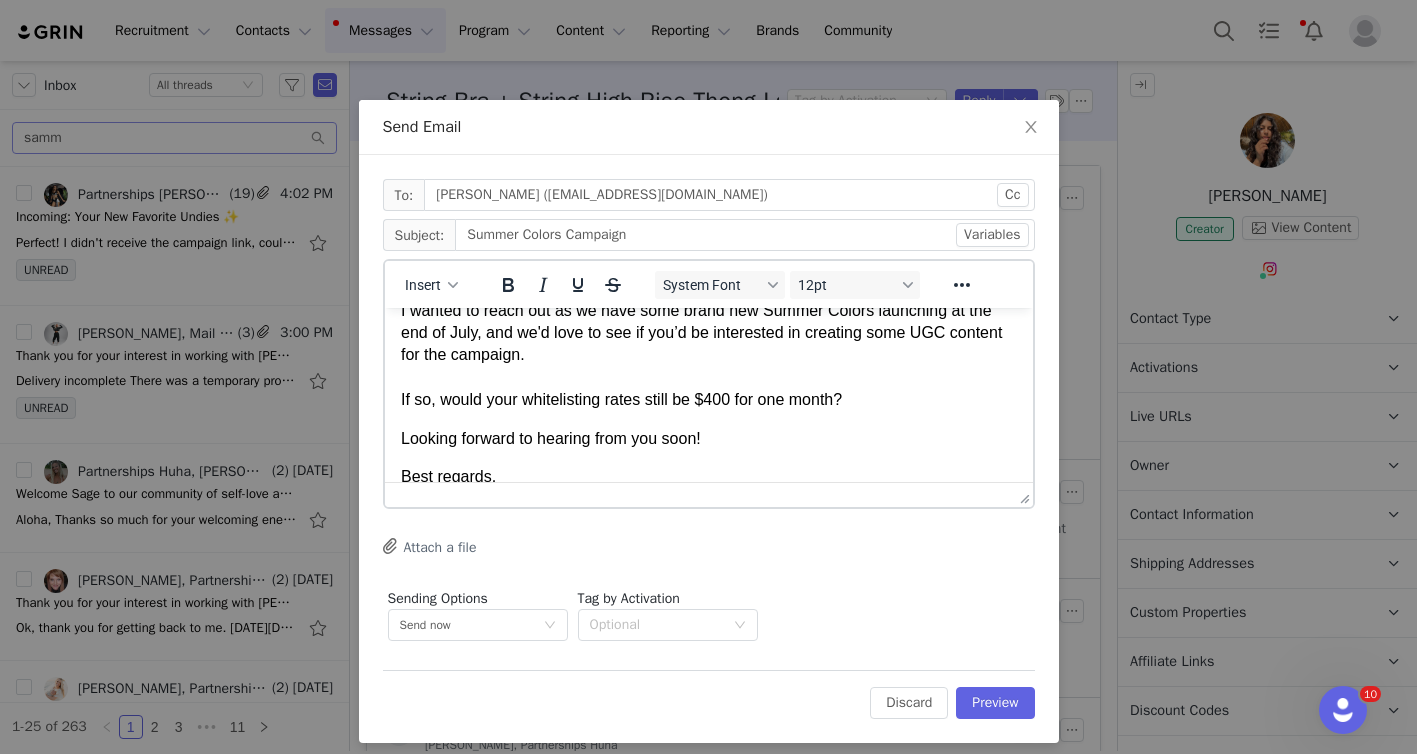 click on "Looking forward to hearing from you soon!" at bounding box center (708, 439) 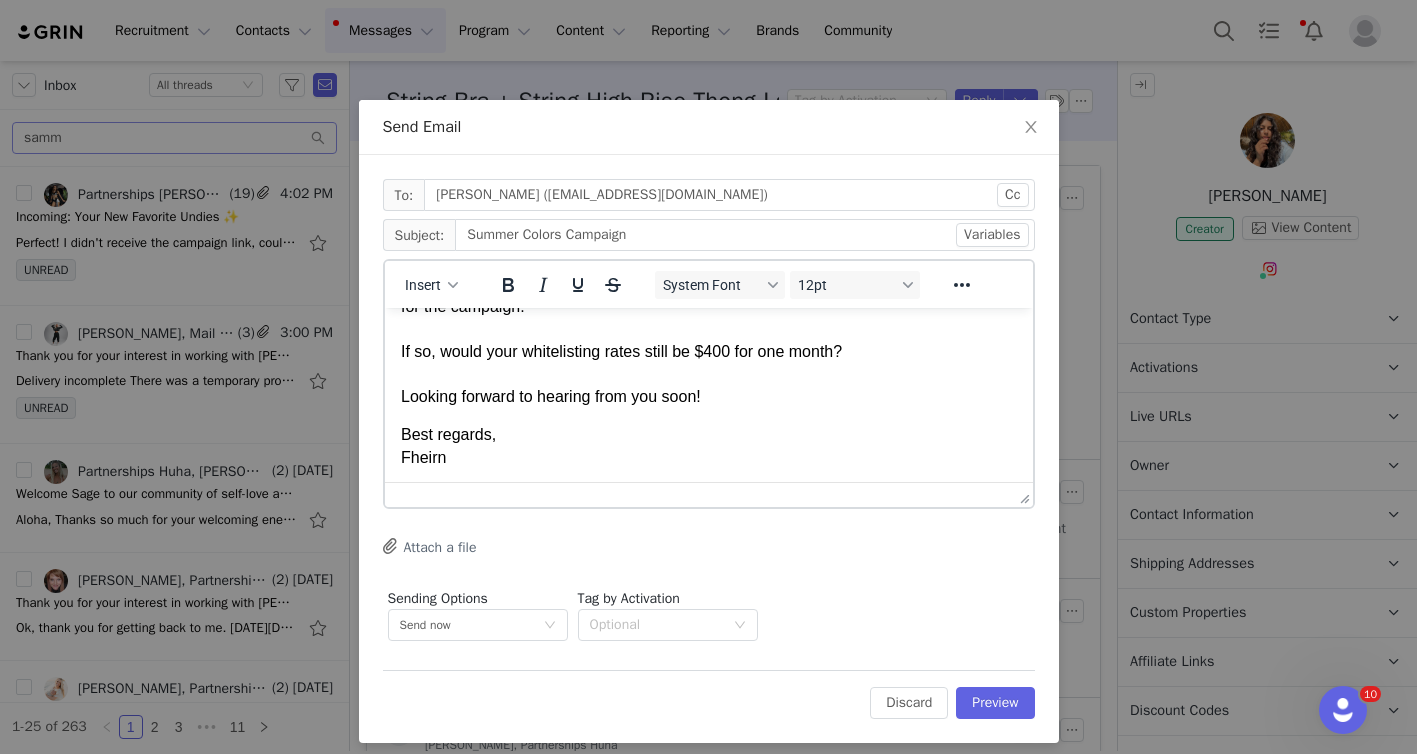 scroll, scrollTop: 165, scrollLeft: 0, axis: vertical 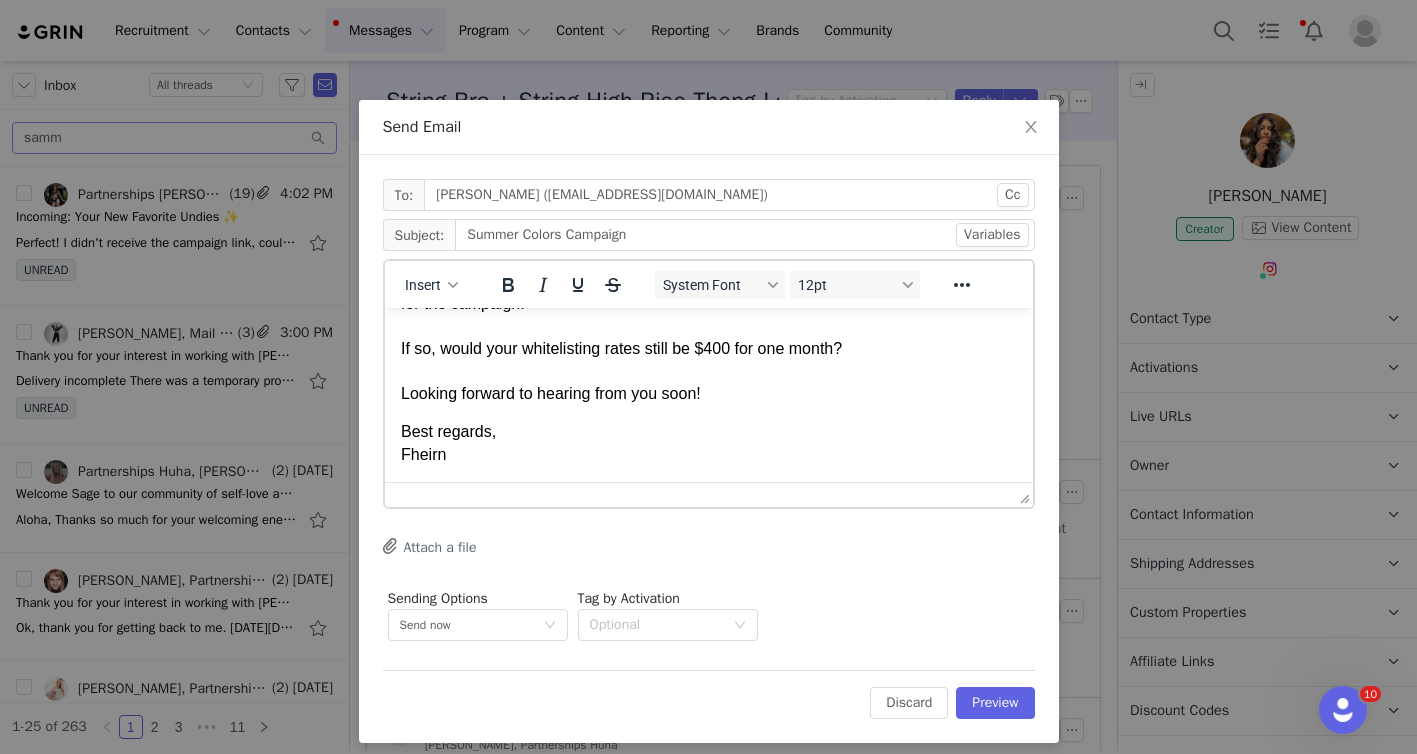 click on "Hi Melissa, Happy Thursday! I hope you're doing well.  I wanted to reach out as we have some brand new Summer Colors launching at the end of July, and we'd love to see if you’d be interested in creating some UGC content for the campaign.  If so, would your whitelisting rates still be $400 for one month? Looking forward to hearing from you soon! Best regards, Fheirn" at bounding box center [708, 312] 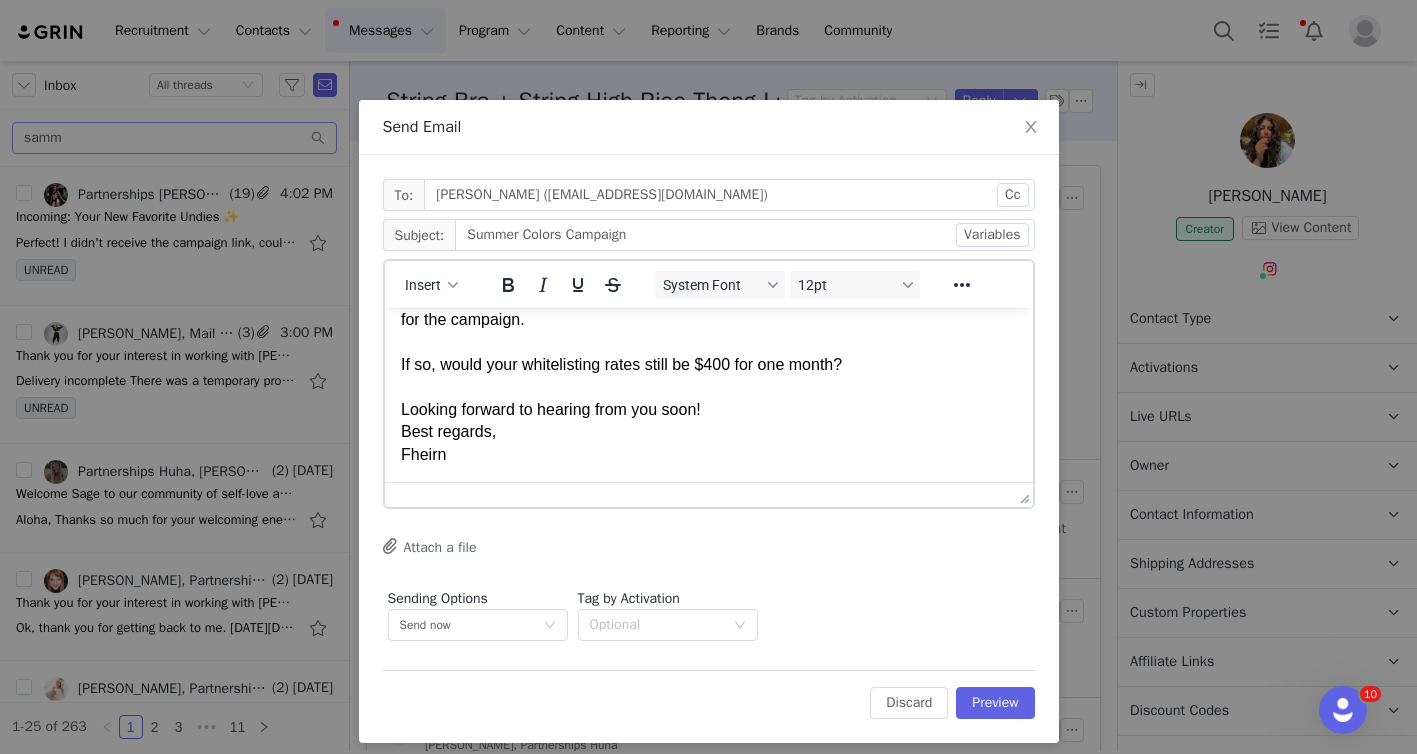 scroll, scrollTop: 165, scrollLeft: 0, axis: vertical 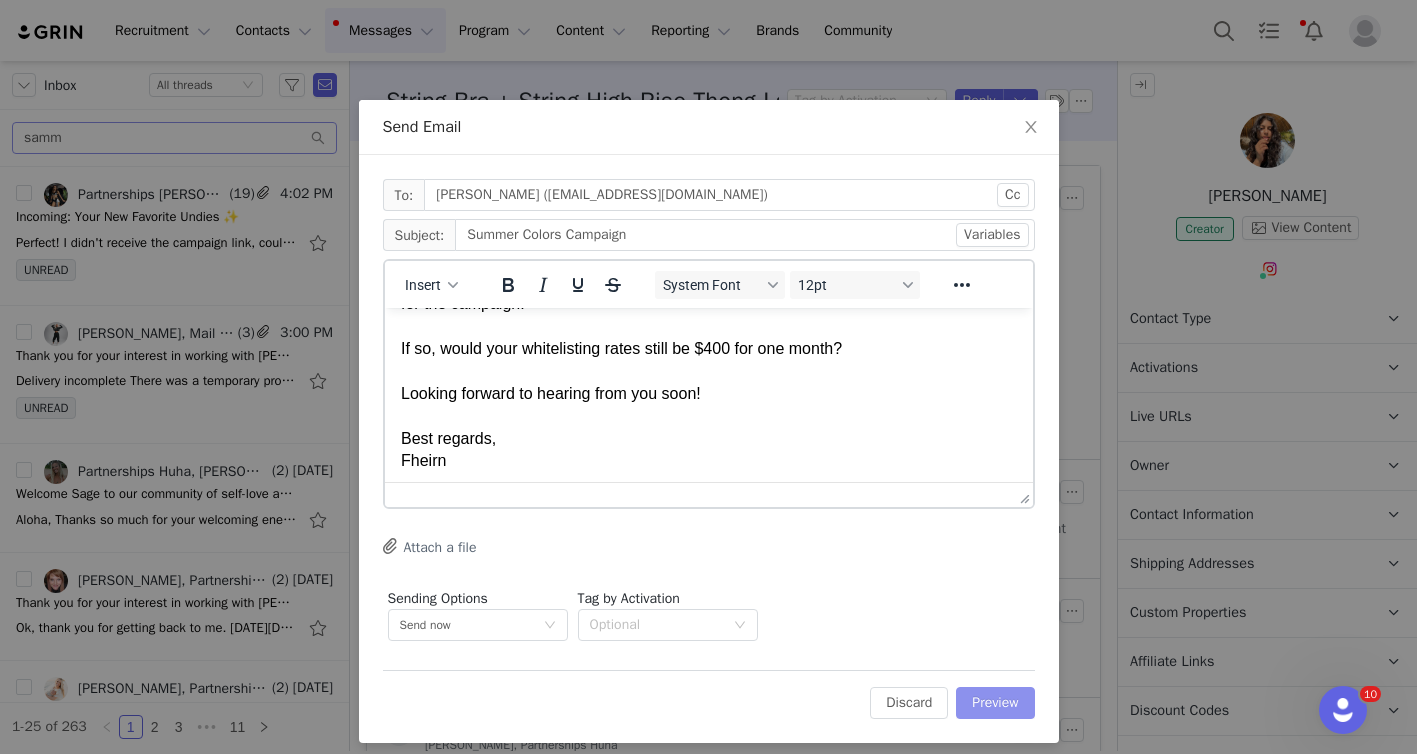 click on "Preview" at bounding box center (995, 703) 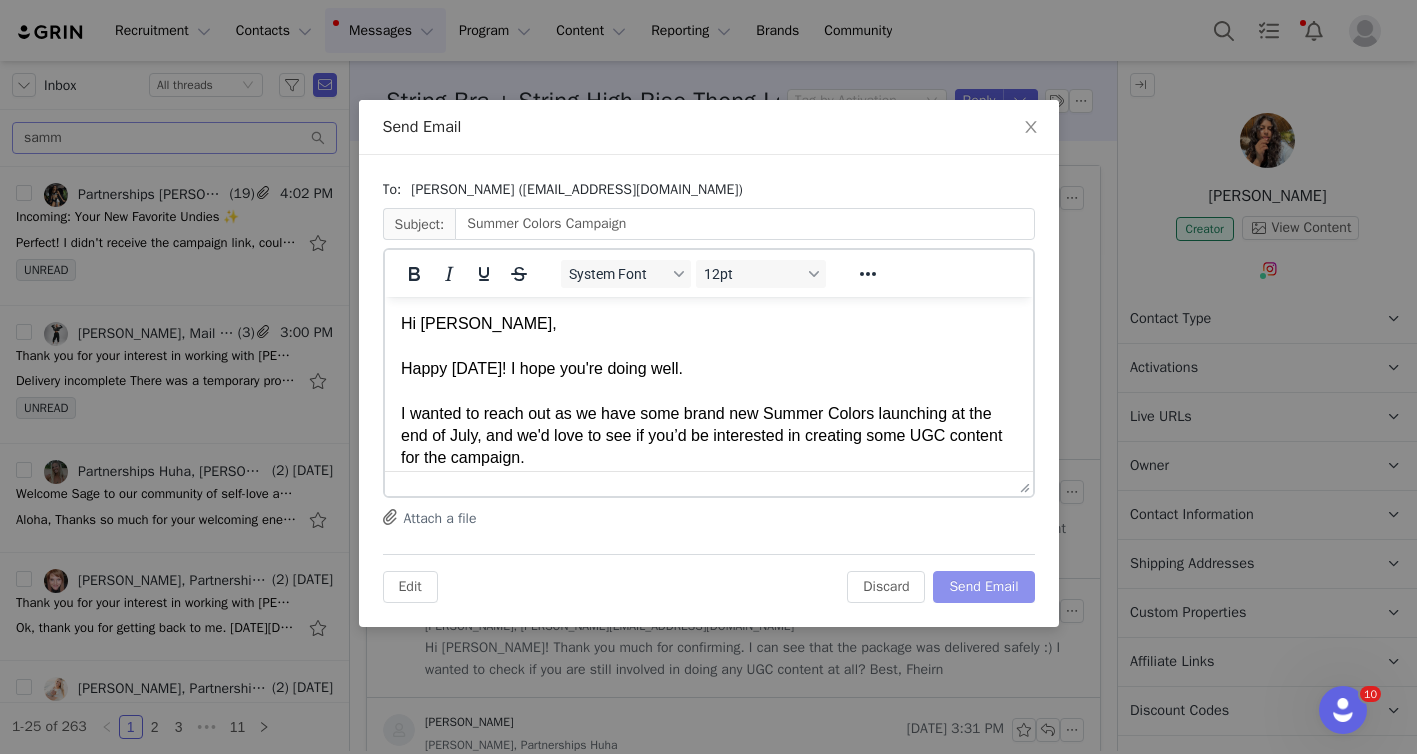 scroll, scrollTop: 0, scrollLeft: 0, axis: both 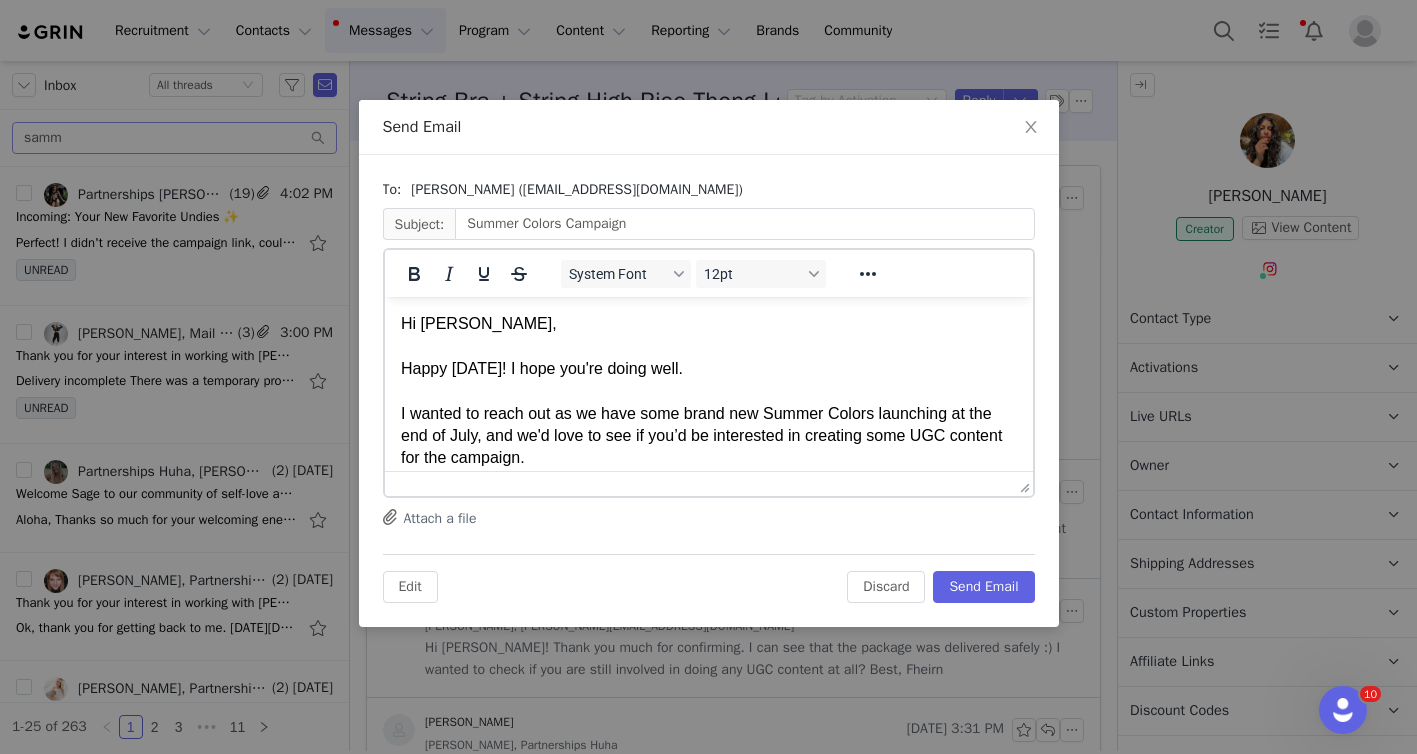click on "Hi Melissa, Happy Thursday! I hope you're doing well.  I wanted to reach out as we have some brand new Summer Colors launching at the end of July, and we'd love to see if you’d be interested in creating some UGC content for the campaign.  If so, would your whitelisting rates still be $400 for one month? Looking forward to hearing from you soon! Best regards, Fheirn" at bounding box center [708, 469] 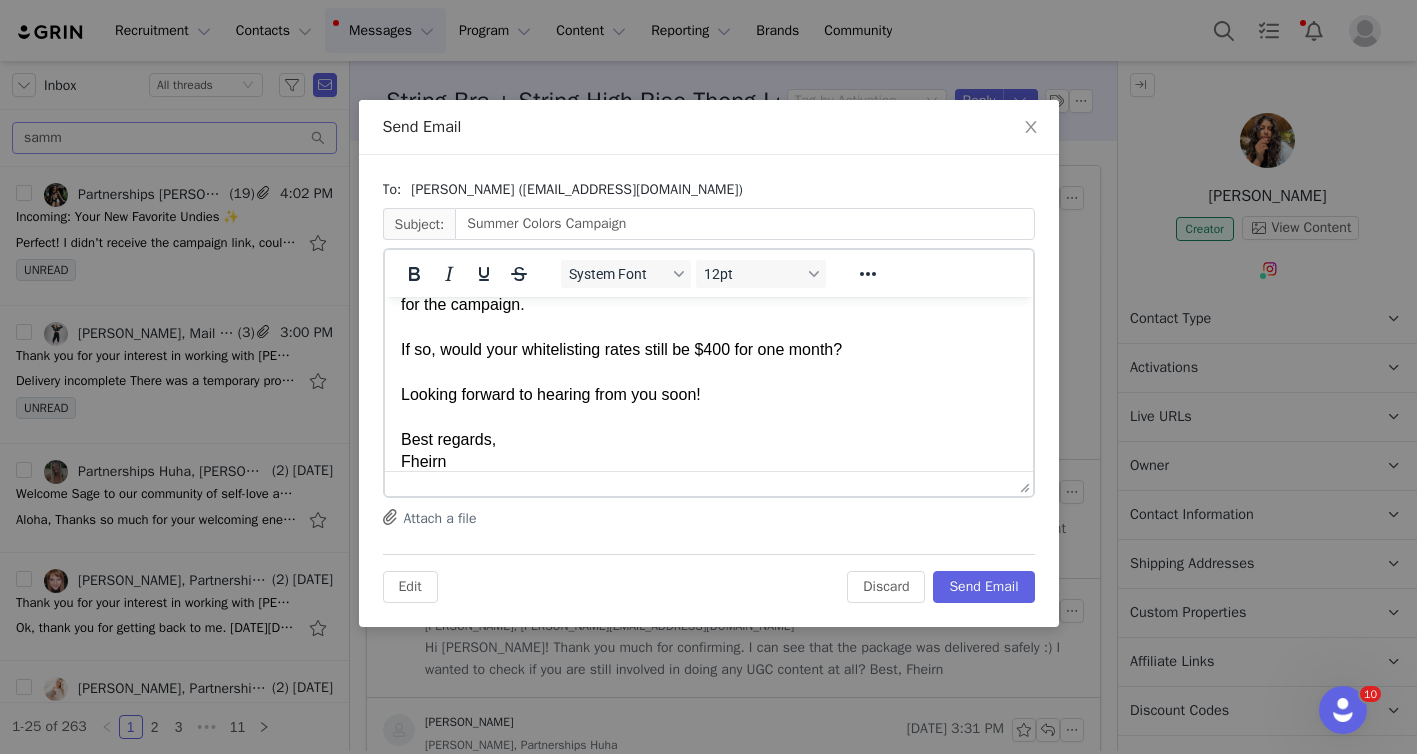 scroll, scrollTop: 161, scrollLeft: 0, axis: vertical 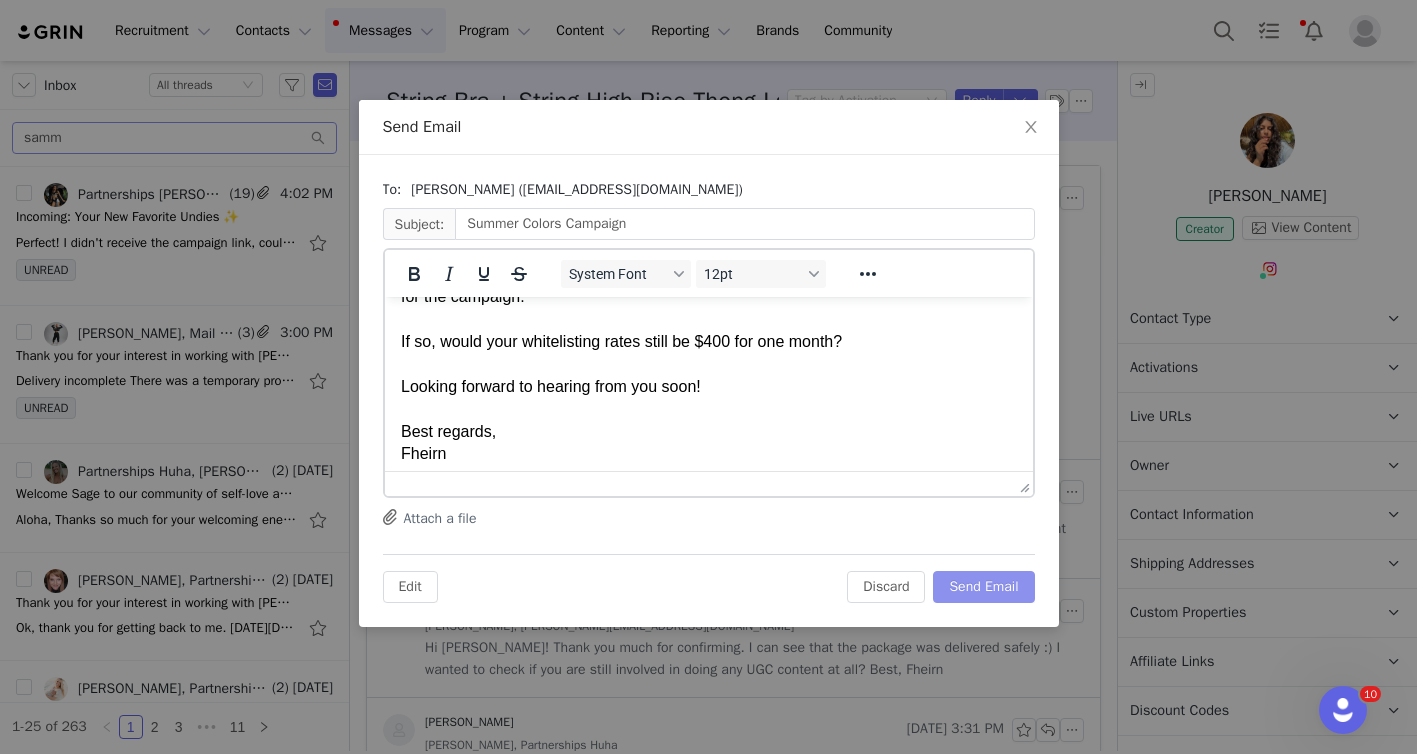 click on "Send Email" at bounding box center [983, 587] 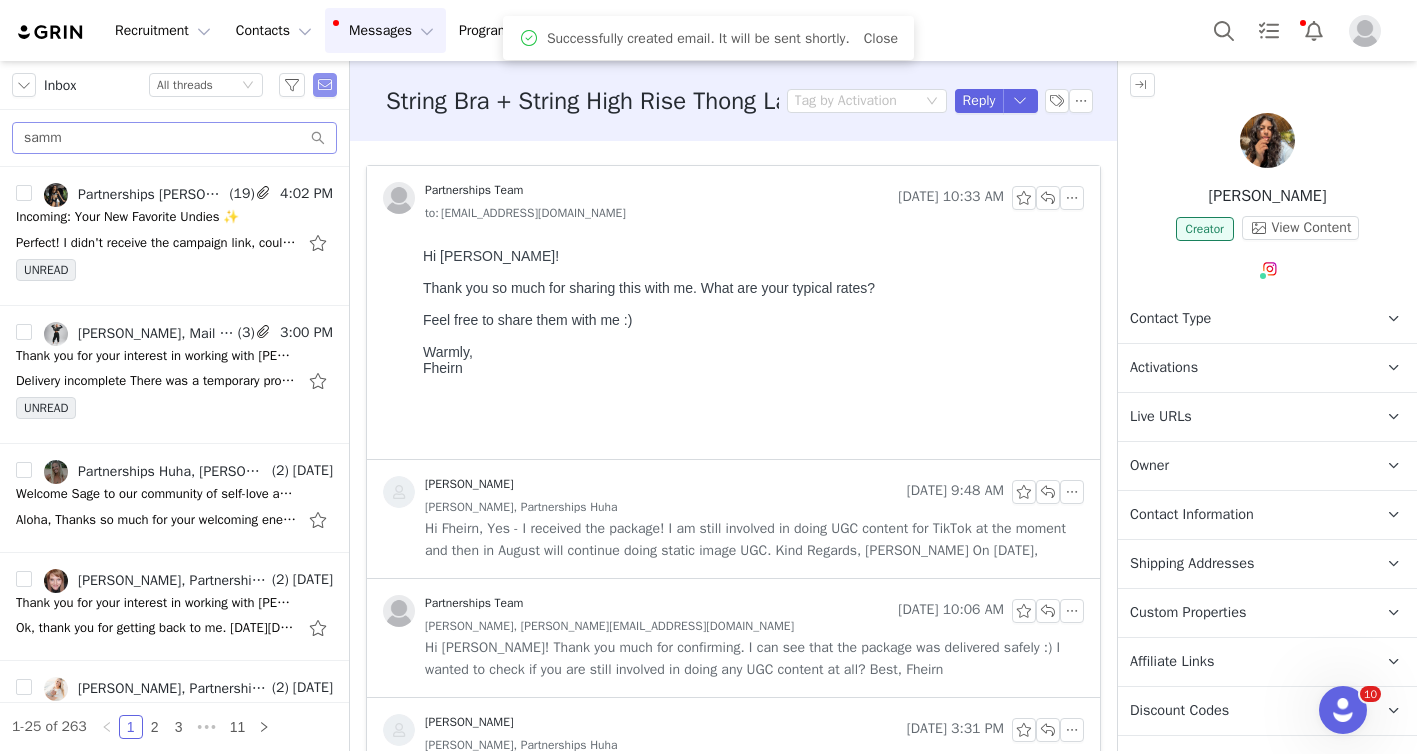 scroll, scrollTop: 0, scrollLeft: 0, axis: both 